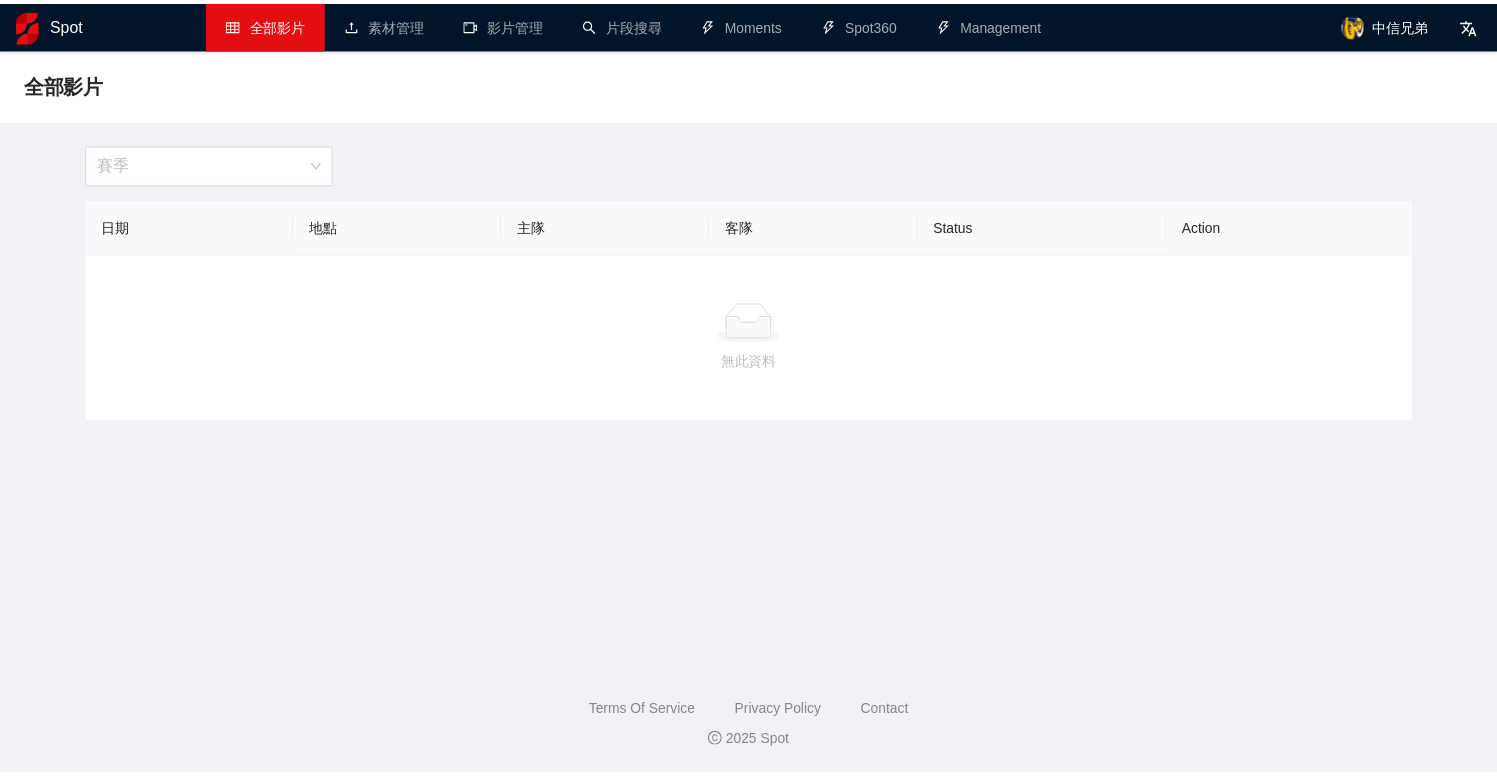 scroll, scrollTop: 0, scrollLeft: 0, axis: both 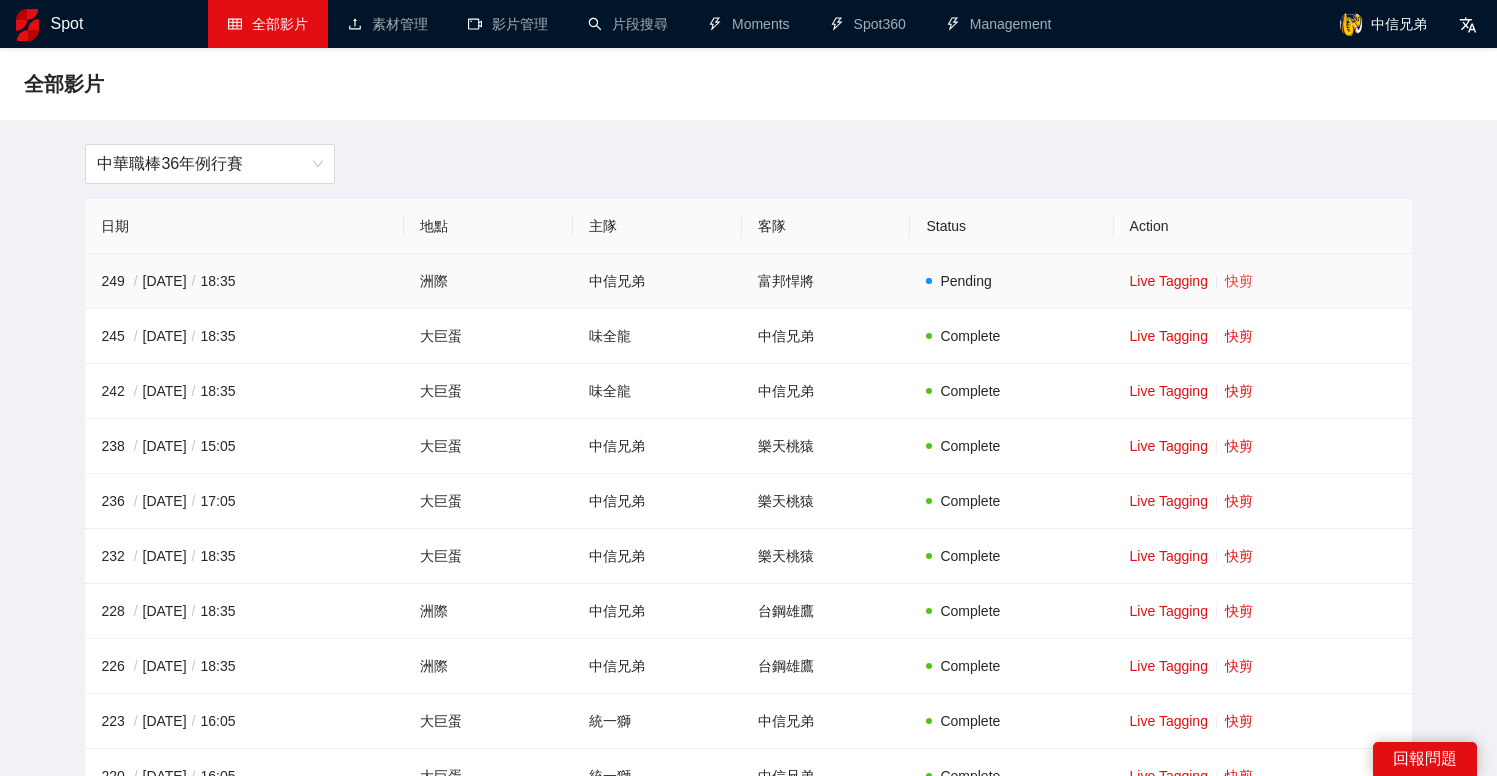 click on "快剪" at bounding box center (1239, 281) 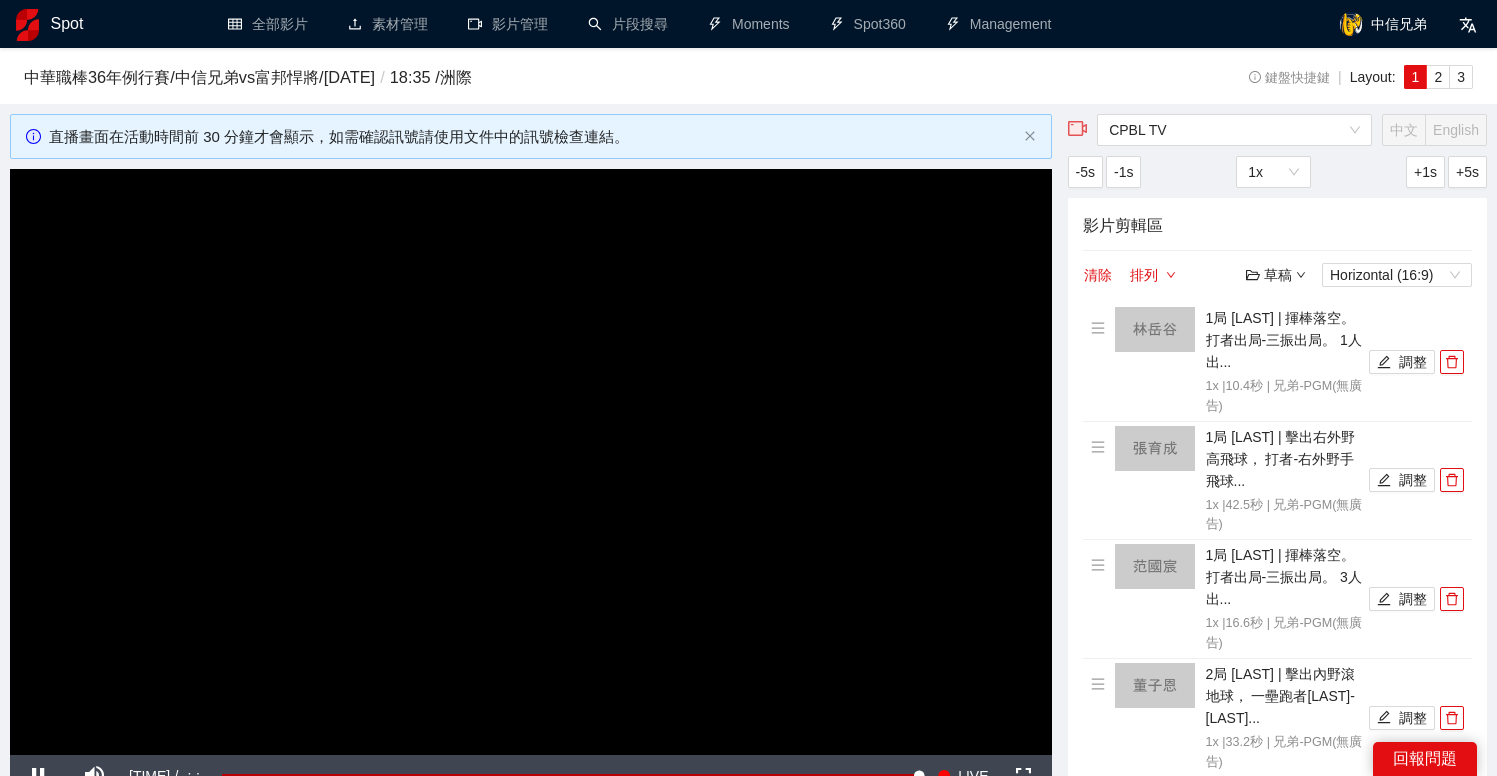 scroll, scrollTop: 53, scrollLeft: 0, axis: vertical 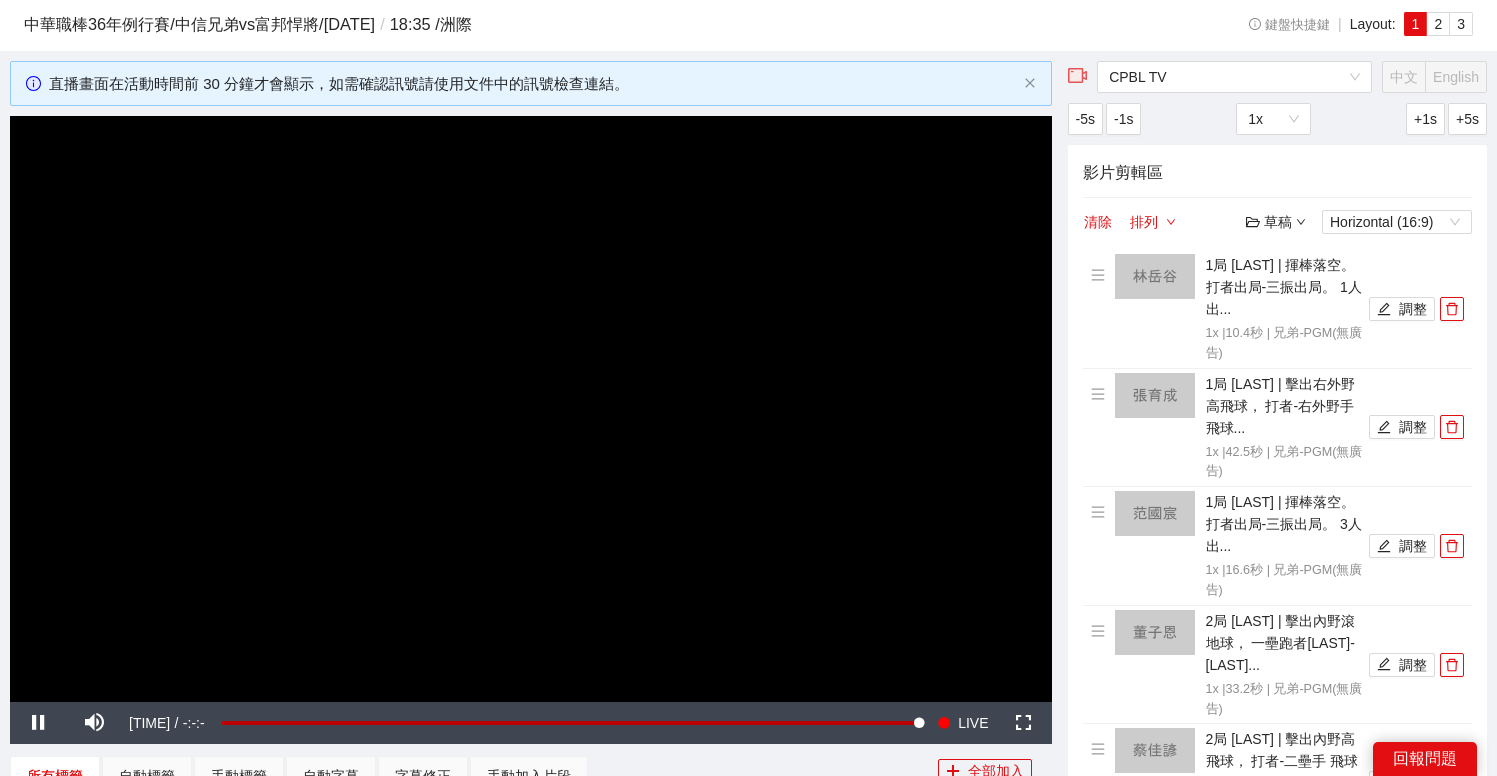 click on "**********" at bounding box center [748, 1624] 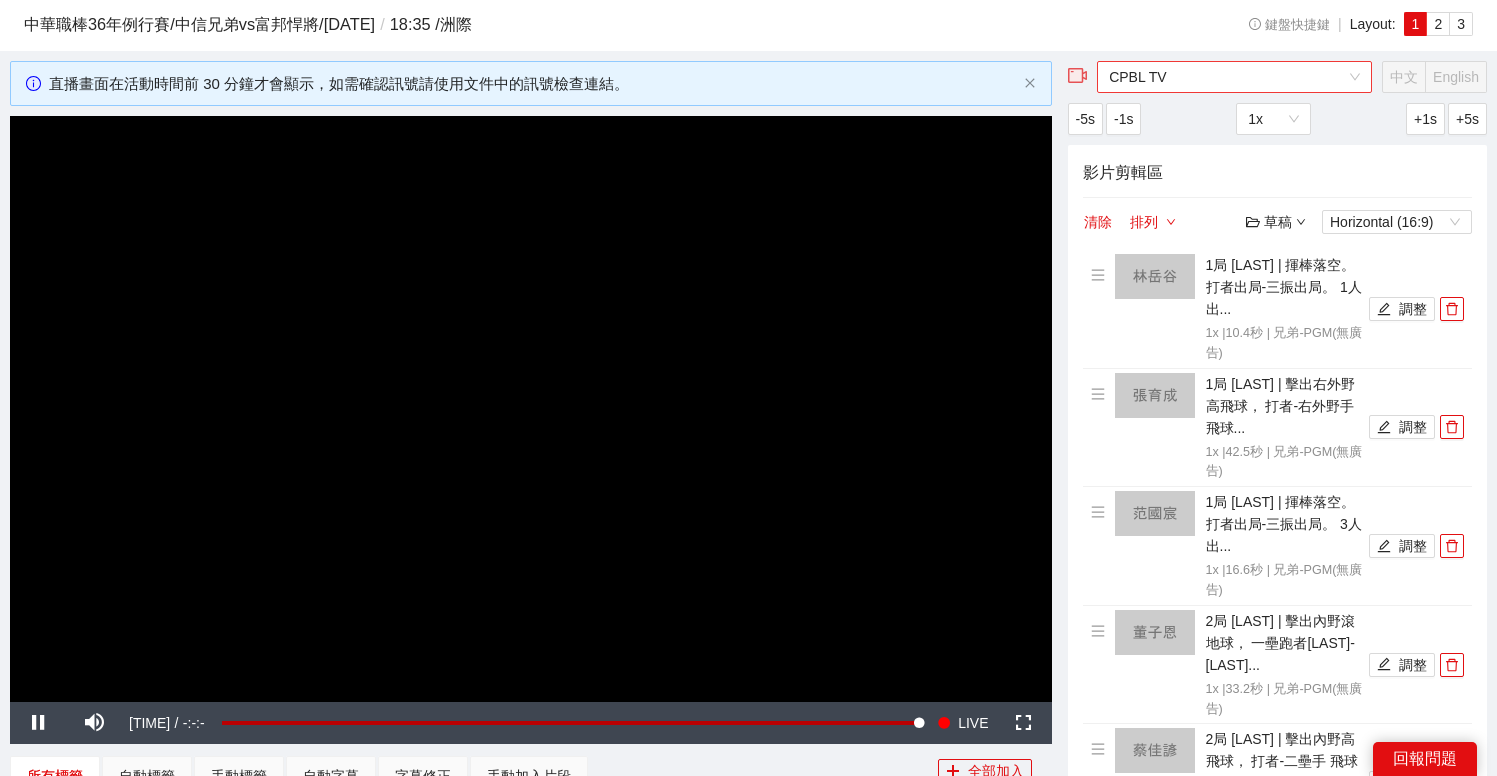 click on "CPBL TV" at bounding box center [1234, 77] 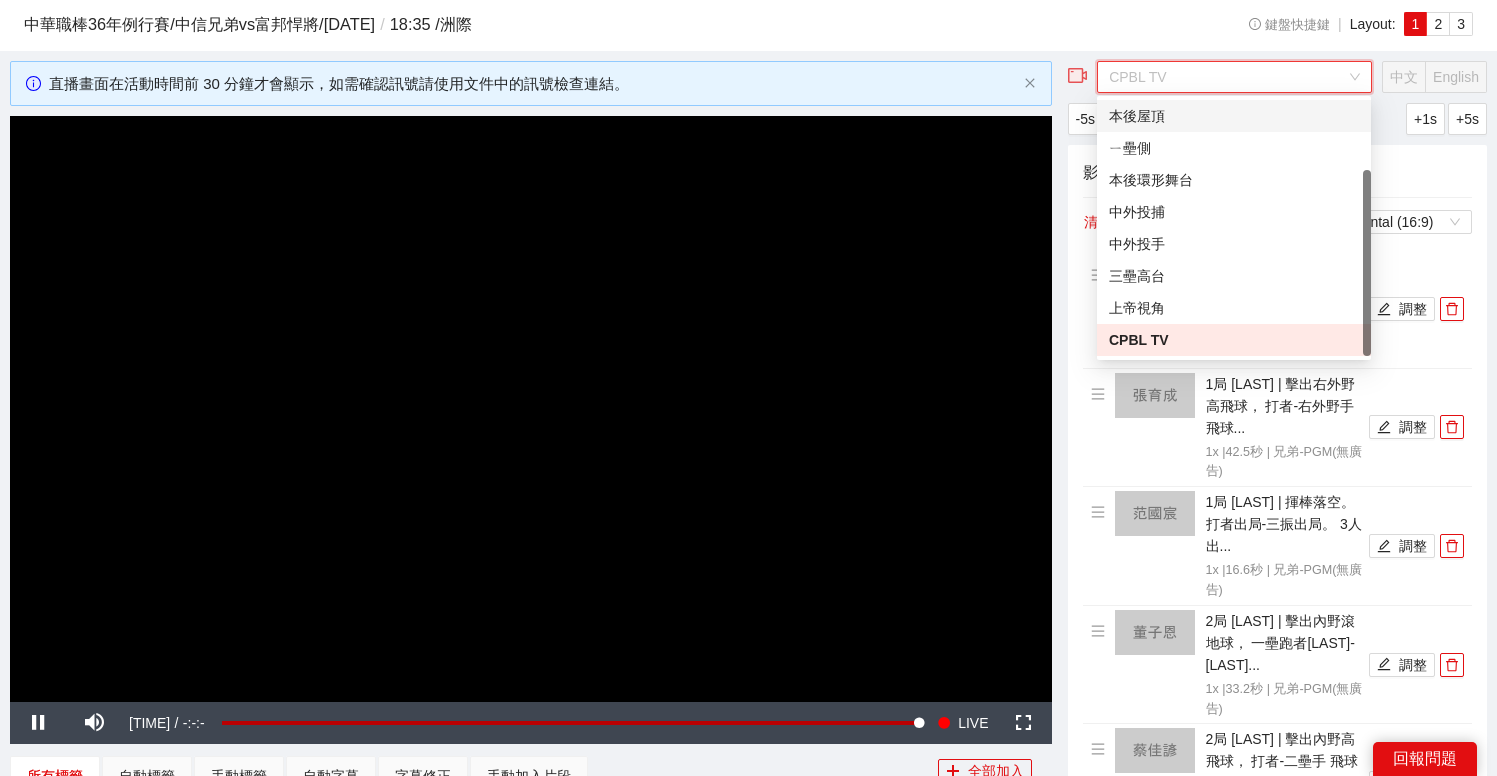 scroll, scrollTop: 0, scrollLeft: 0, axis: both 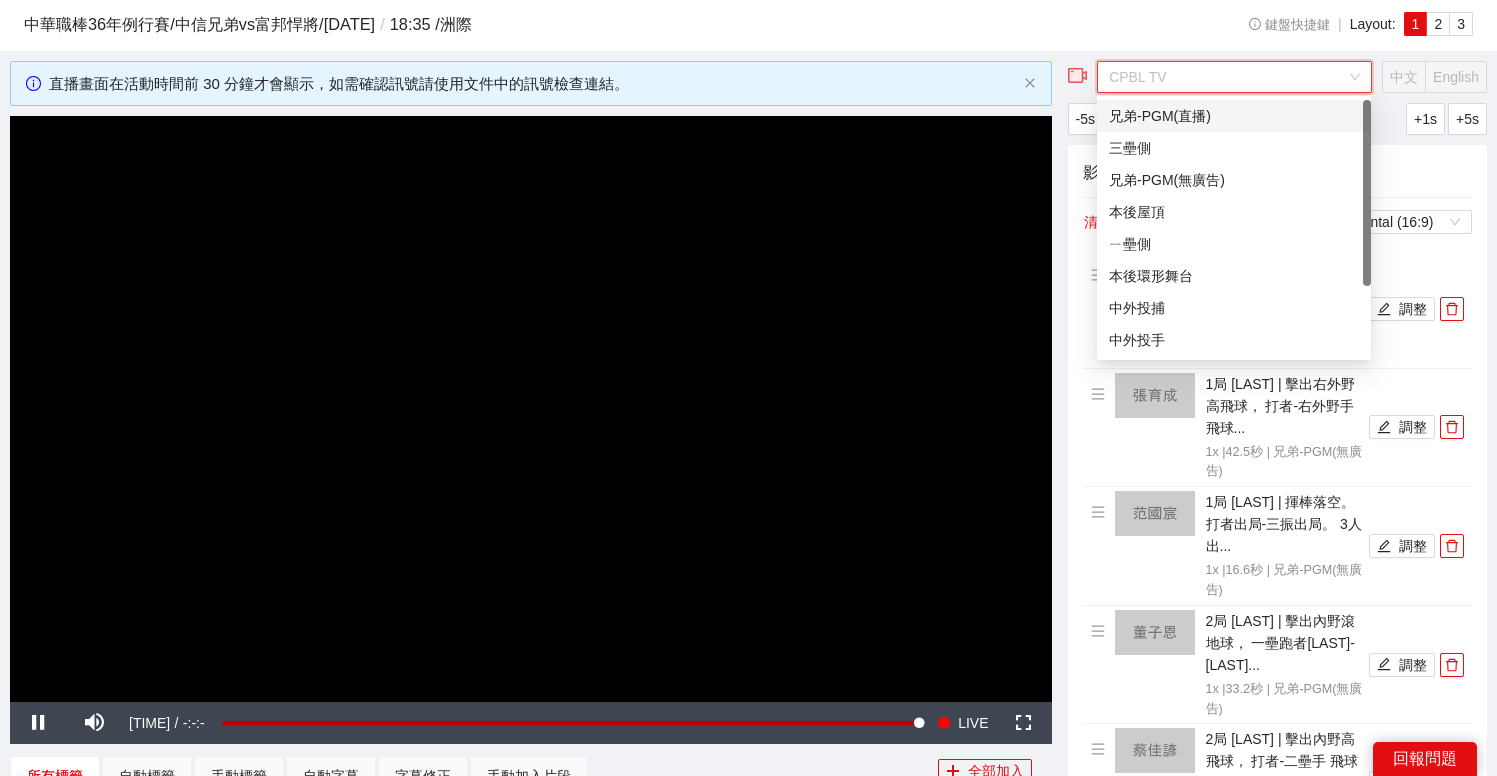 click on "兄弟-PGM(直播)" at bounding box center (1234, 116) 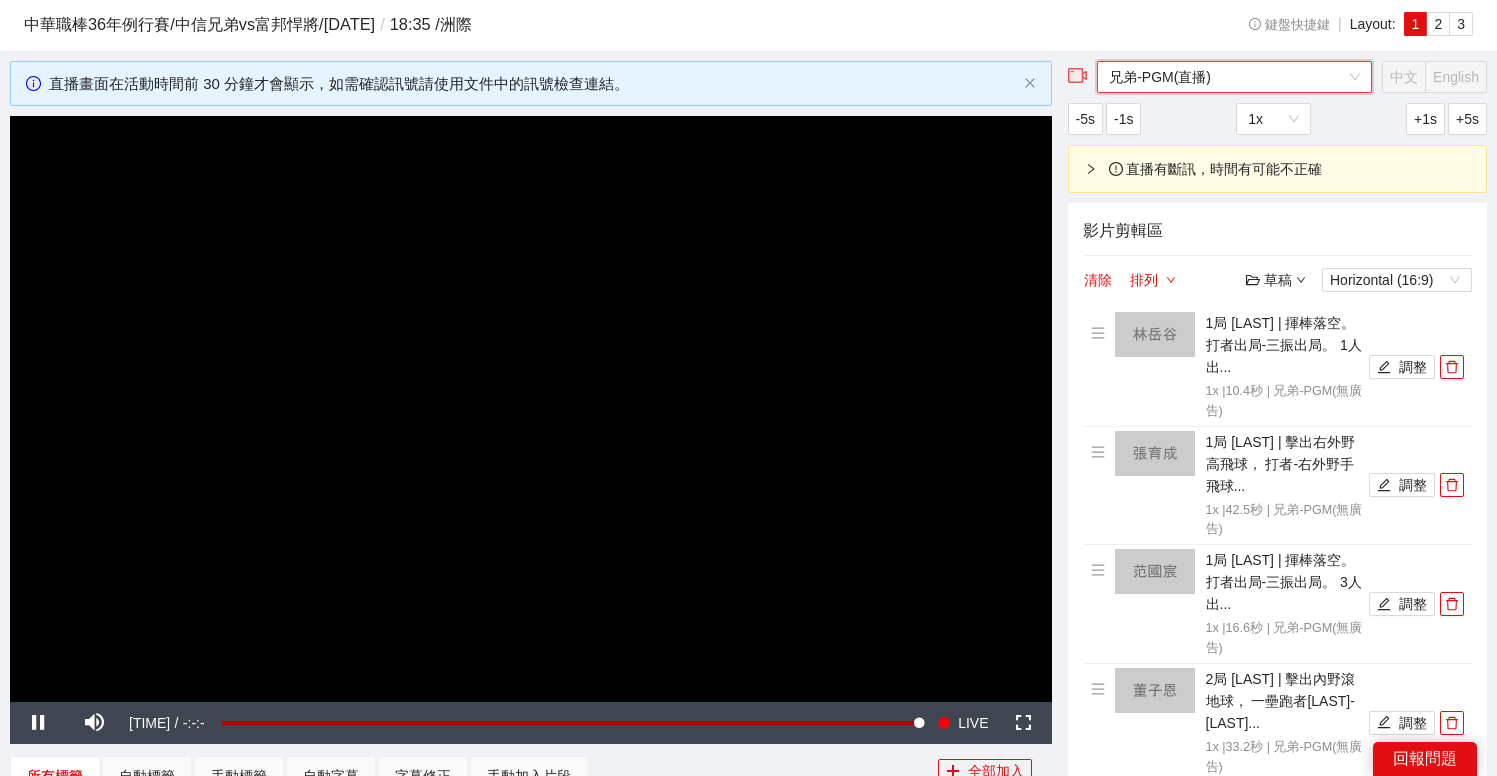 click on "兄弟-PGM(直播)" at bounding box center [1234, 77] 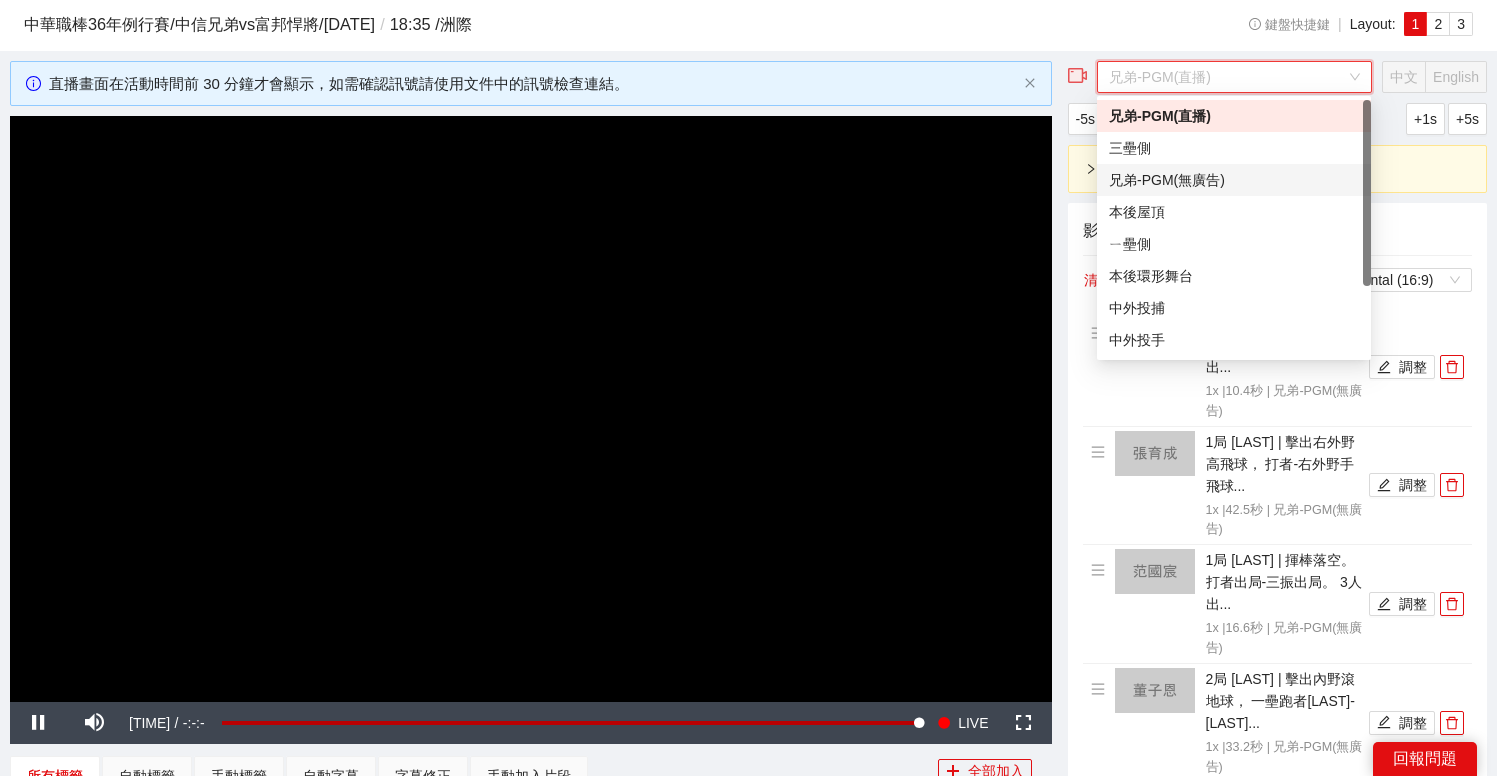 click on "兄弟-PGM(無廣告)" at bounding box center [1234, 180] 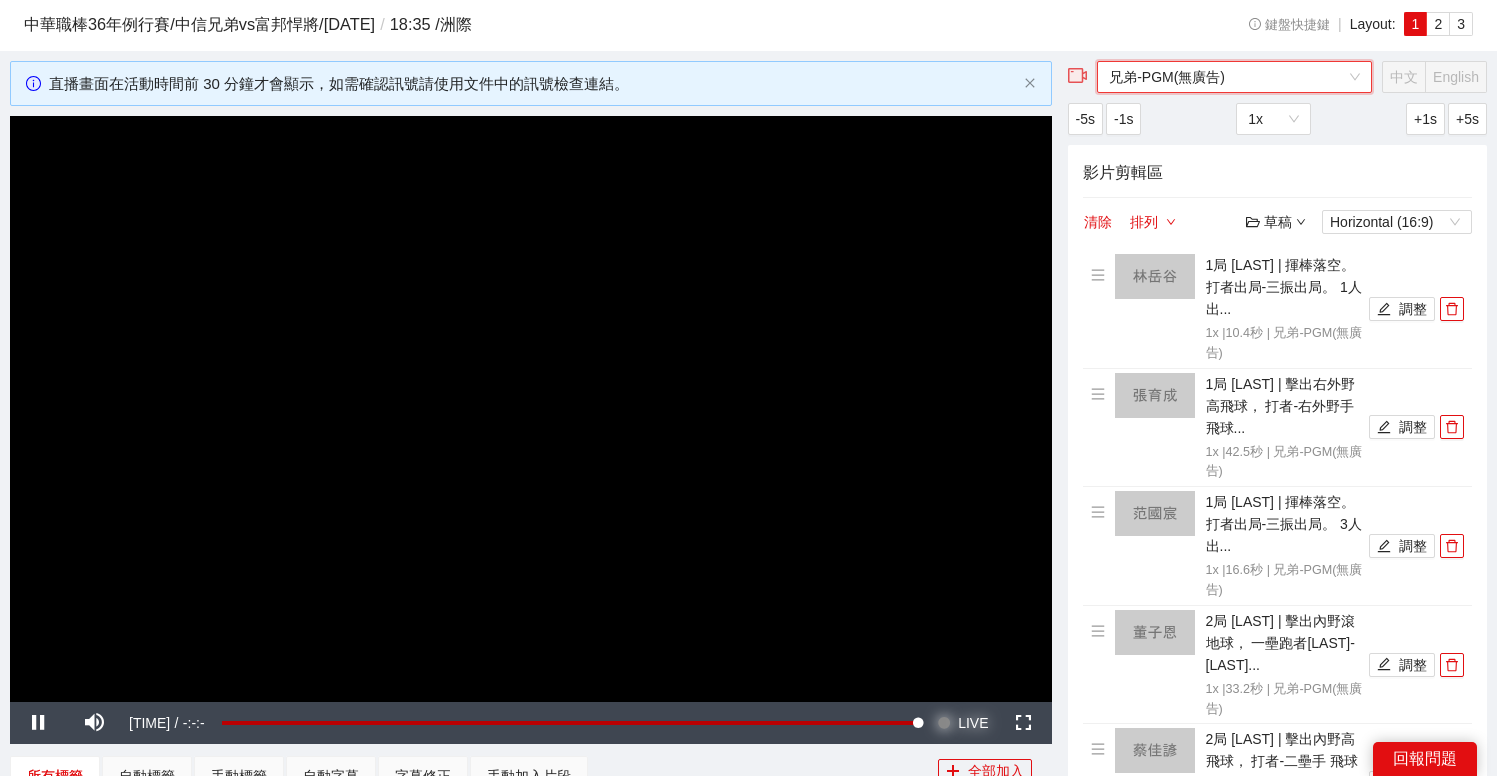 click on "Seek to live, currently behind live LIVE" at bounding box center [962, 723] 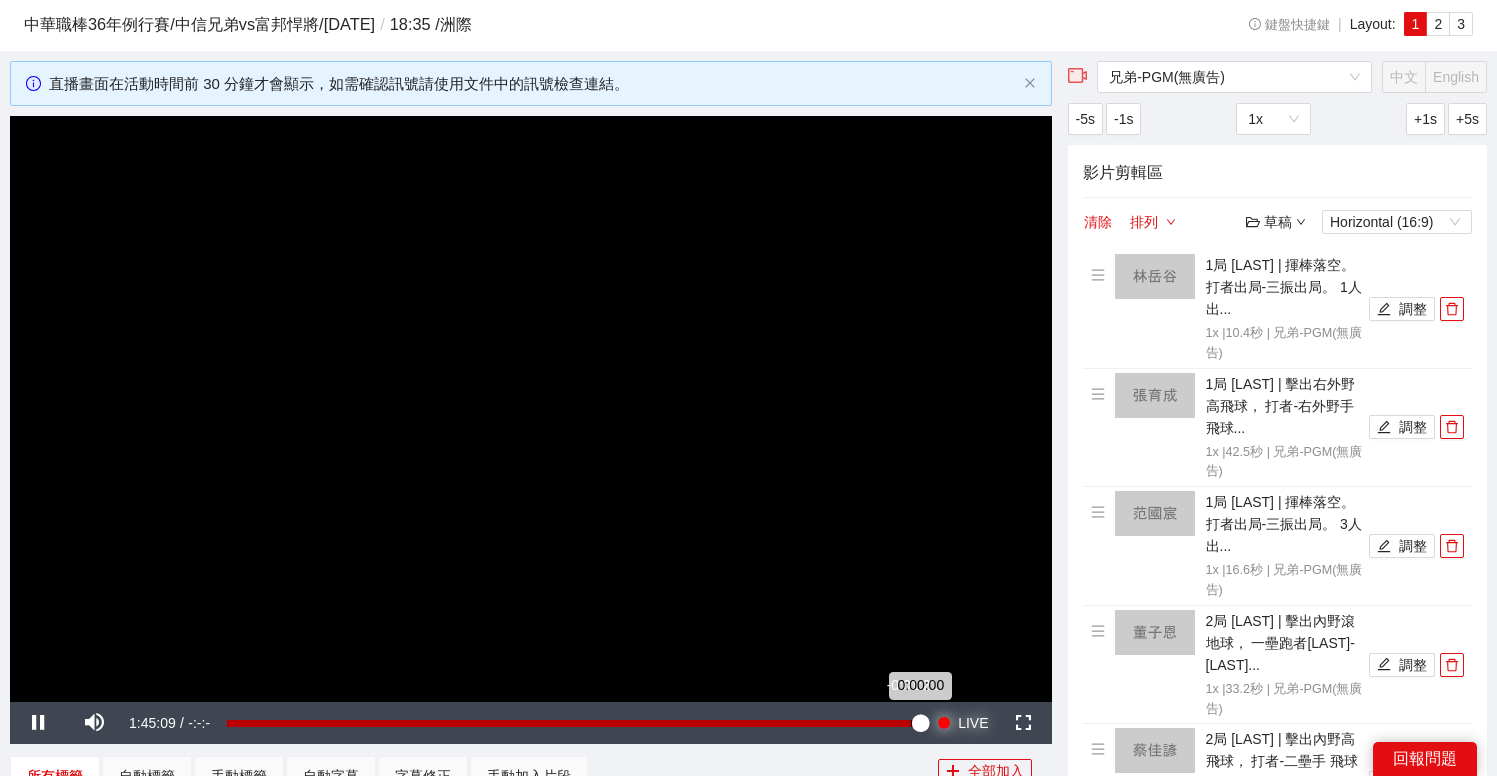 click on "0:00:00" at bounding box center (573, 723) 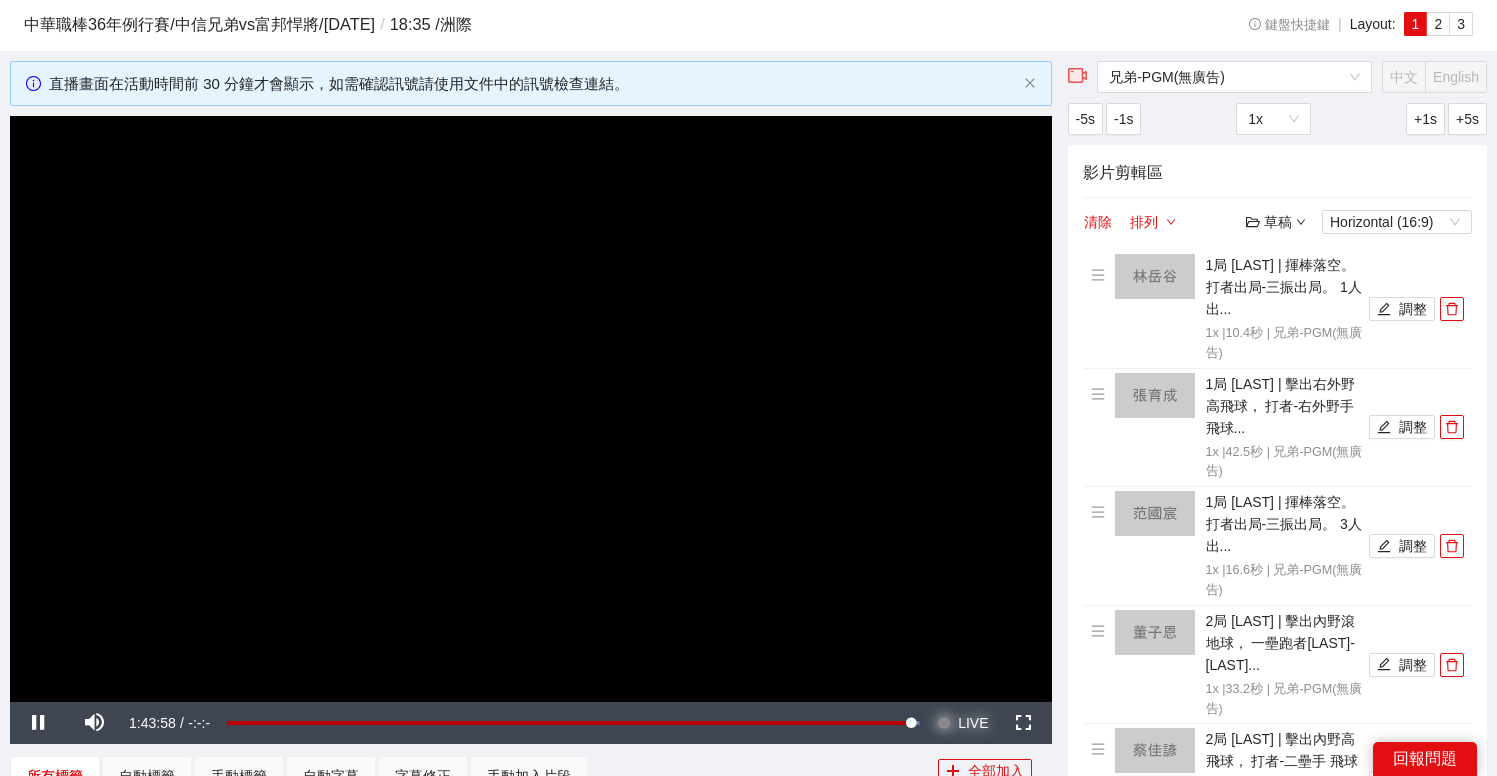 type 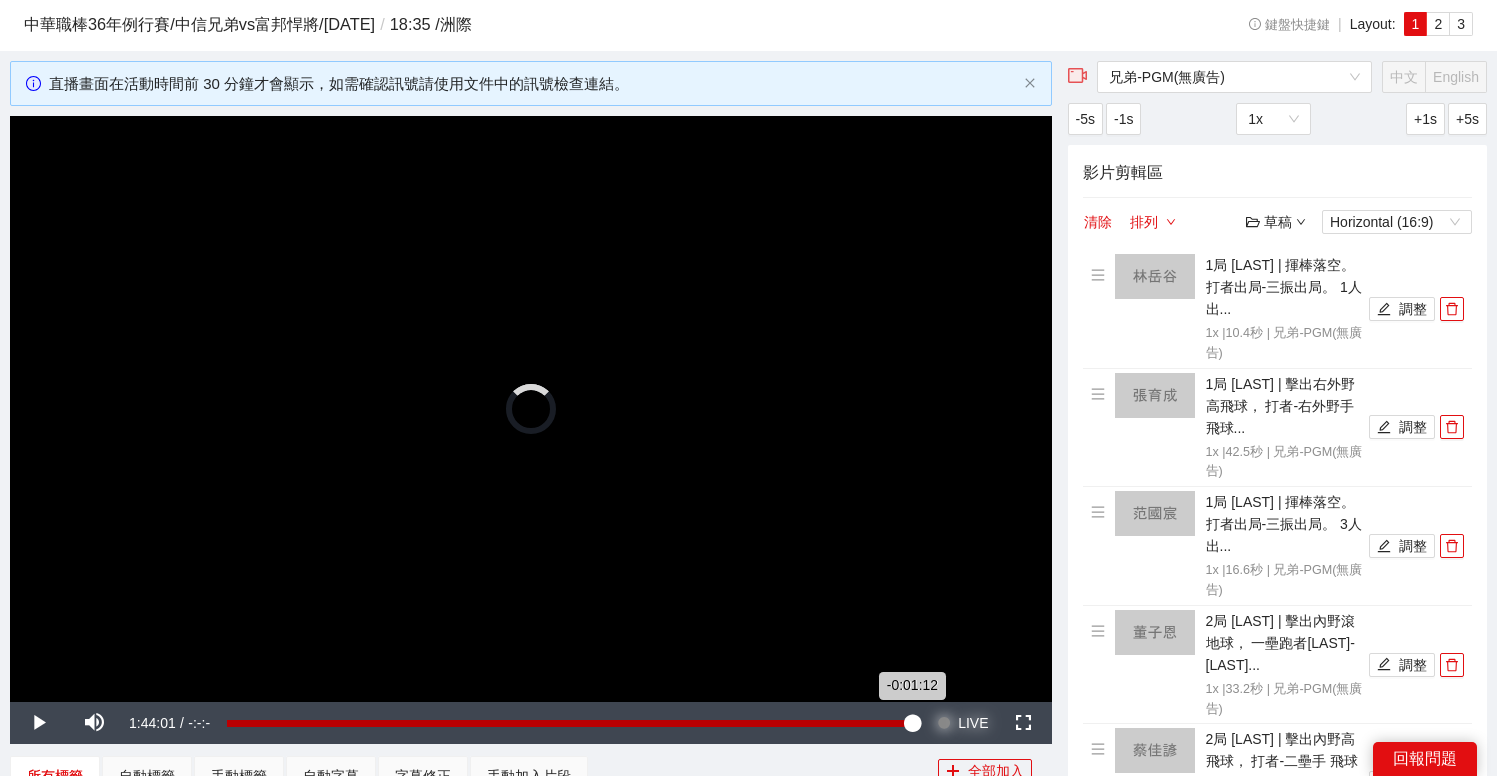 click on "-0:01:12" at bounding box center [569, 723] 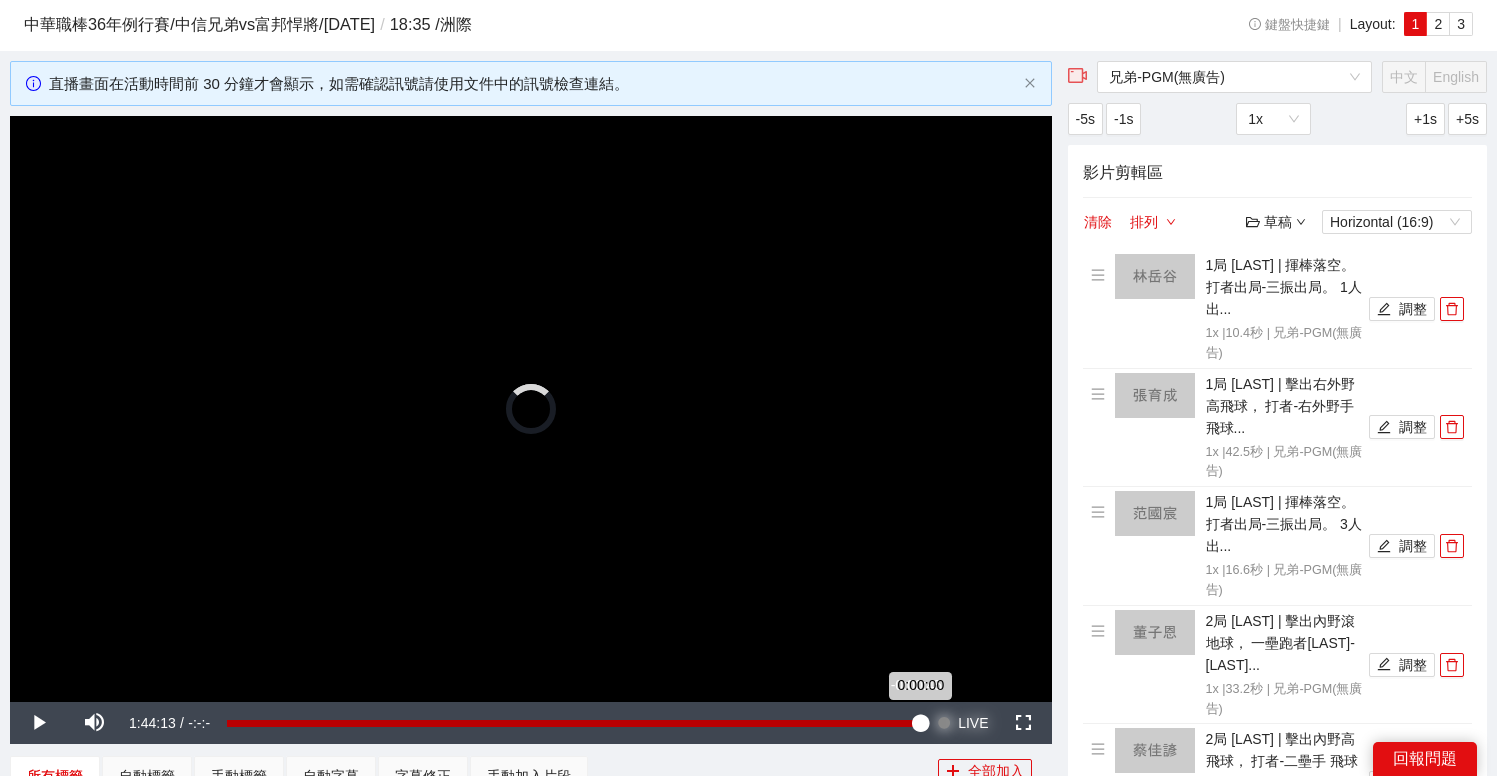 click on "0:00:00" at bounding box center (573, 723) 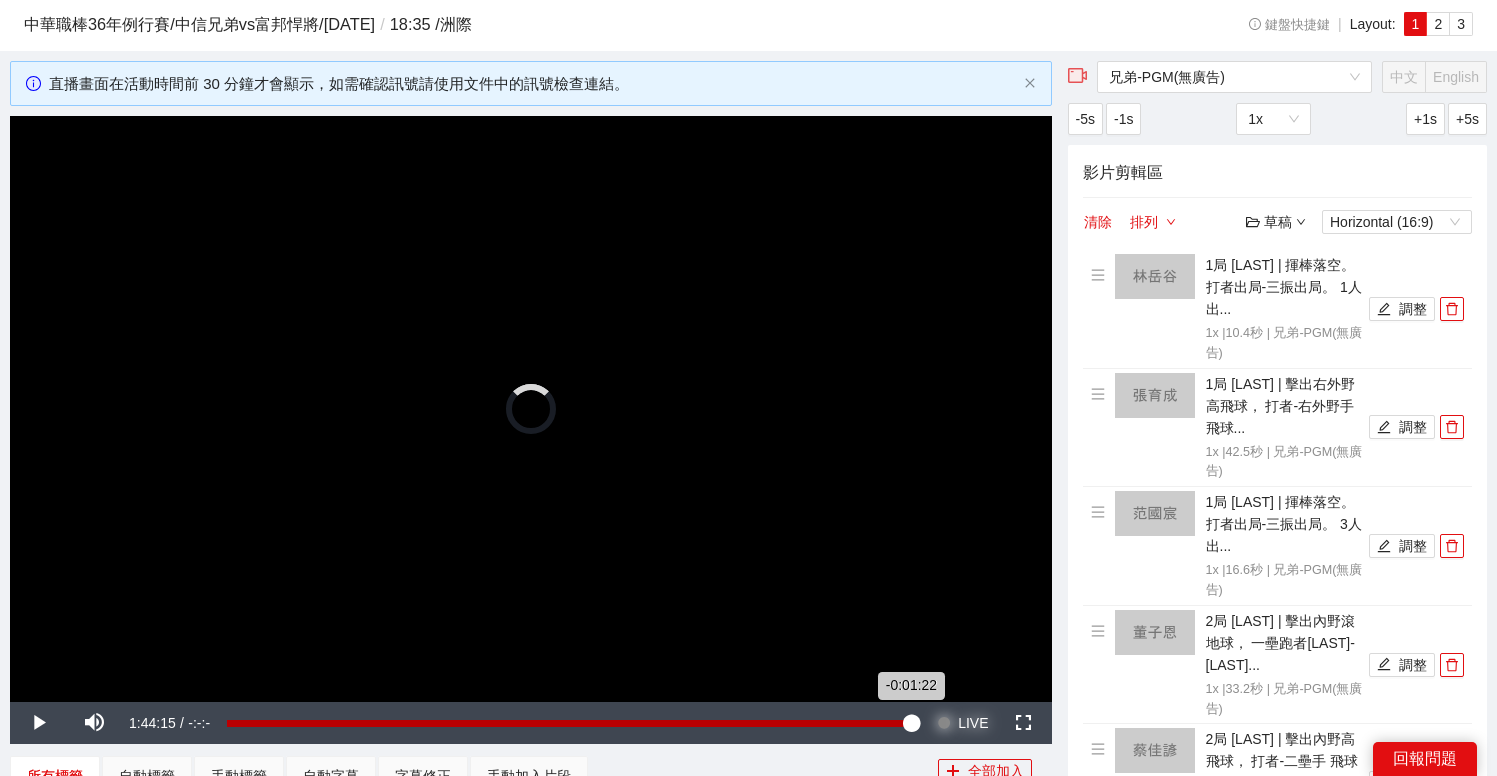 click on "-0:01:22" at bounding box center (569, 723) 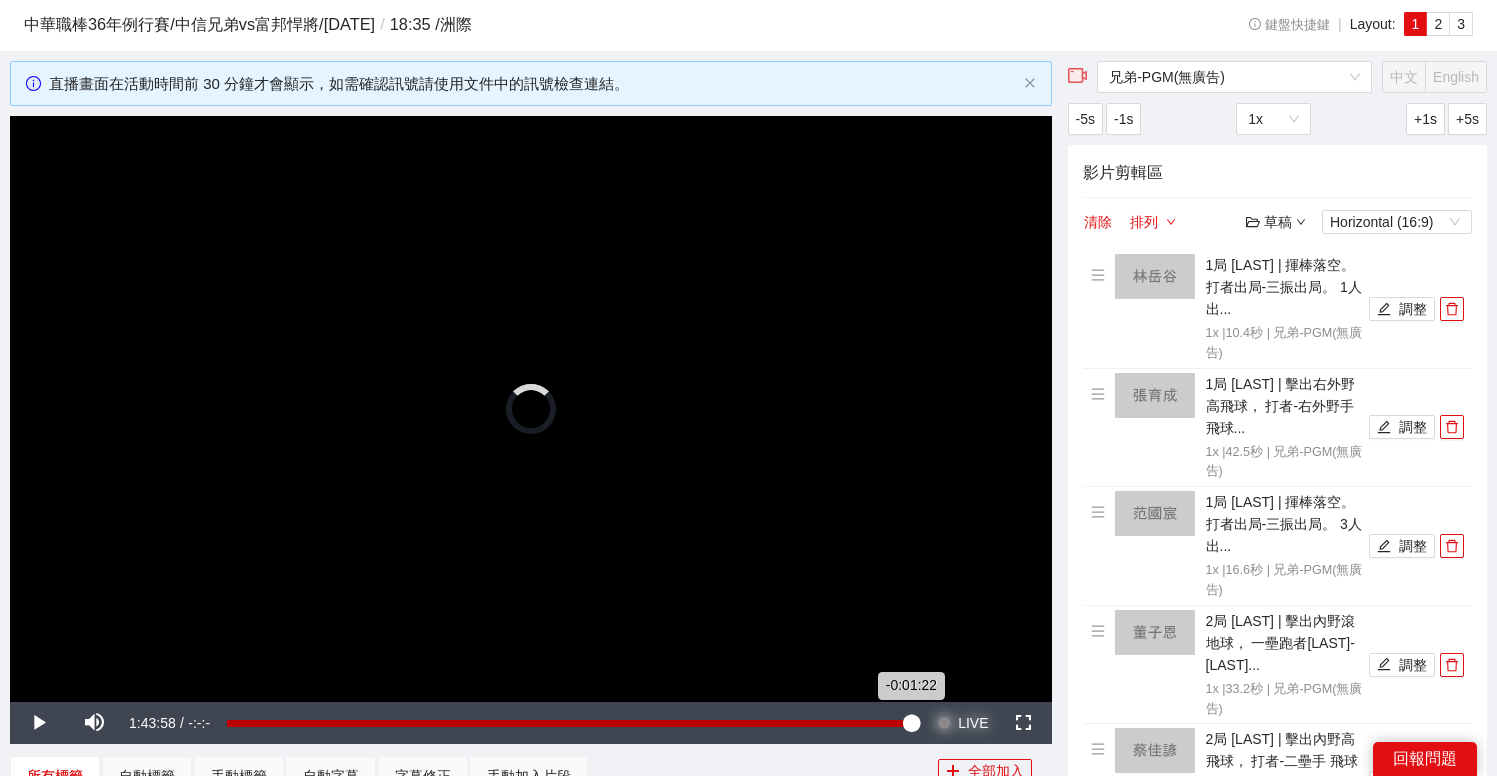 click on "-0:01:22" at bounding box center (569, 723) 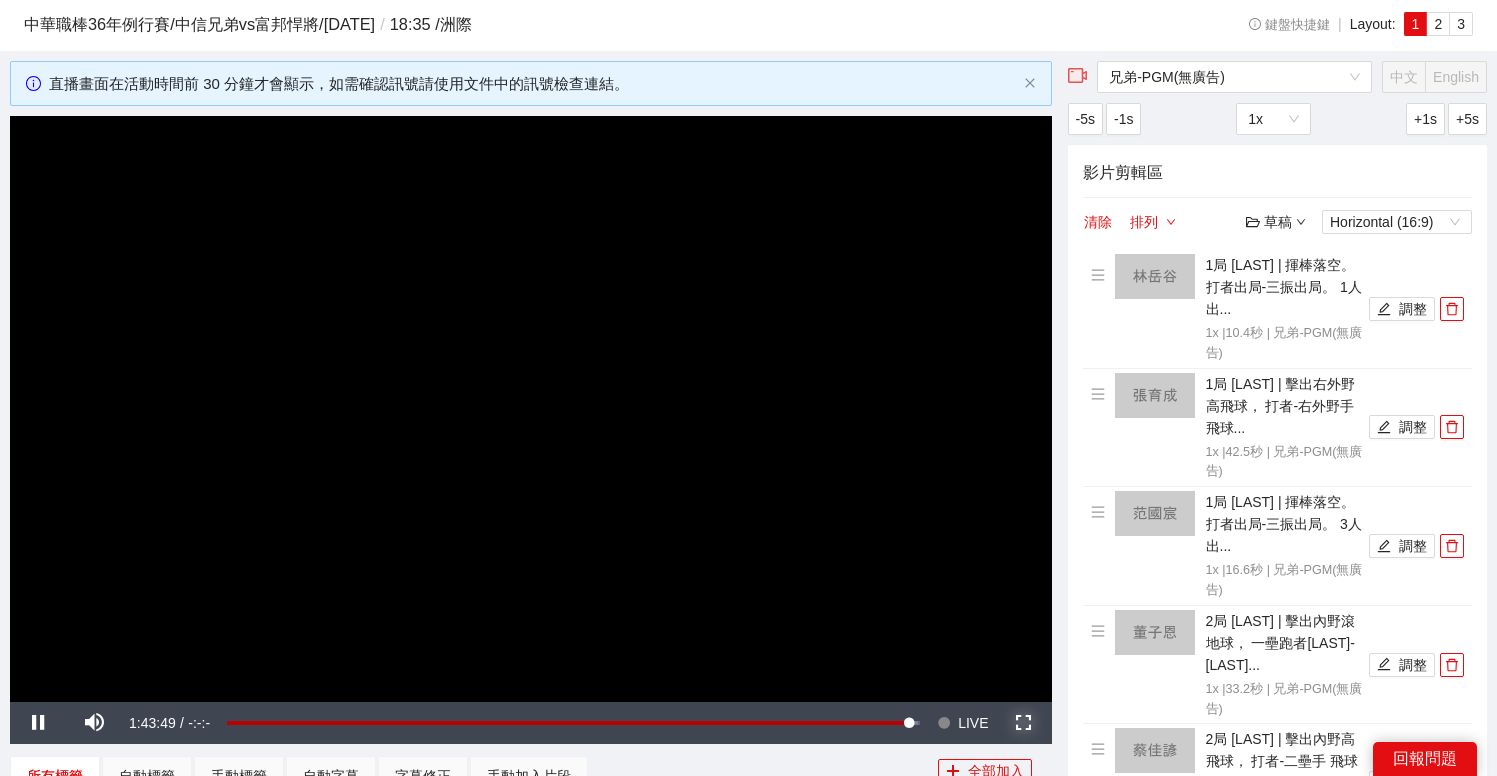 click at bounding box center [1024, 723] 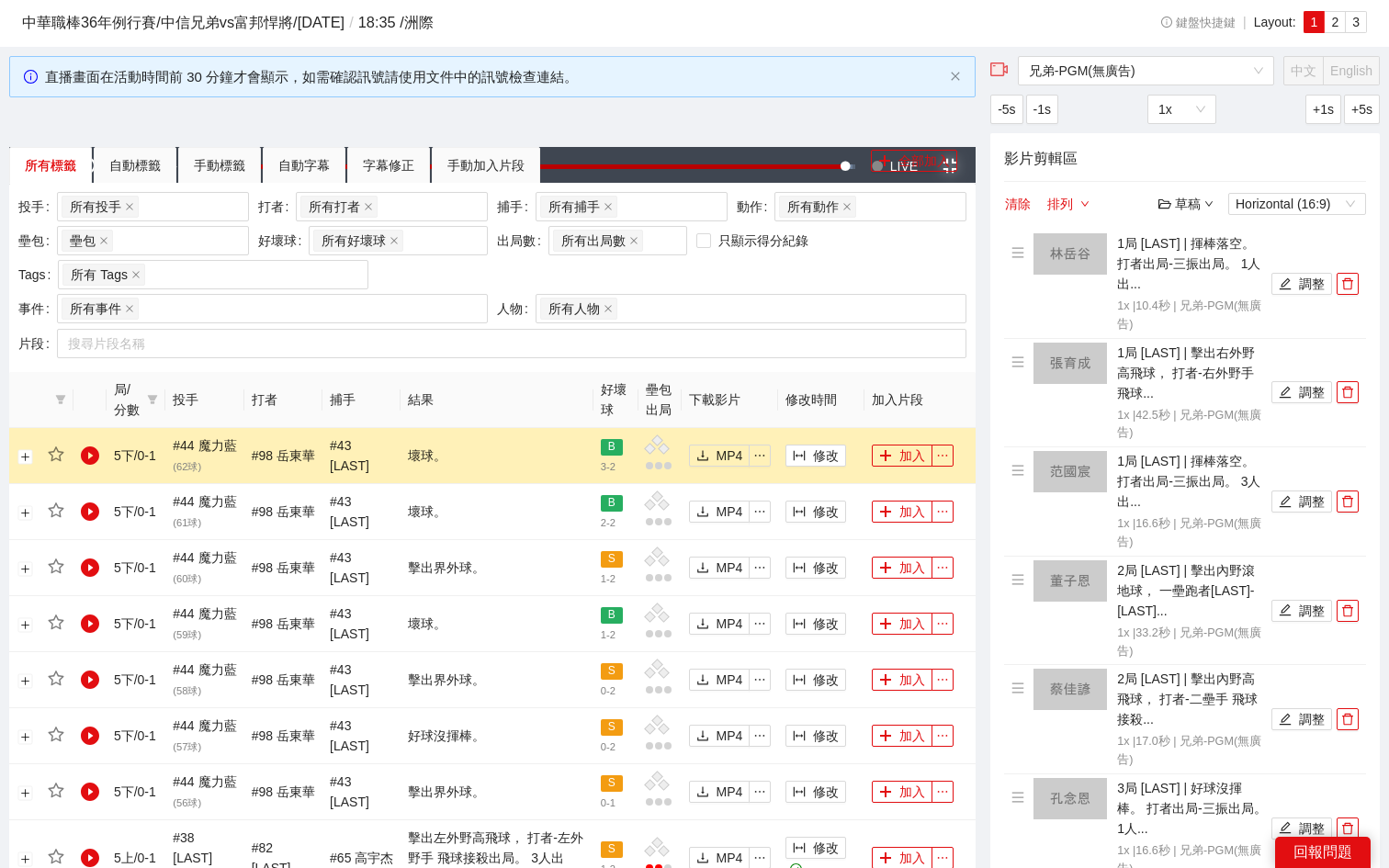 type 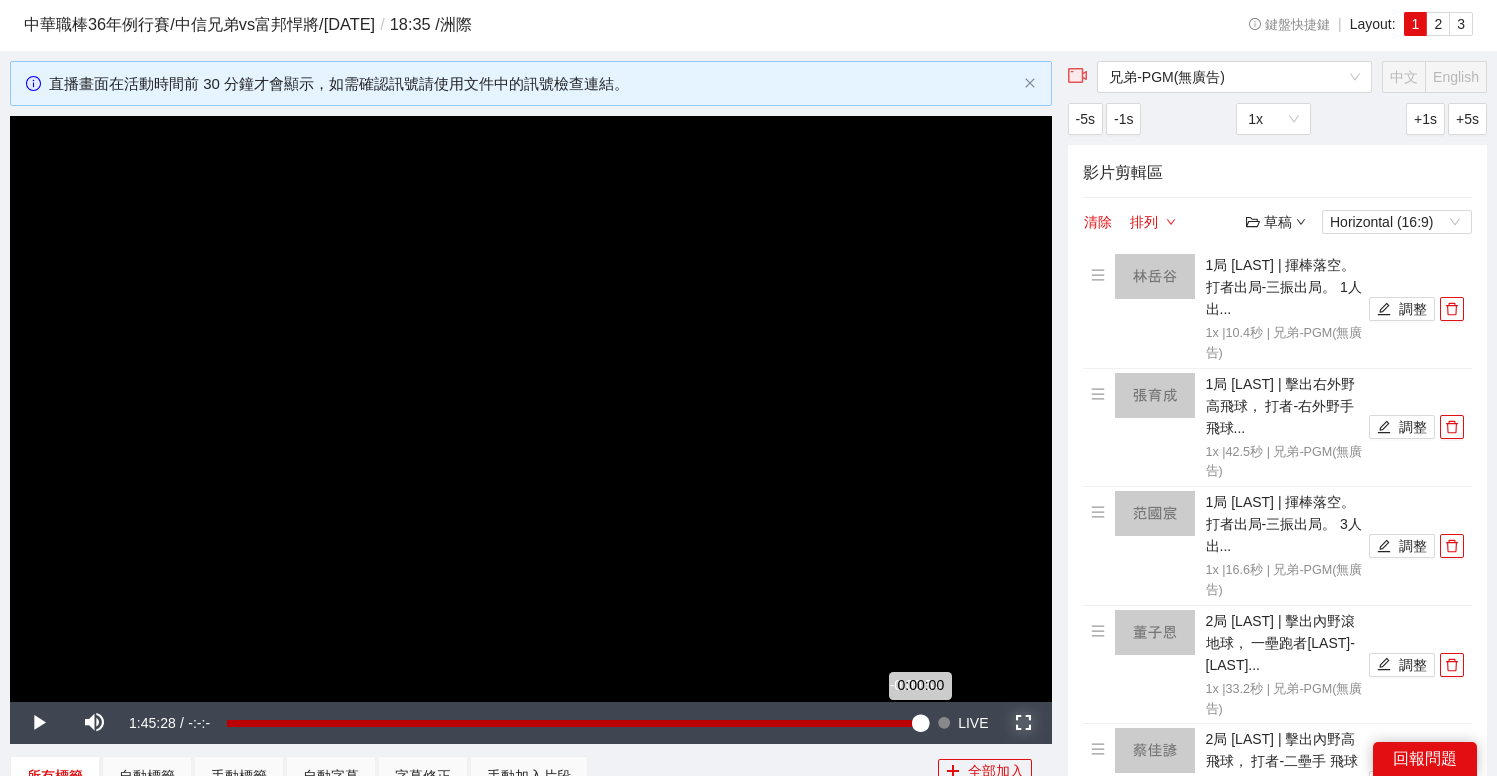 click on "0:00:00" at bounding box center [573, 723] 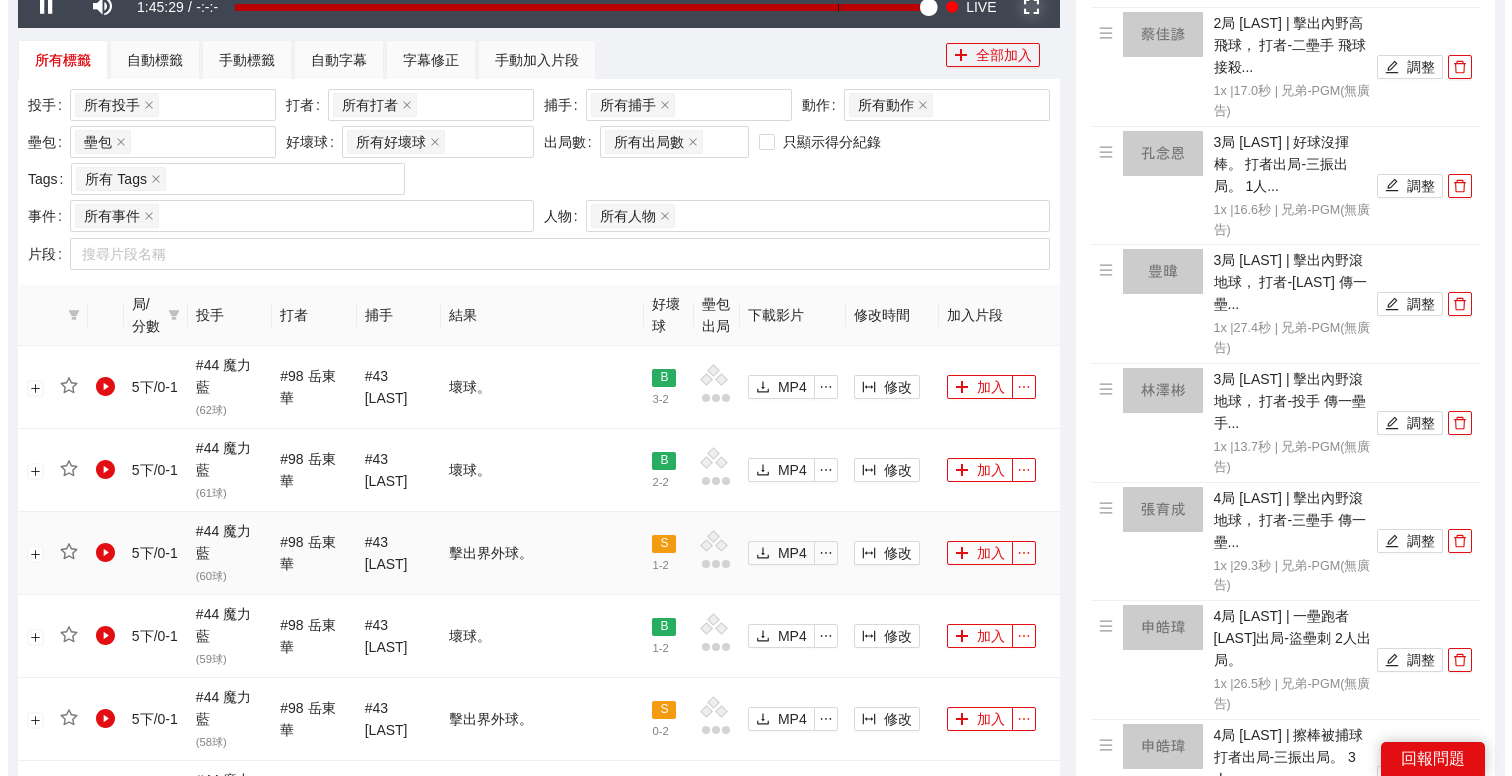 scroll, scrollTop: 770, scrollLeft: 0, axis: vertical 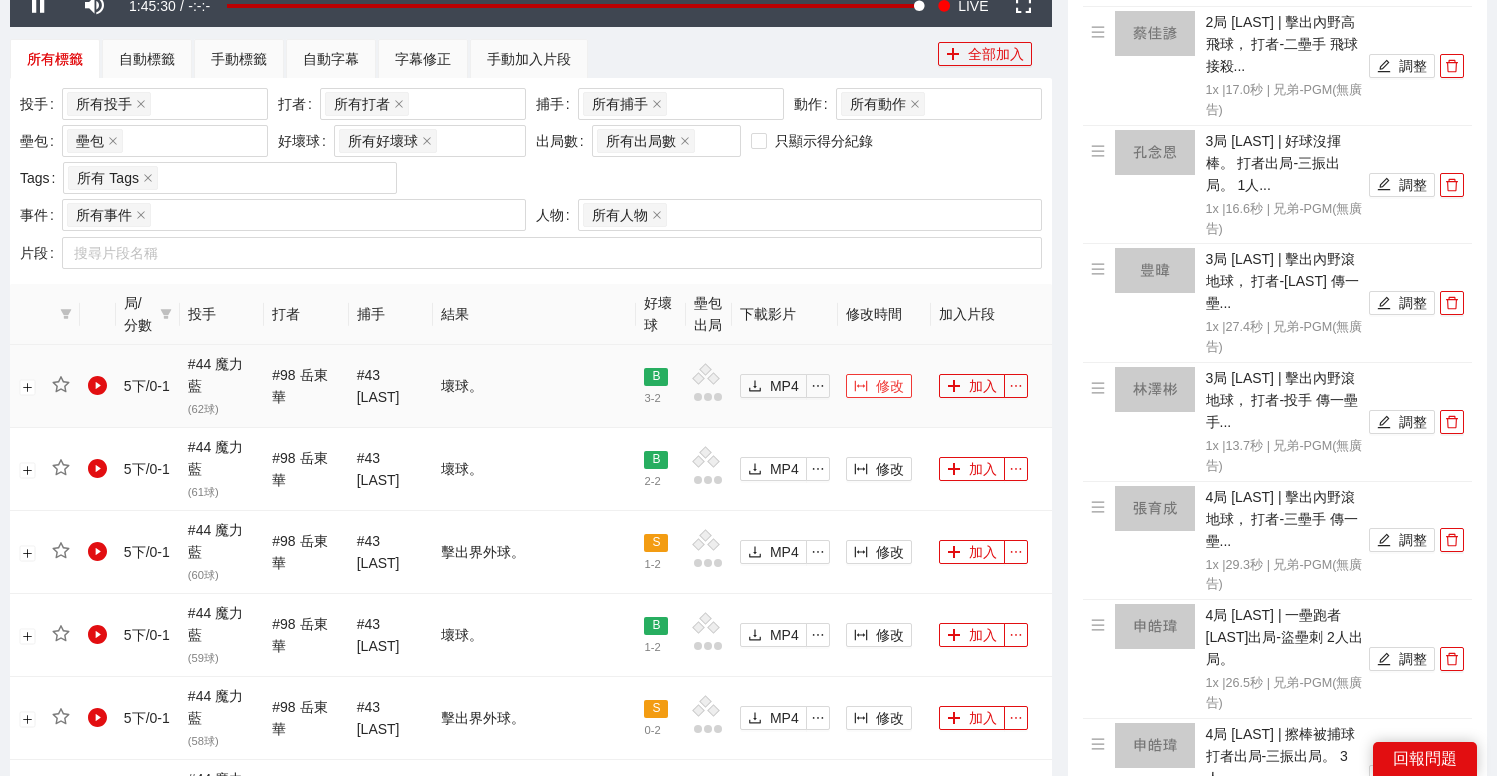 click on "修改" at bounding box center [879, 386] 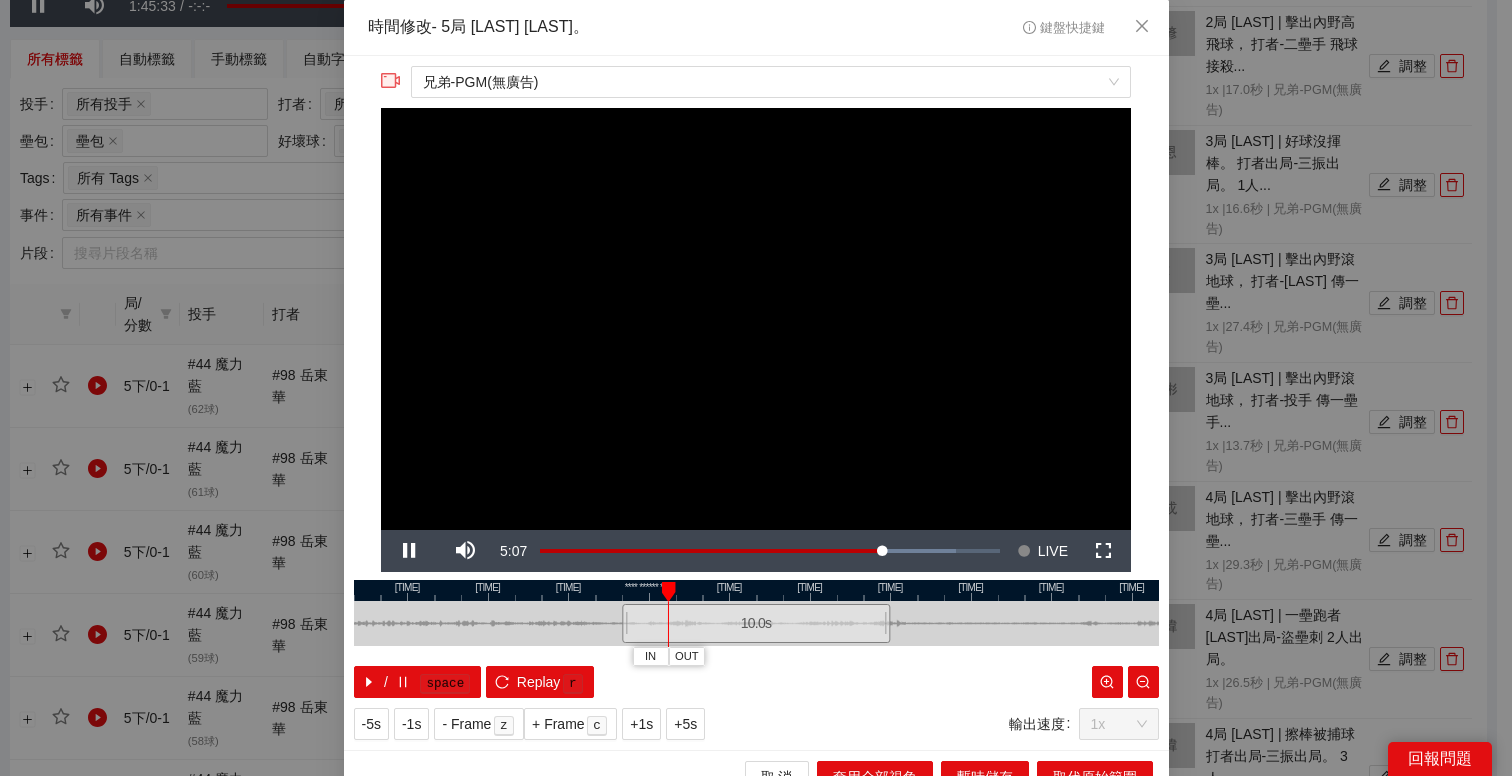 click on "**********" at bounding box center (756, 388) 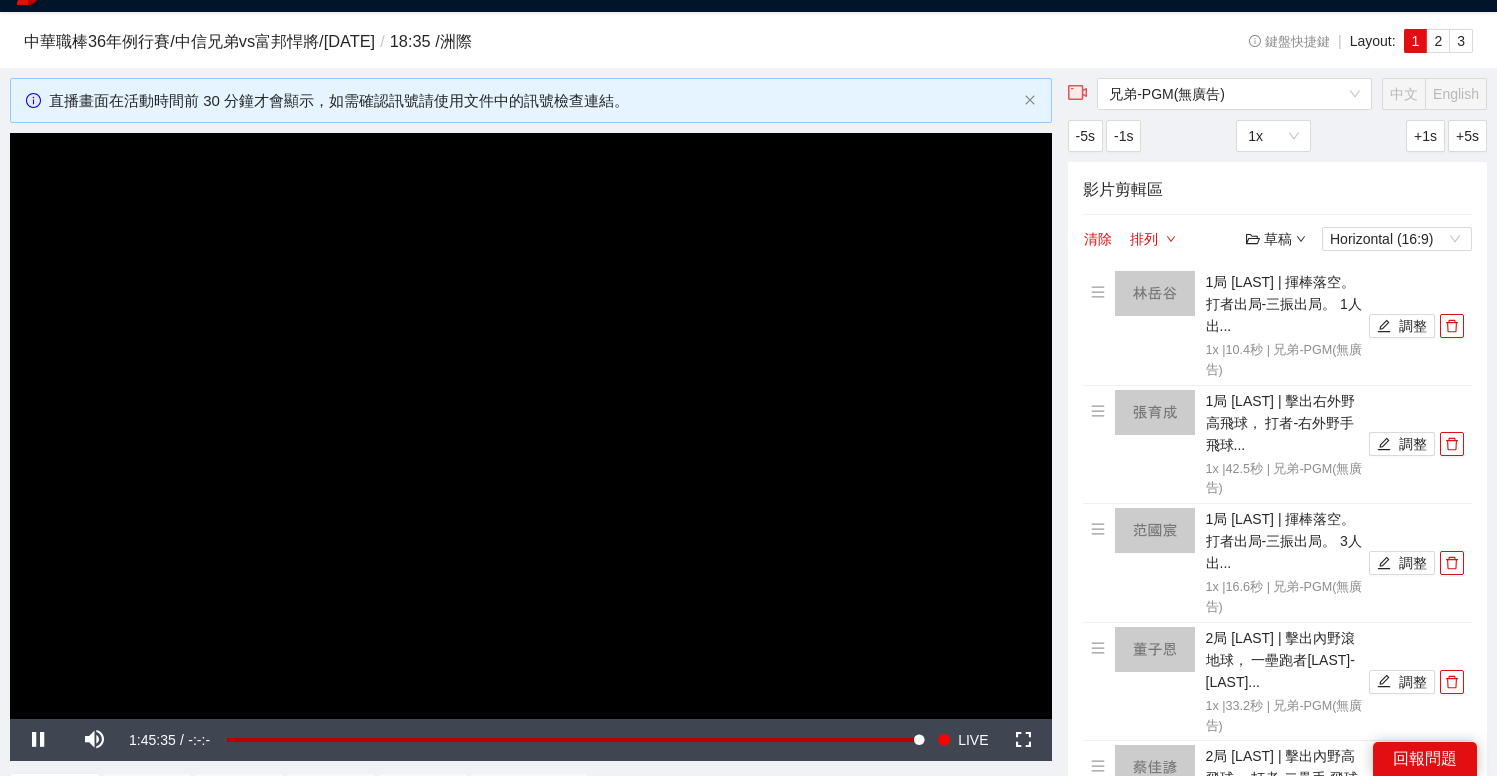scroll, scrollTop: 191, scrollLeft: 0, axis: vertical 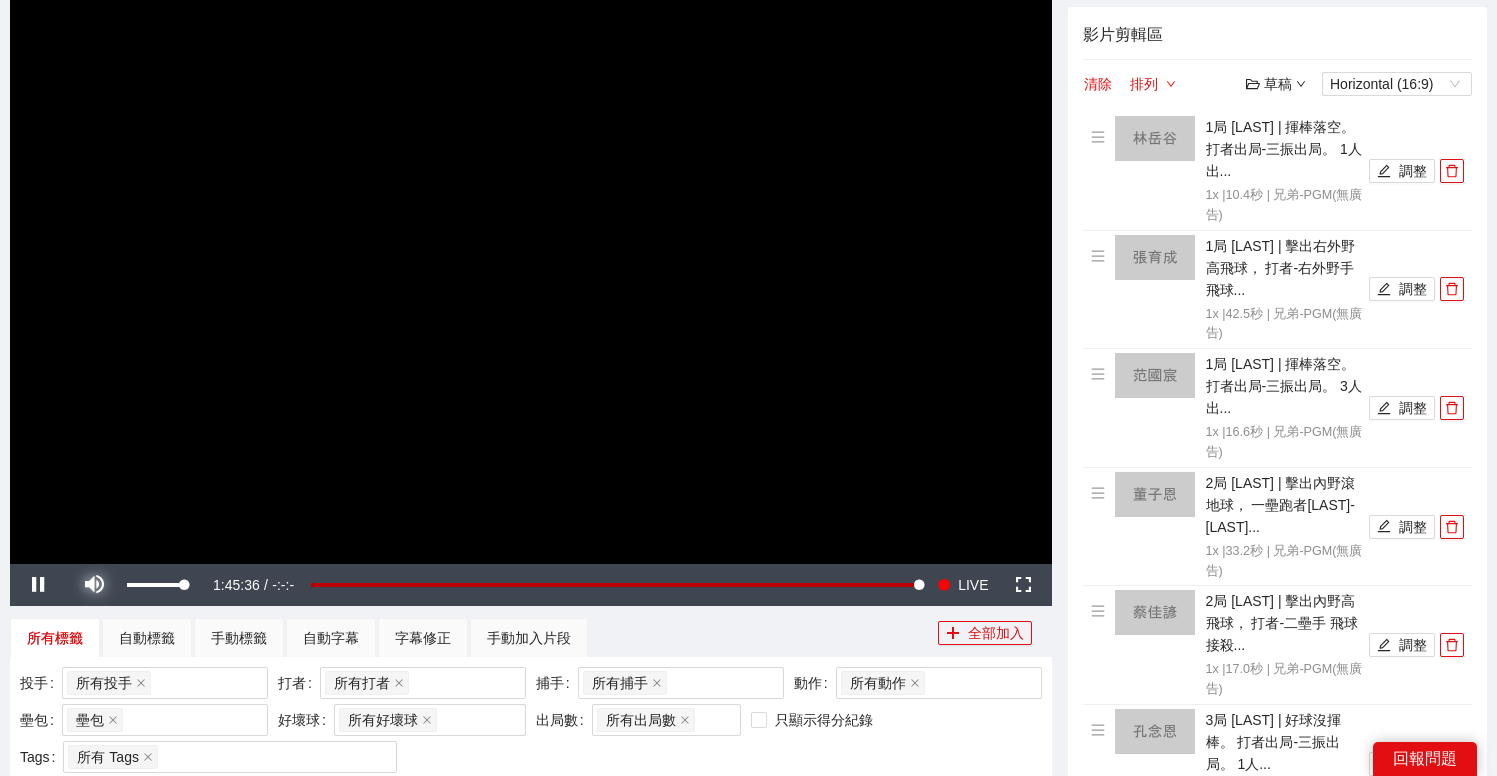 click at bounding box center [94, 585] 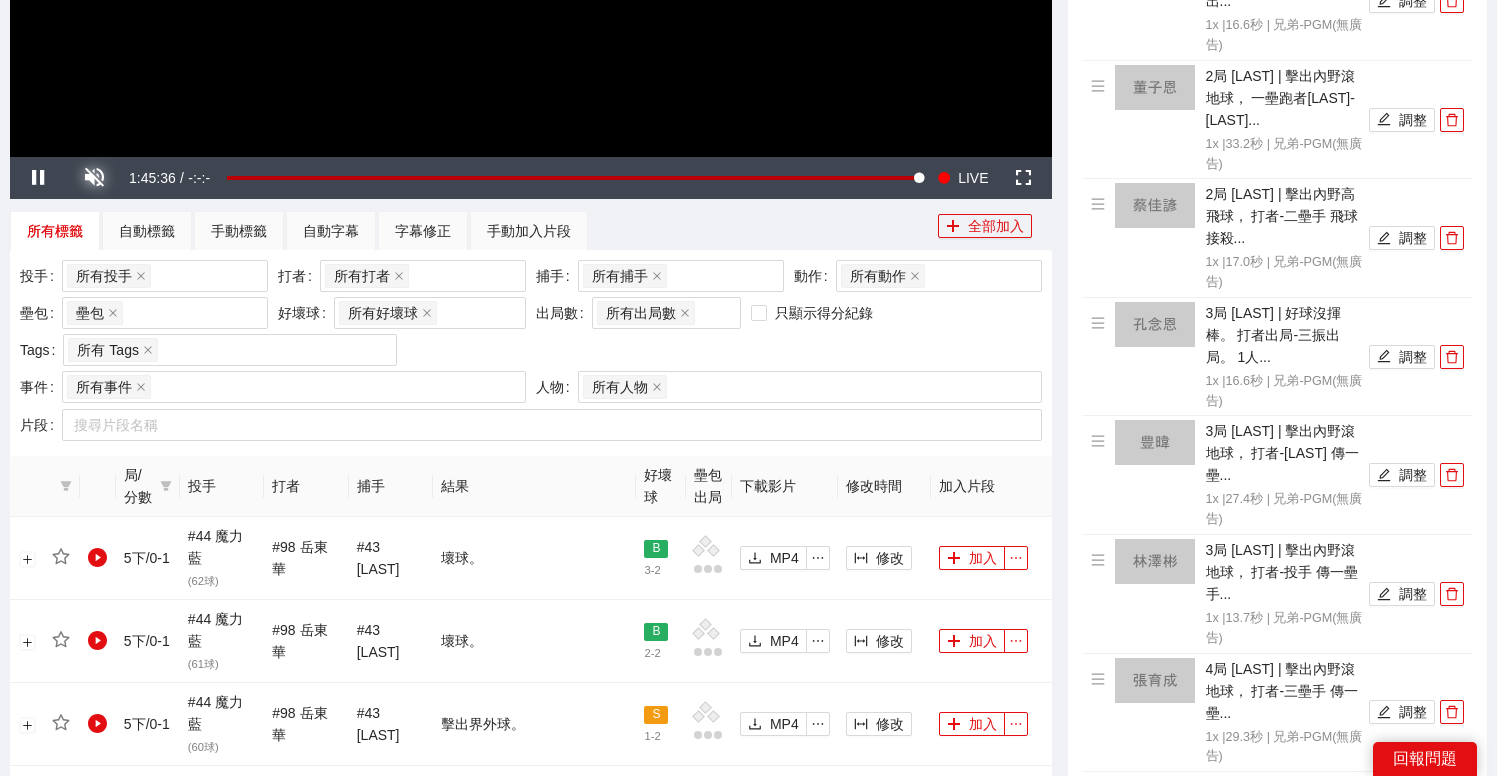 scroll, scrollTop: 835, scrollLeft: 0, axis: vertical 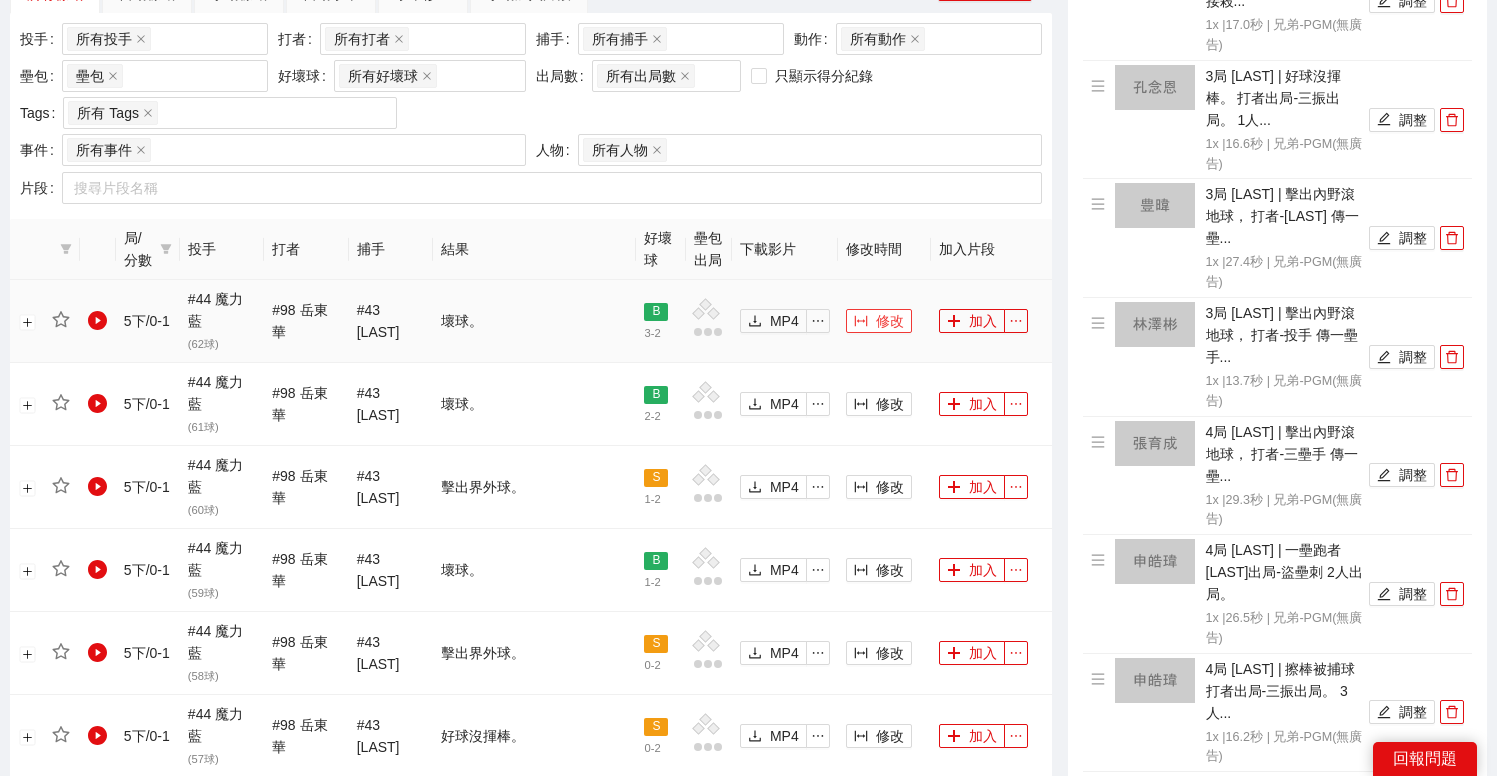 click on "修改" at bounding box center (890, 321) 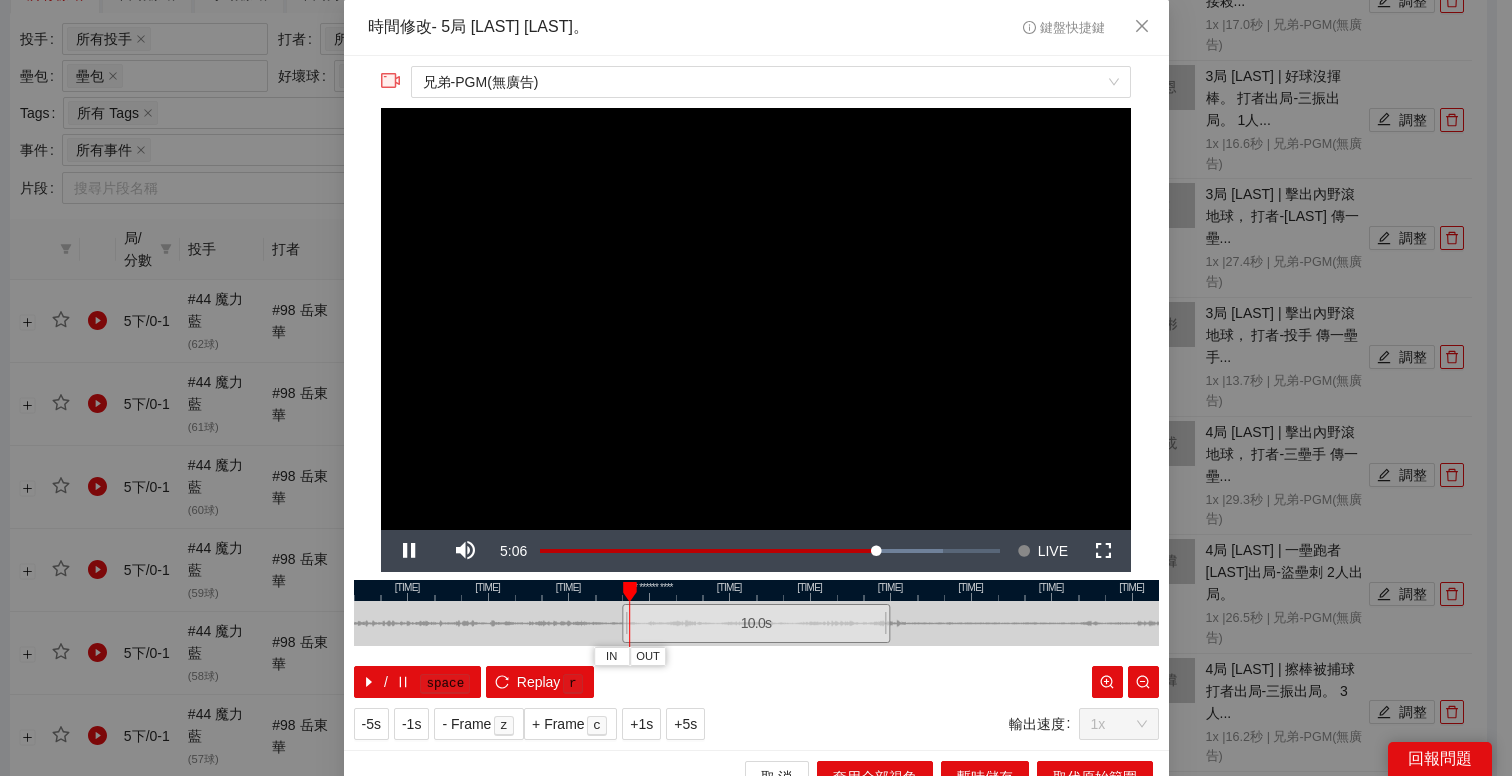 click at bounding box center (756, 590) 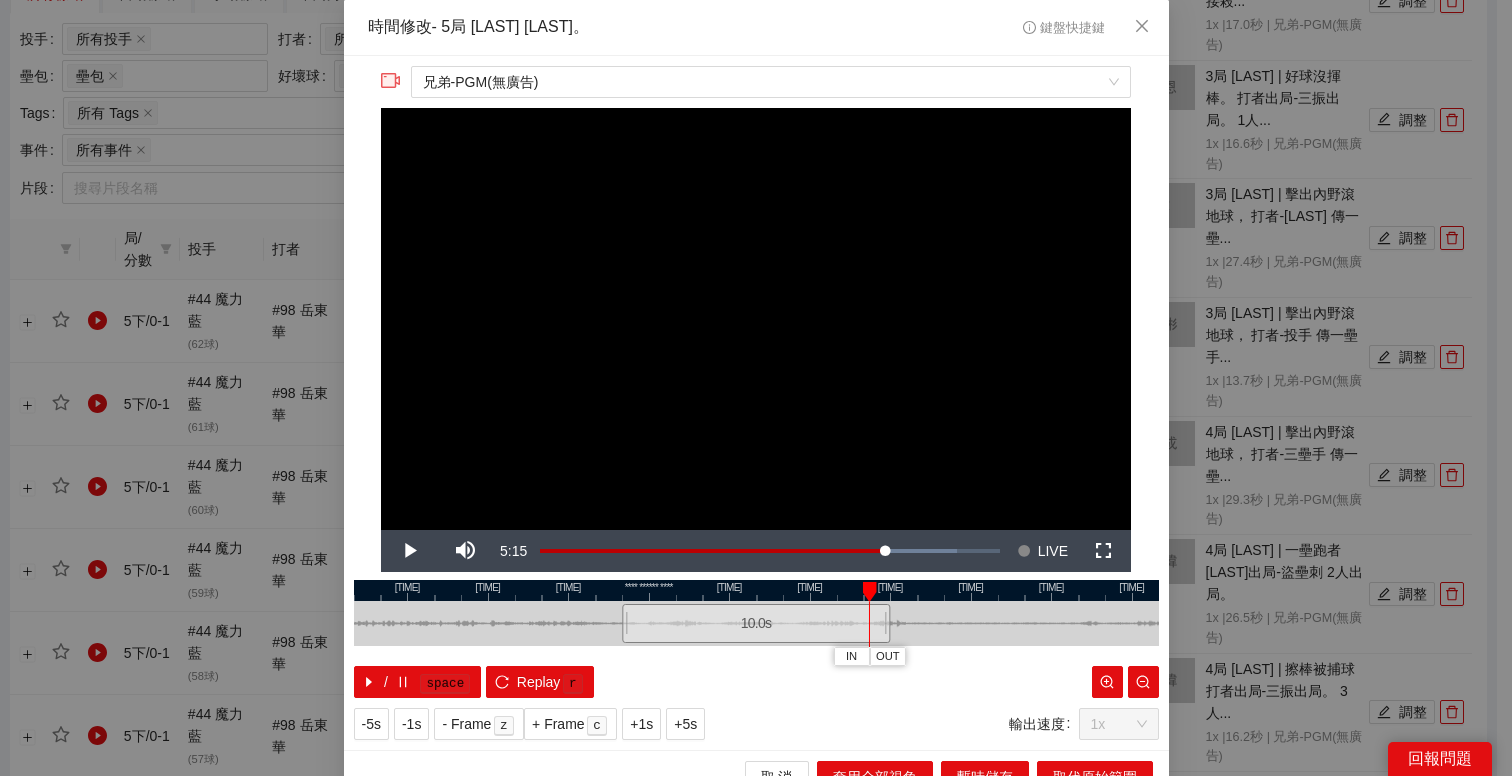 click at bounding box center [756, 590] 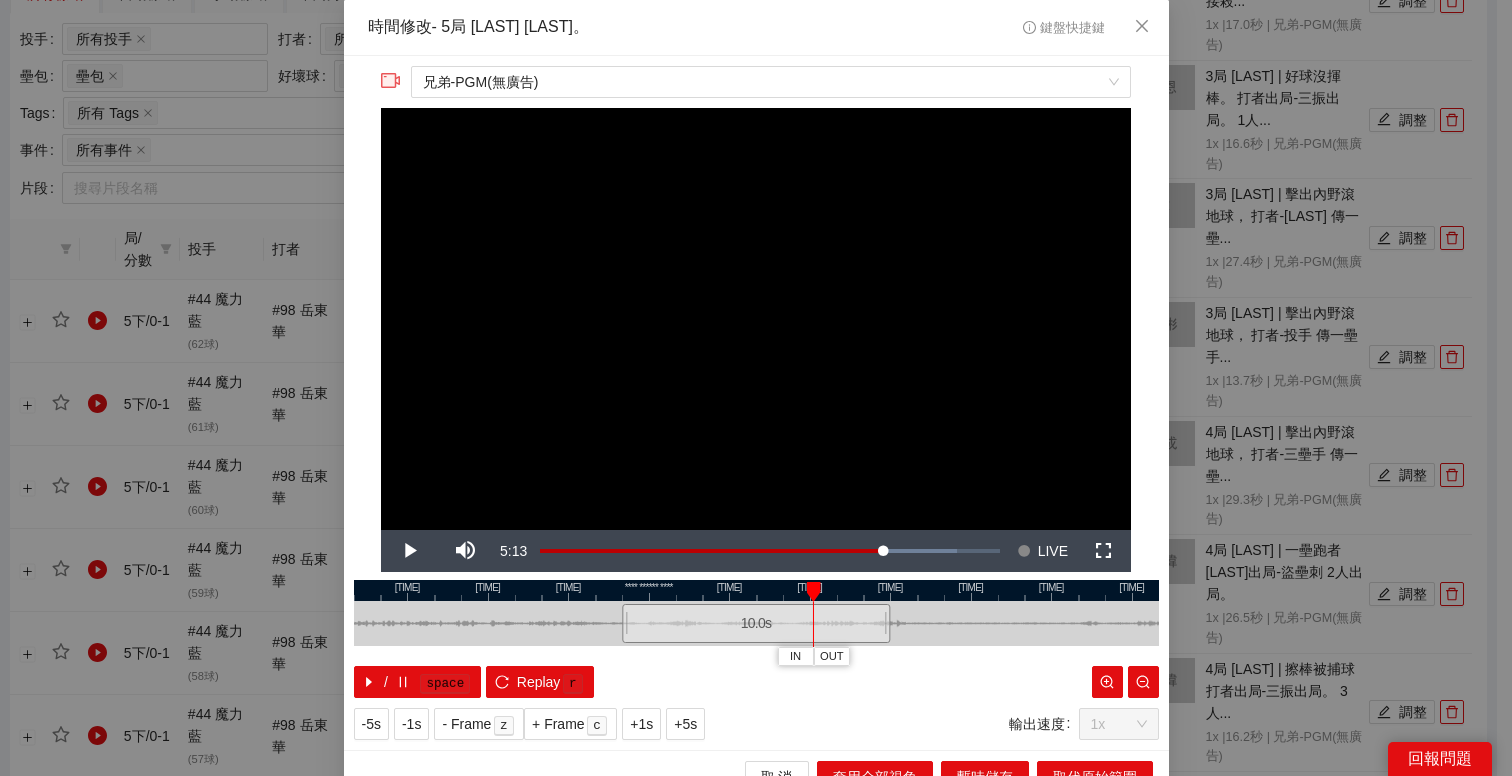 click at bounding box center [756, 590] 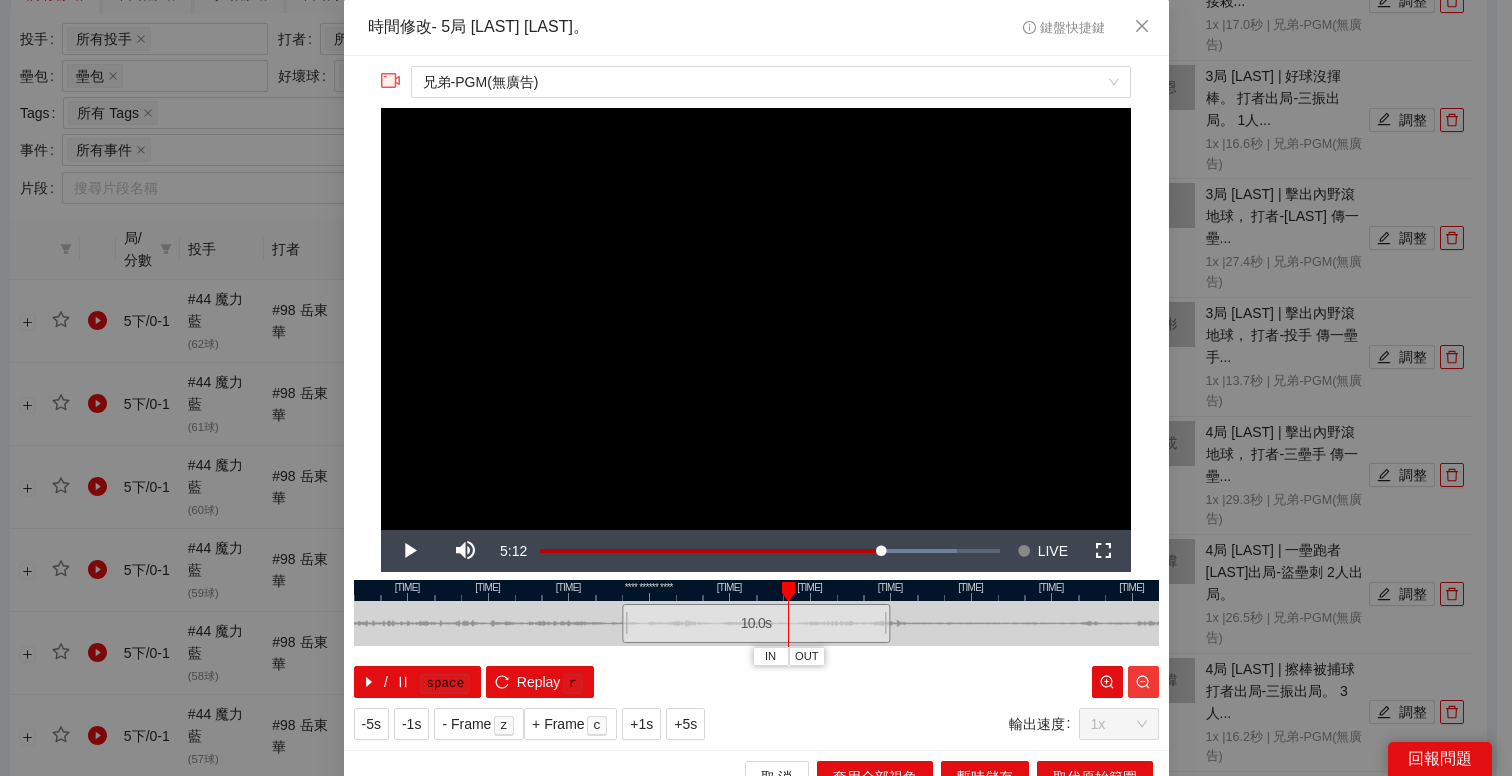 click 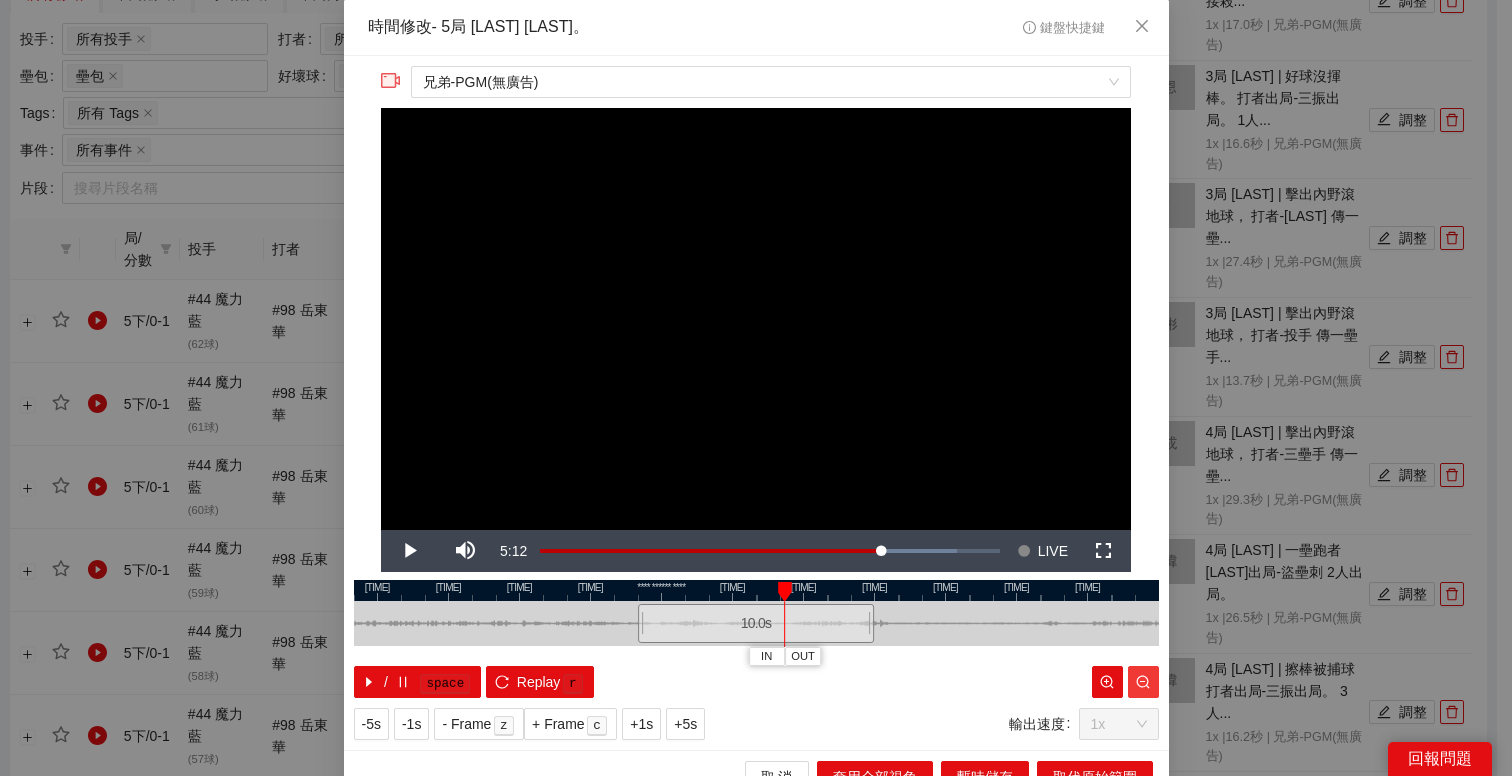 click 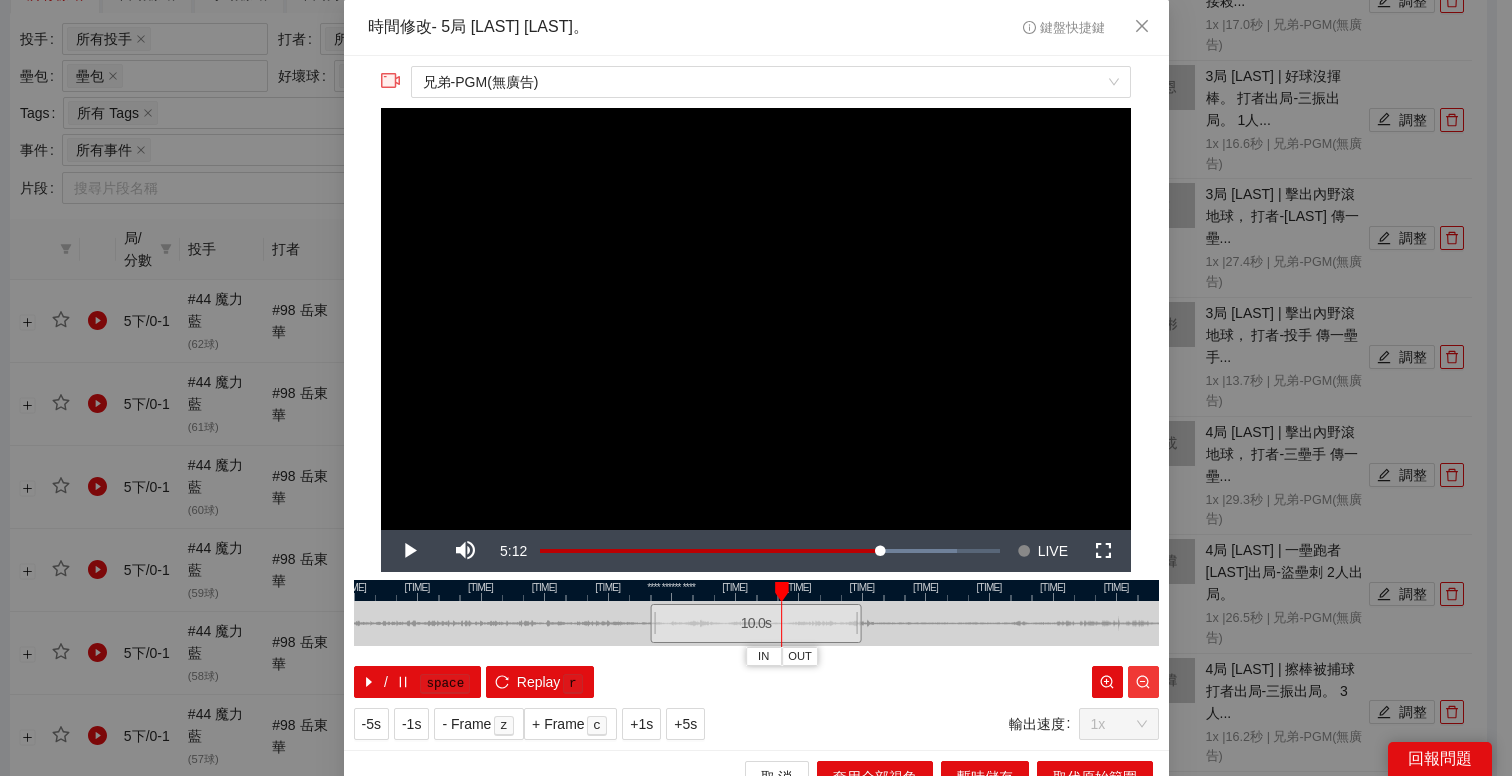 click 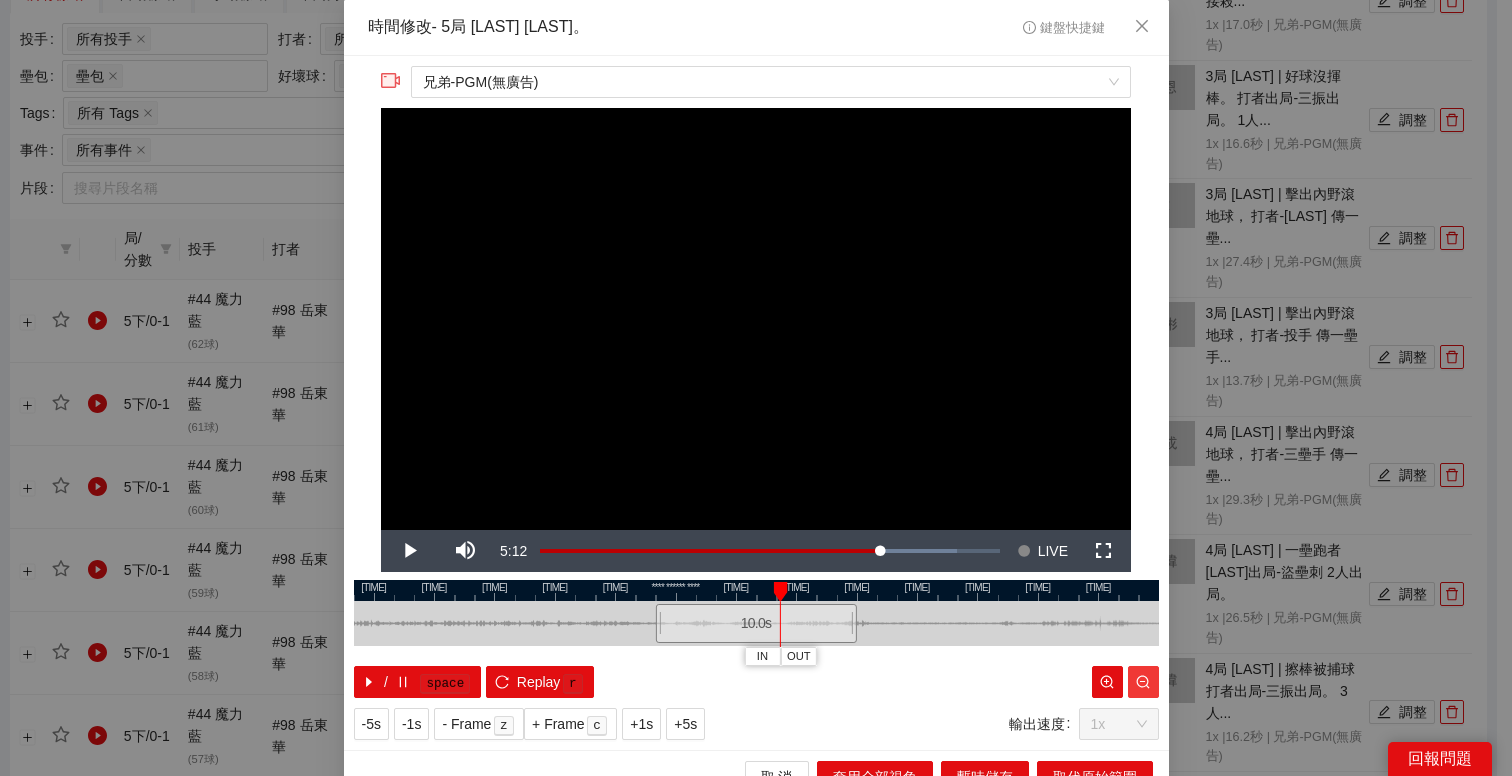 click 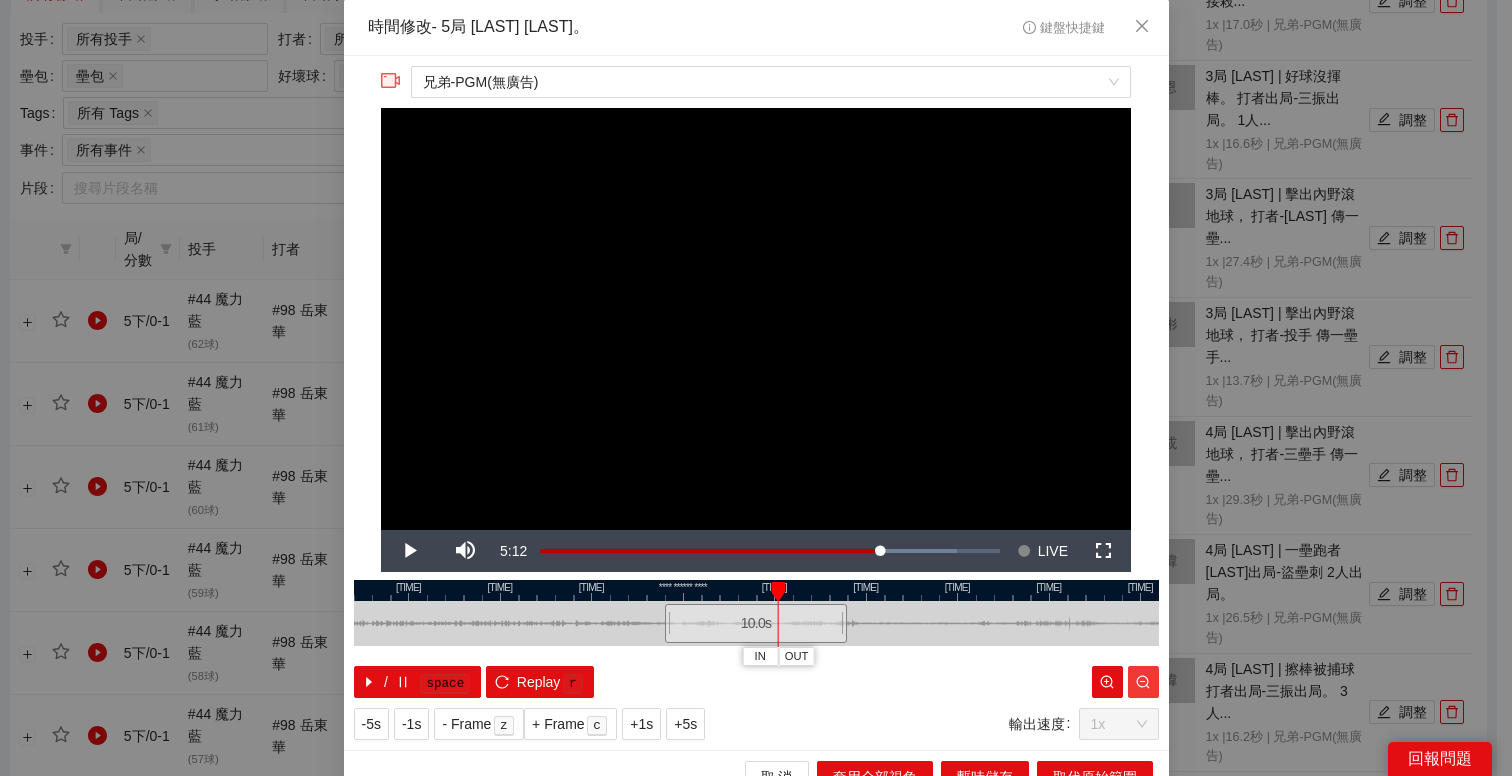 click 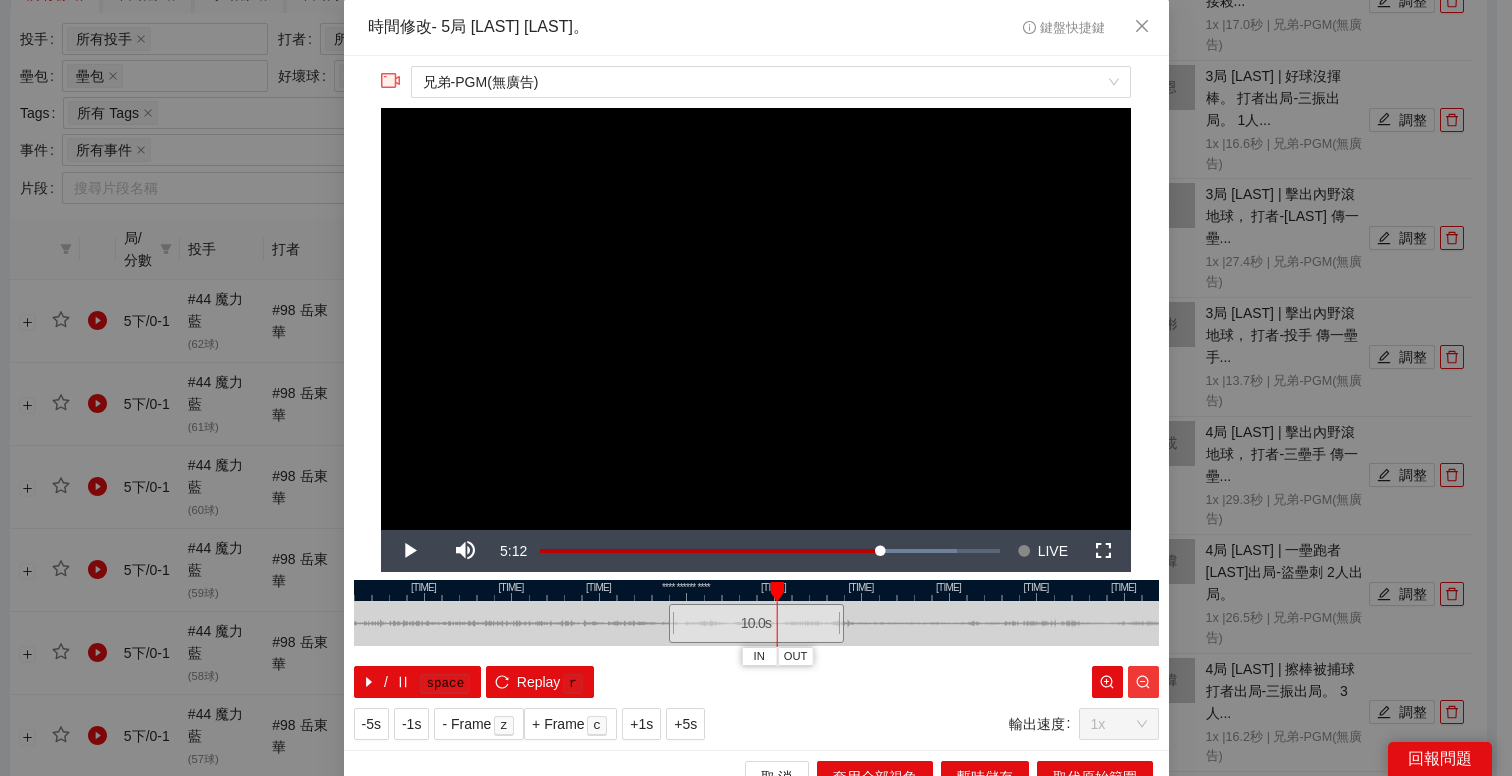click 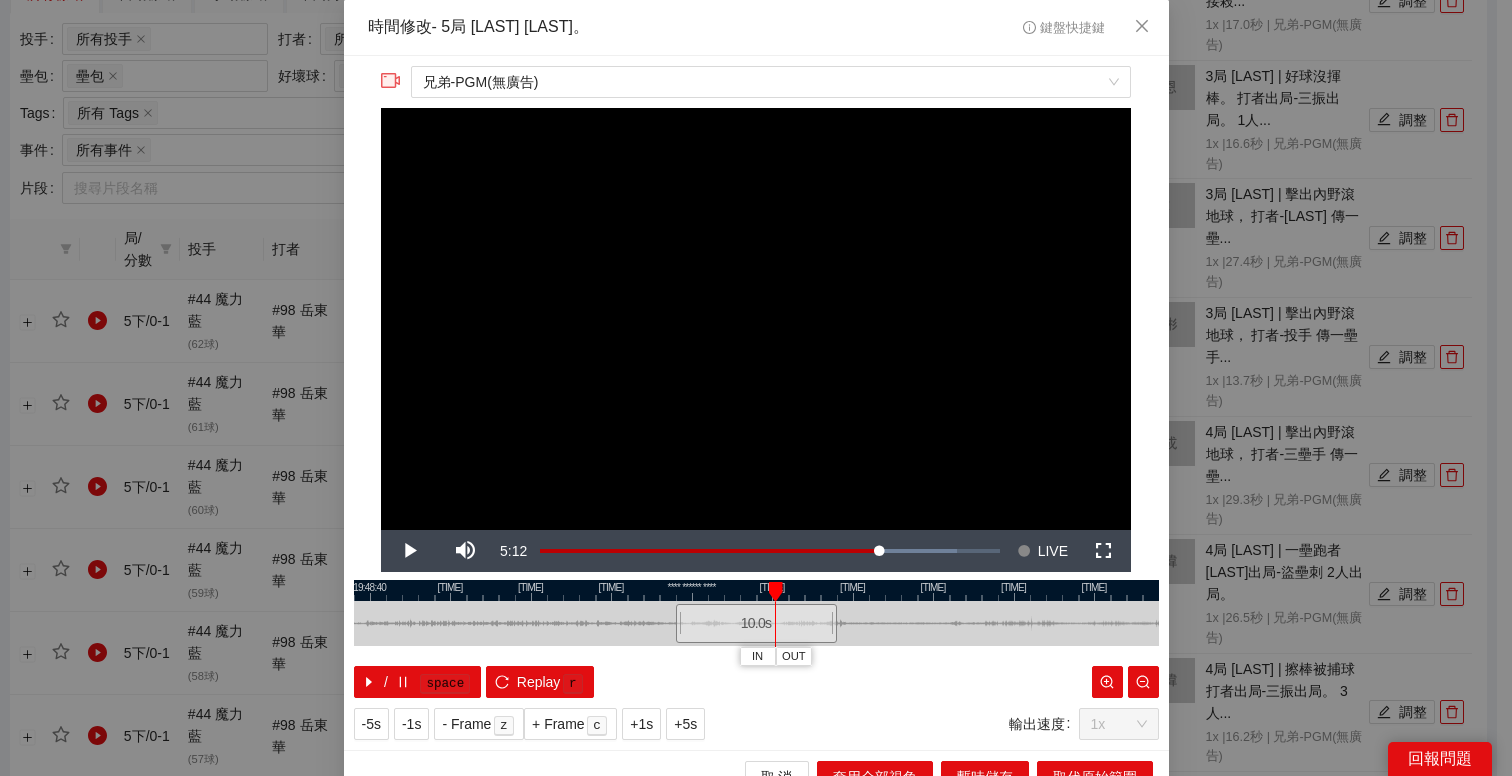 click at bounding box center [756, 590] 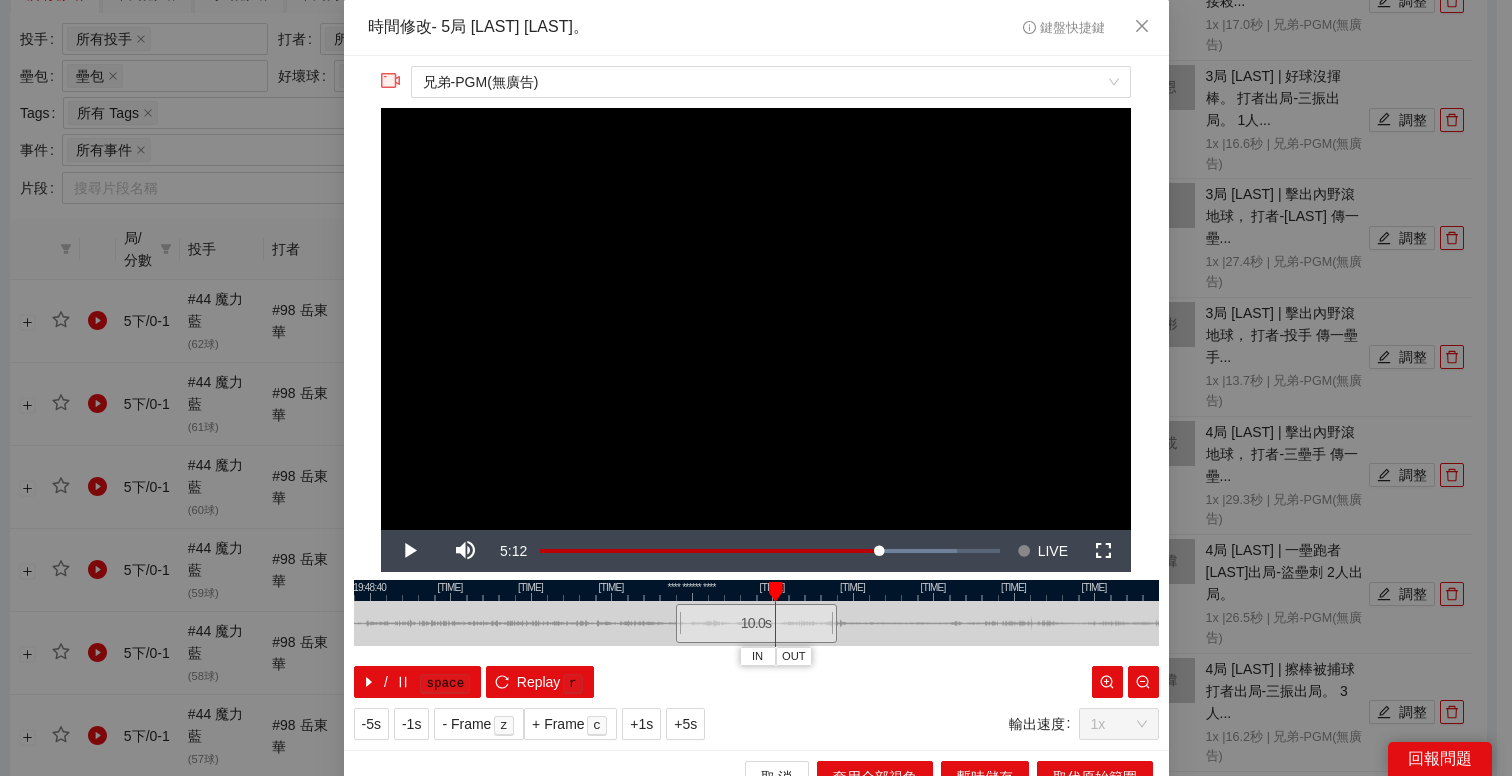 click at bounding box center (756, 590) 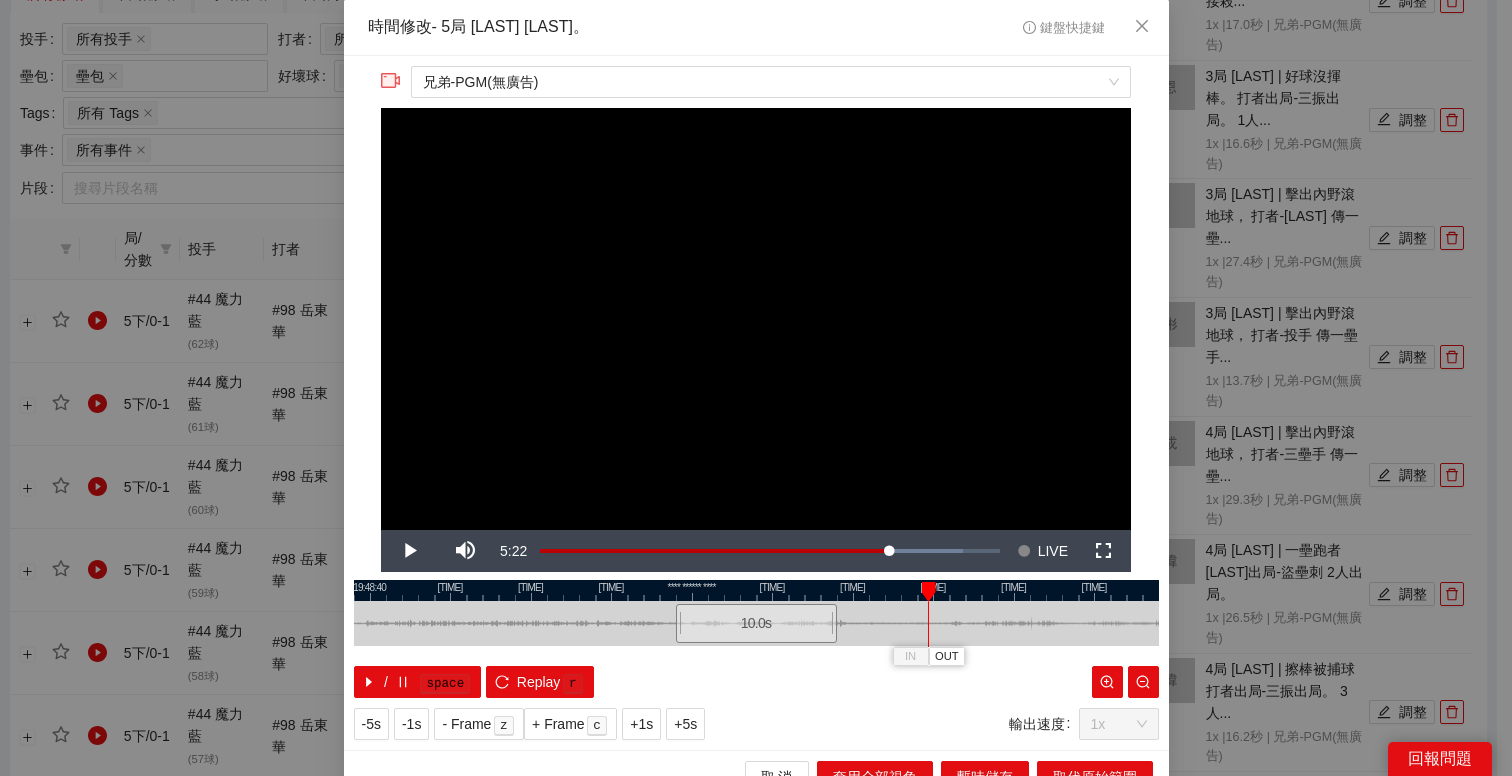 click at bounding box center (756, 590) 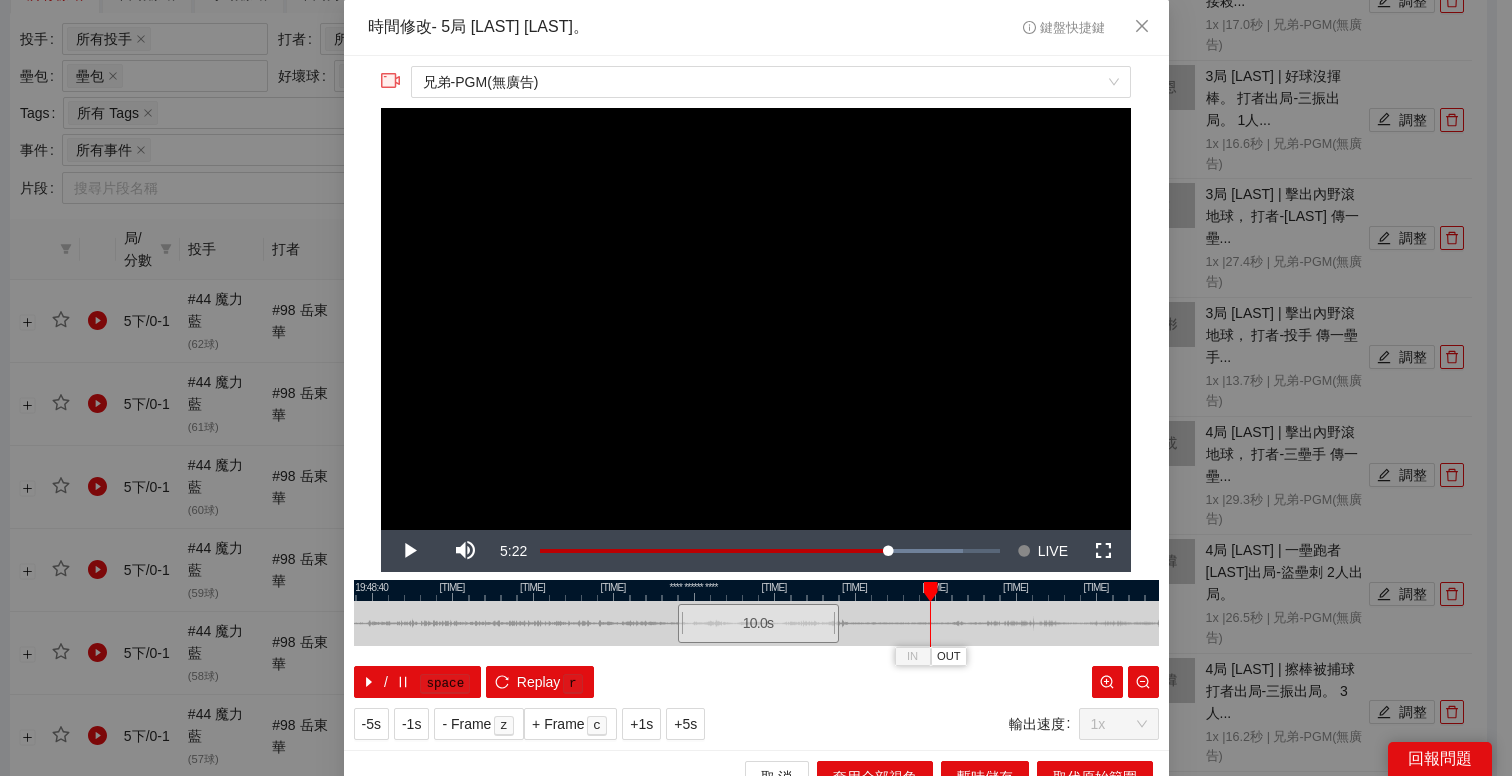click at bounding box center [757, 590] 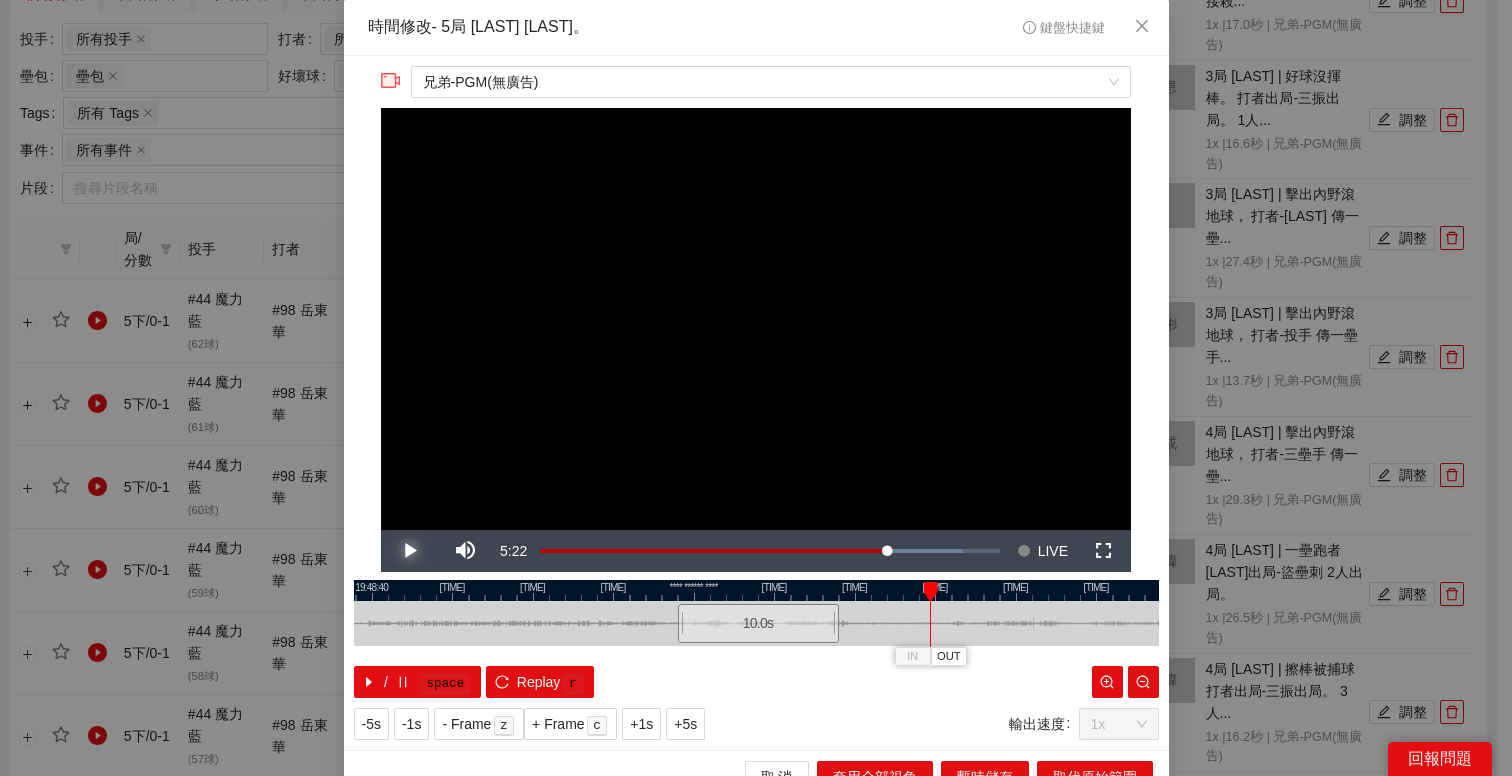 click at bounding box center (409, 551) 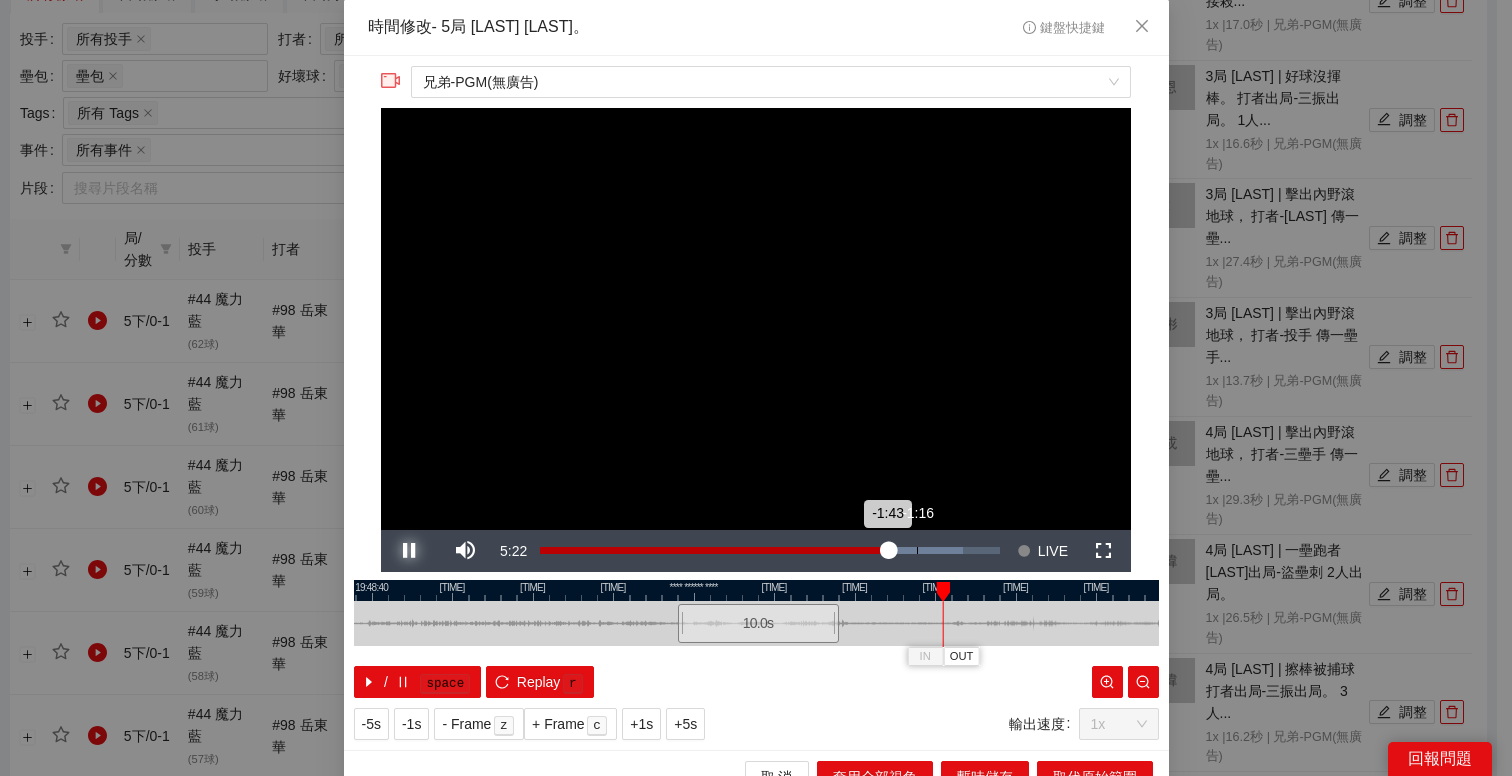 click on "Loaded :  92.08% -1:16 -1:43" at bounding box center (770, 550) 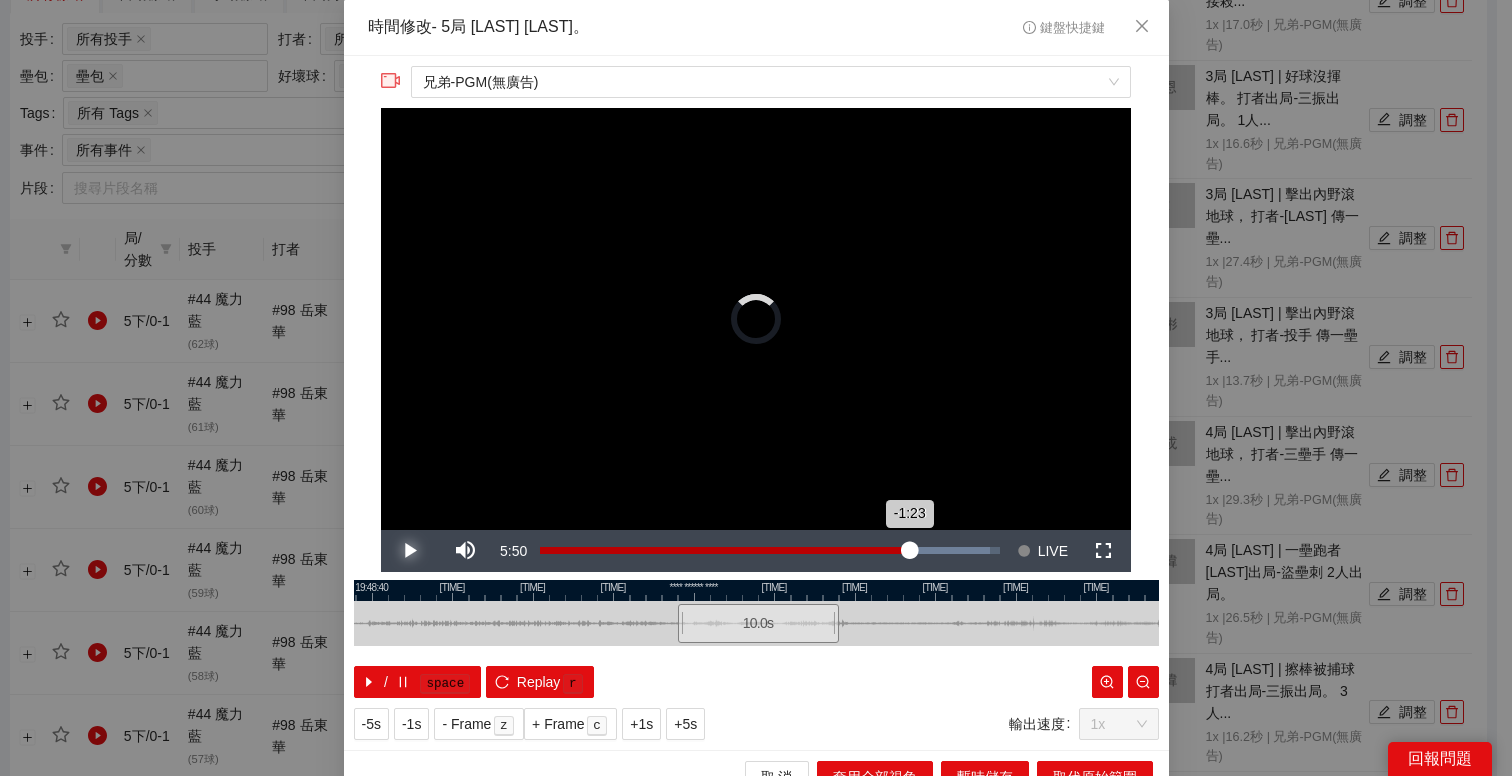 click on "-1:23" at bounding box center (725, 550) 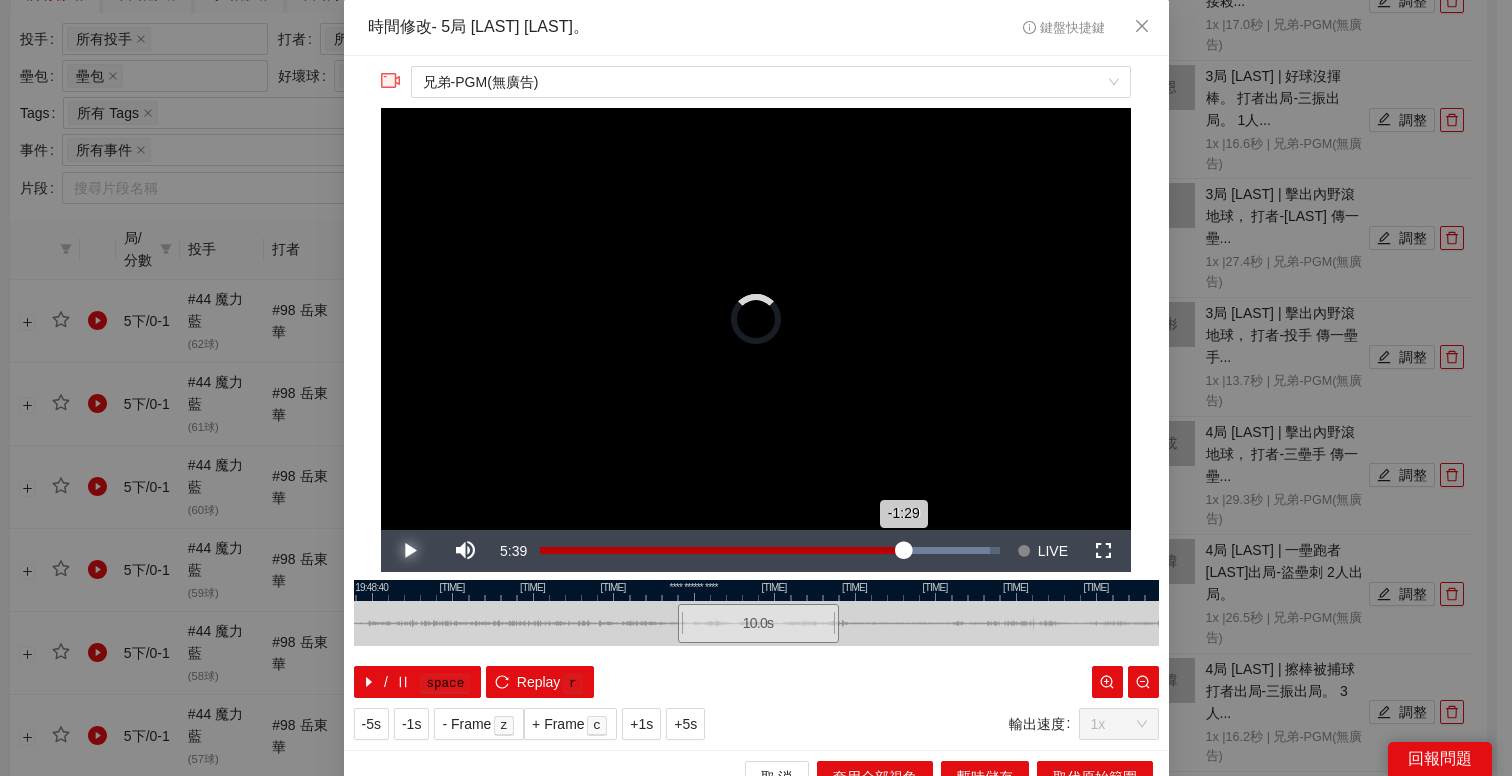 click on "-1:29" at bounding box center (722, 550) 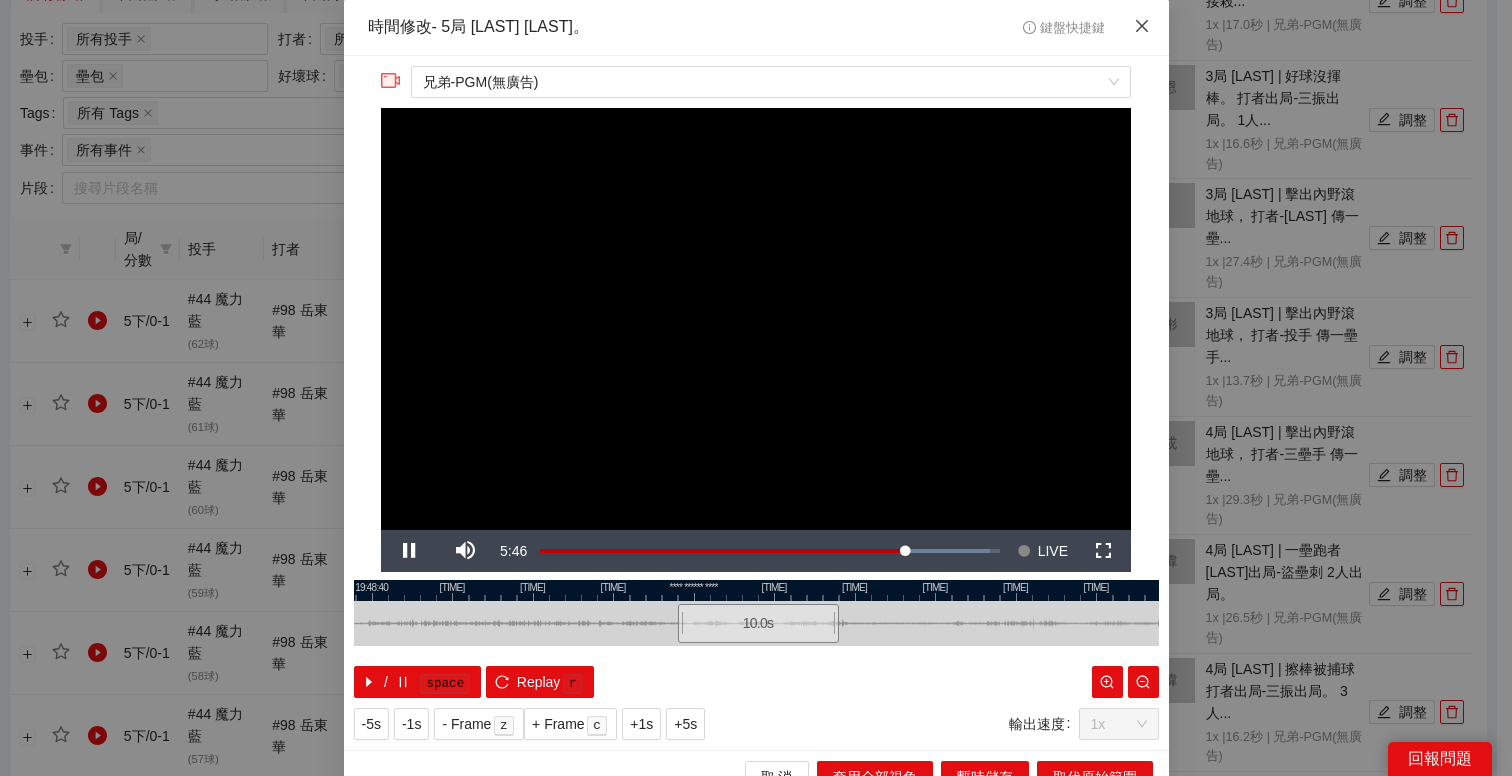 click 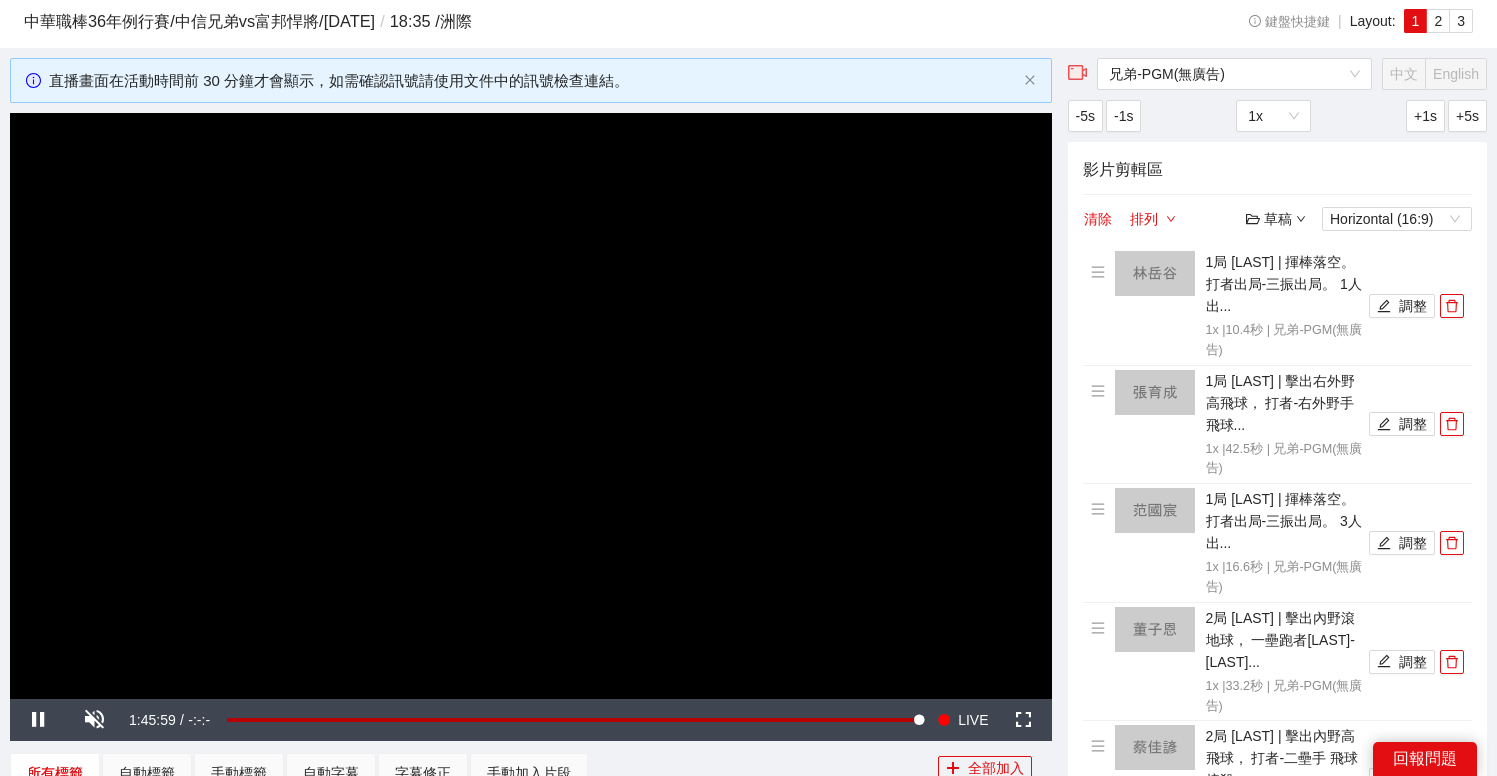 scroll, scrollTop: 160, scrollLeft: 0, axis: vertical 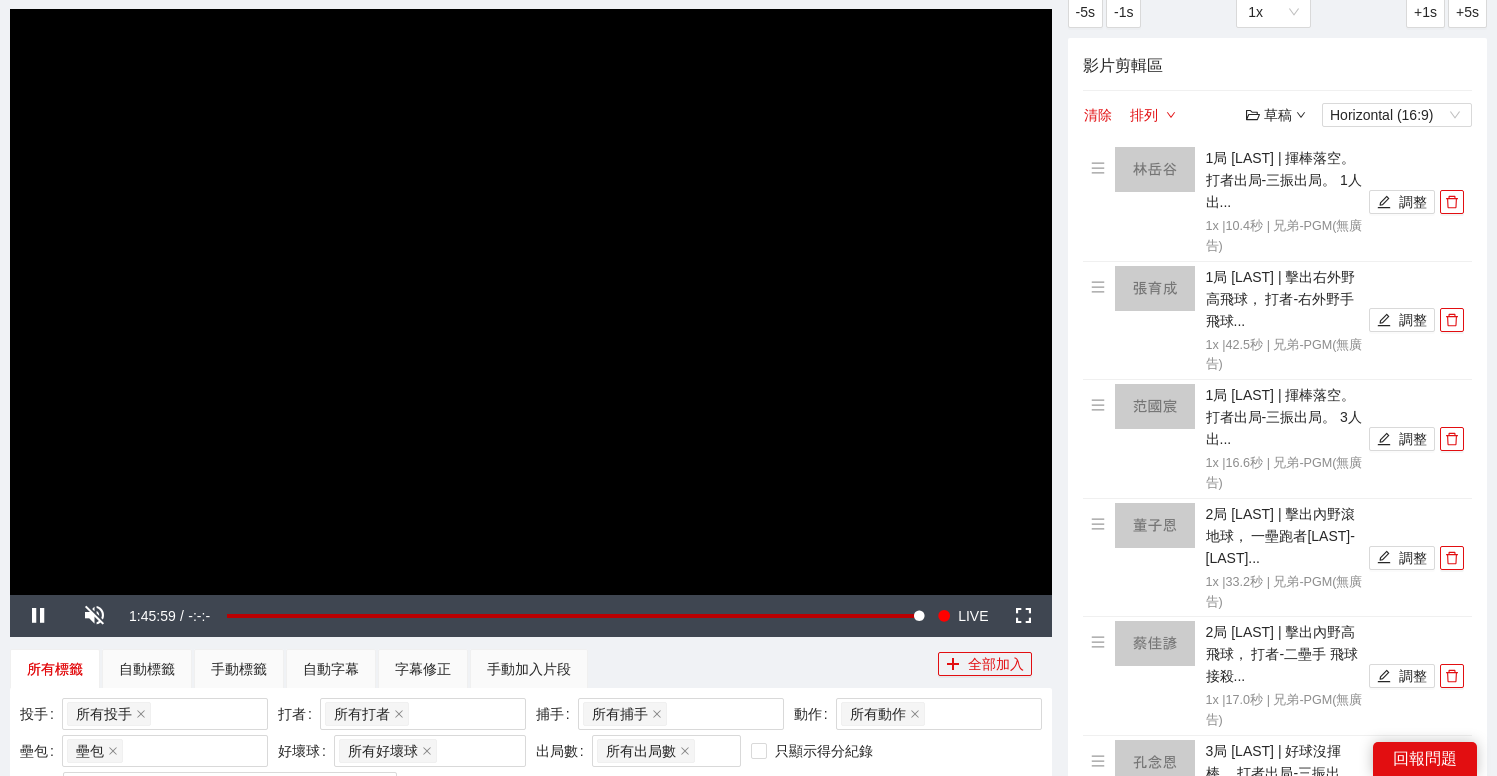 click at bounding box center (531, 302) 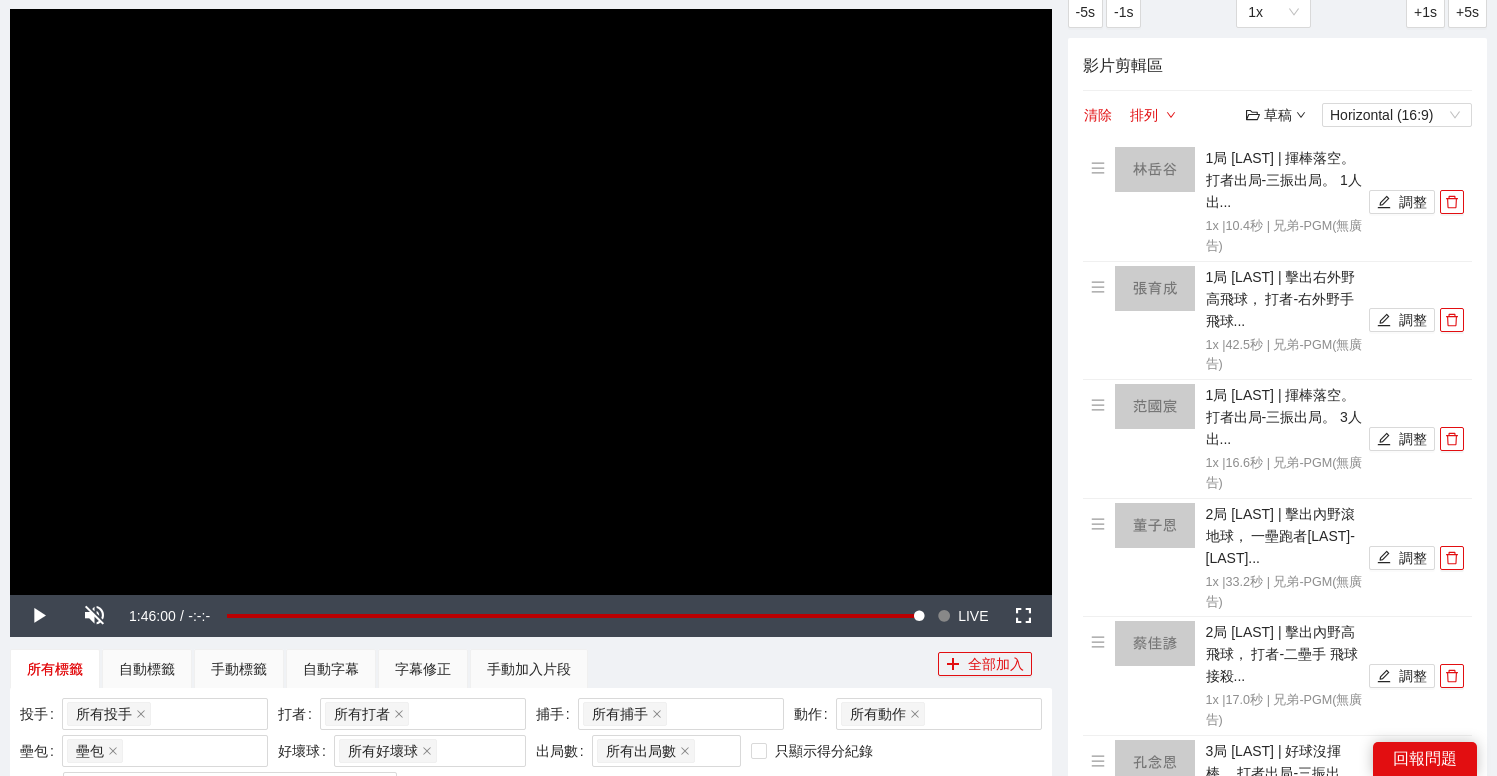 drag, startPoint x: 214, startPoint y: 504, endPoint x: 181, endPoint y: 527, distance: 40.22437 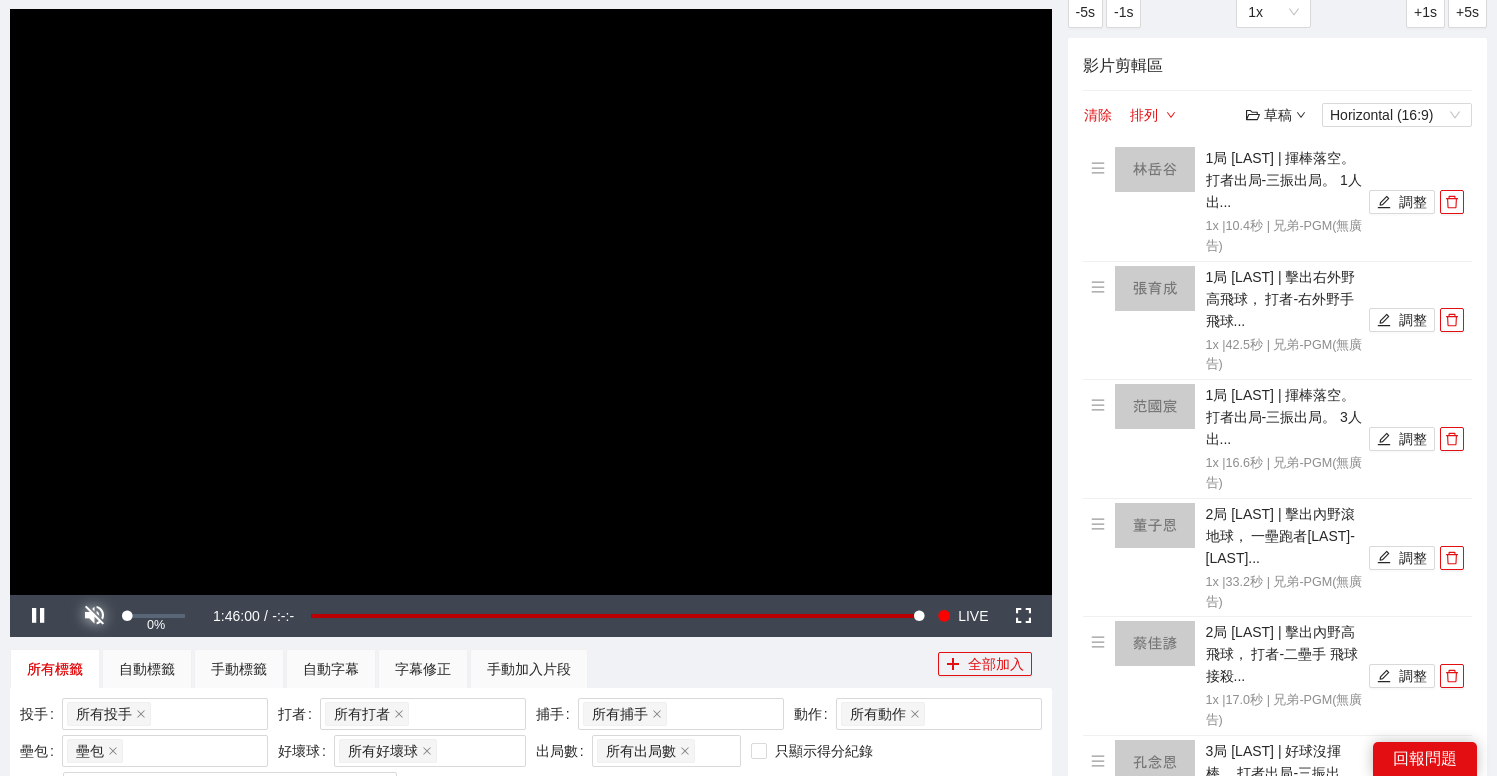 click at bounding box center [94, 616] 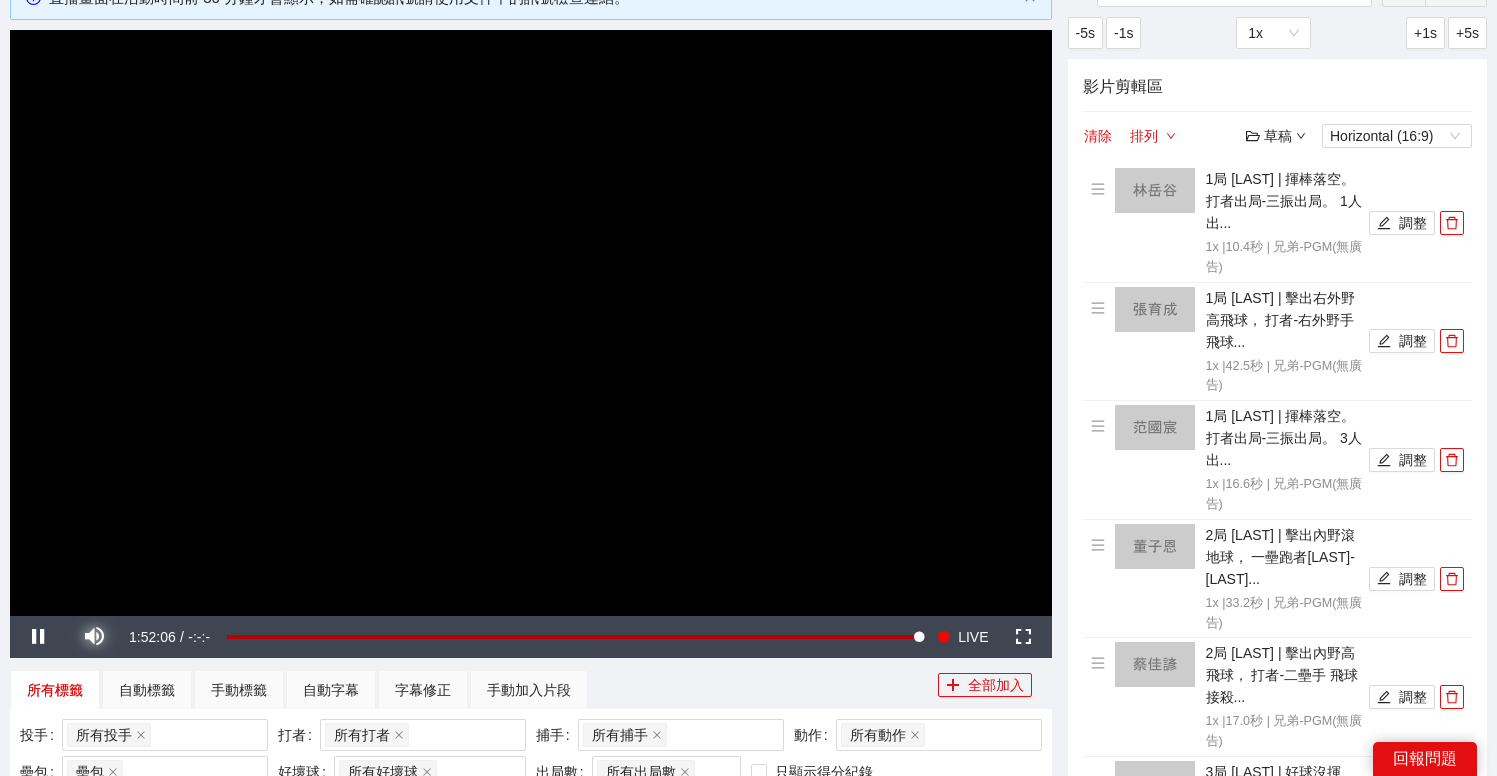 scroll, scrollTop: 411, scrollLeft: 0, axis: vertical 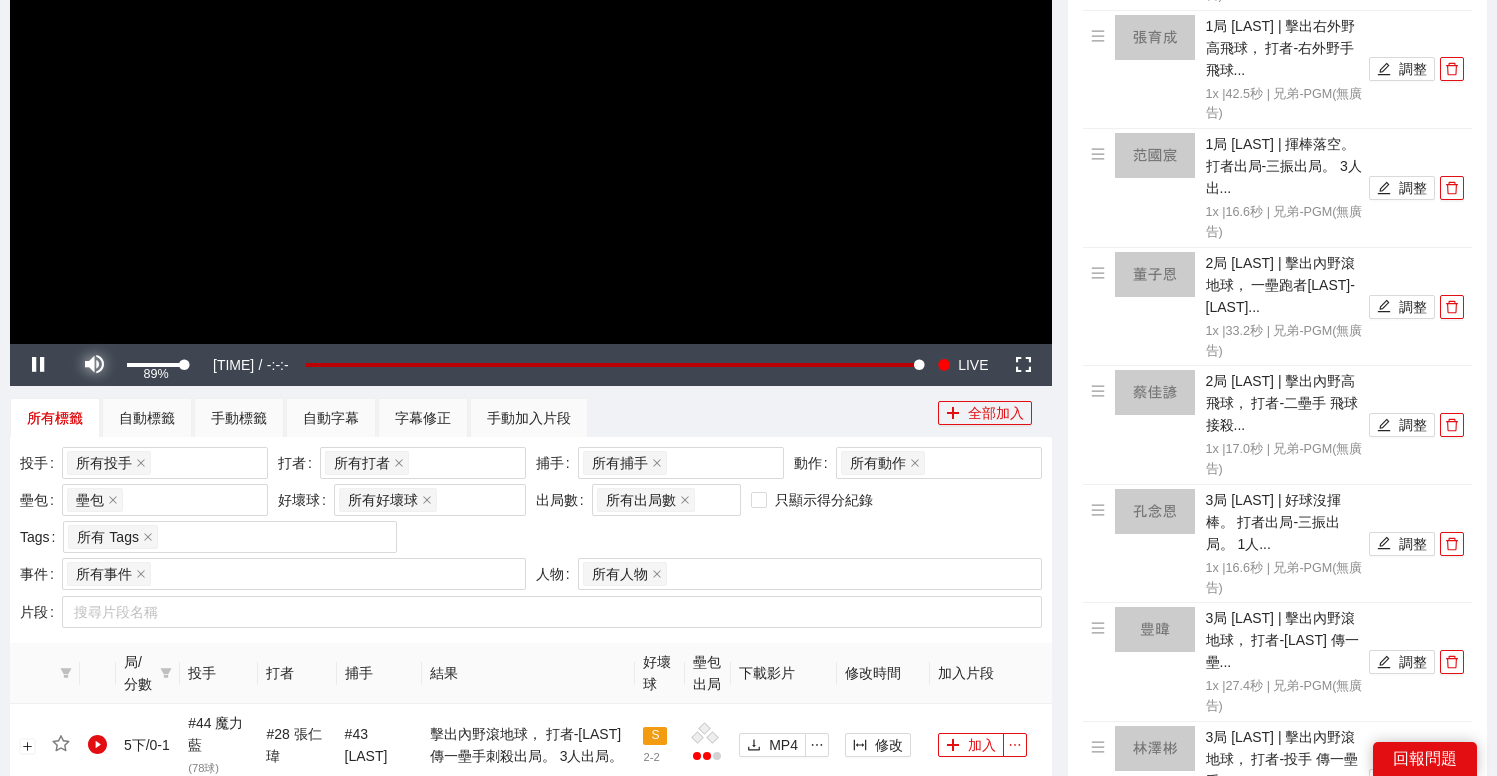 click at bounding box center [94, 365] 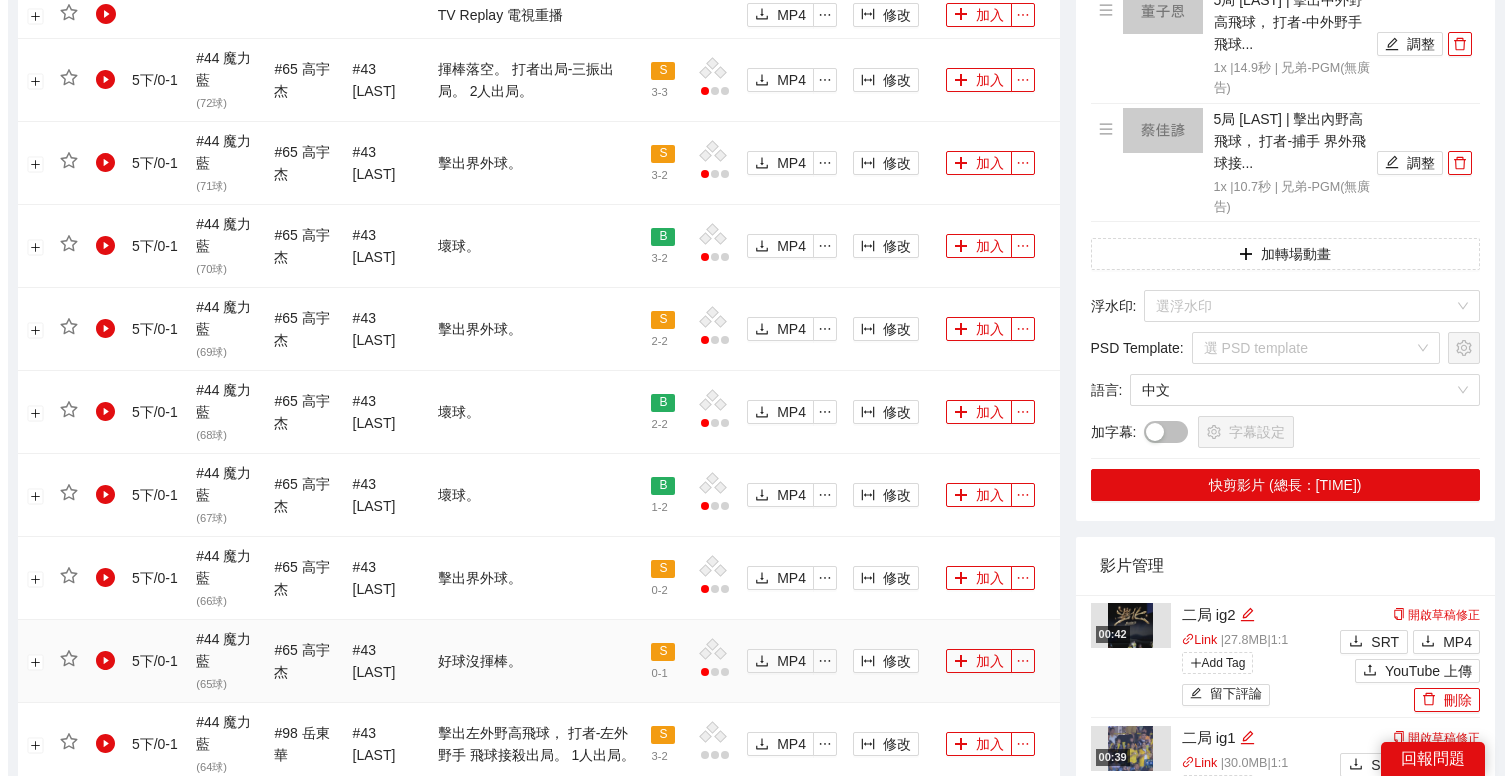 scroll, scrollTop: 1920, scrollLeft: 0, axis: vertical 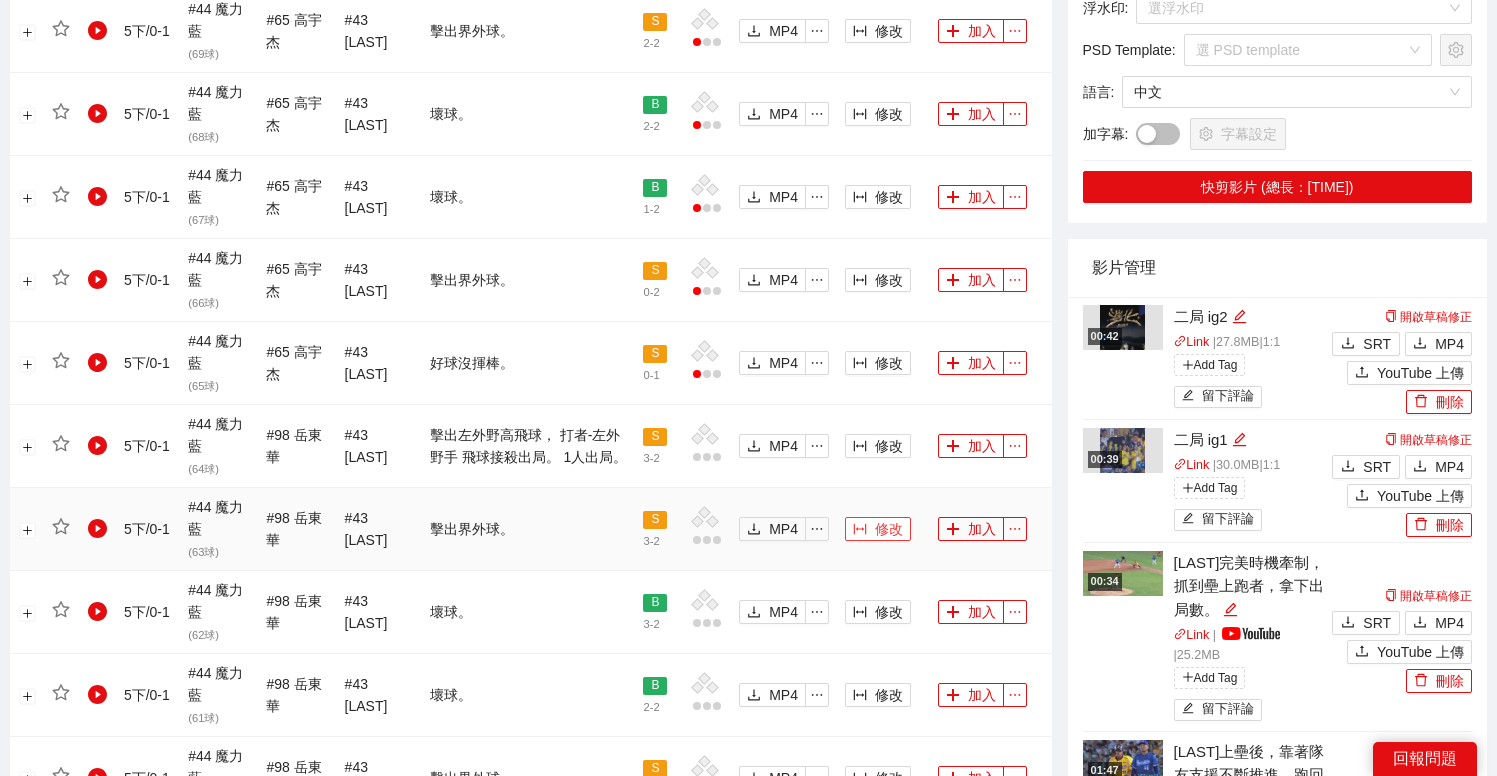 click on "修改" at bounding box center [889, 529] 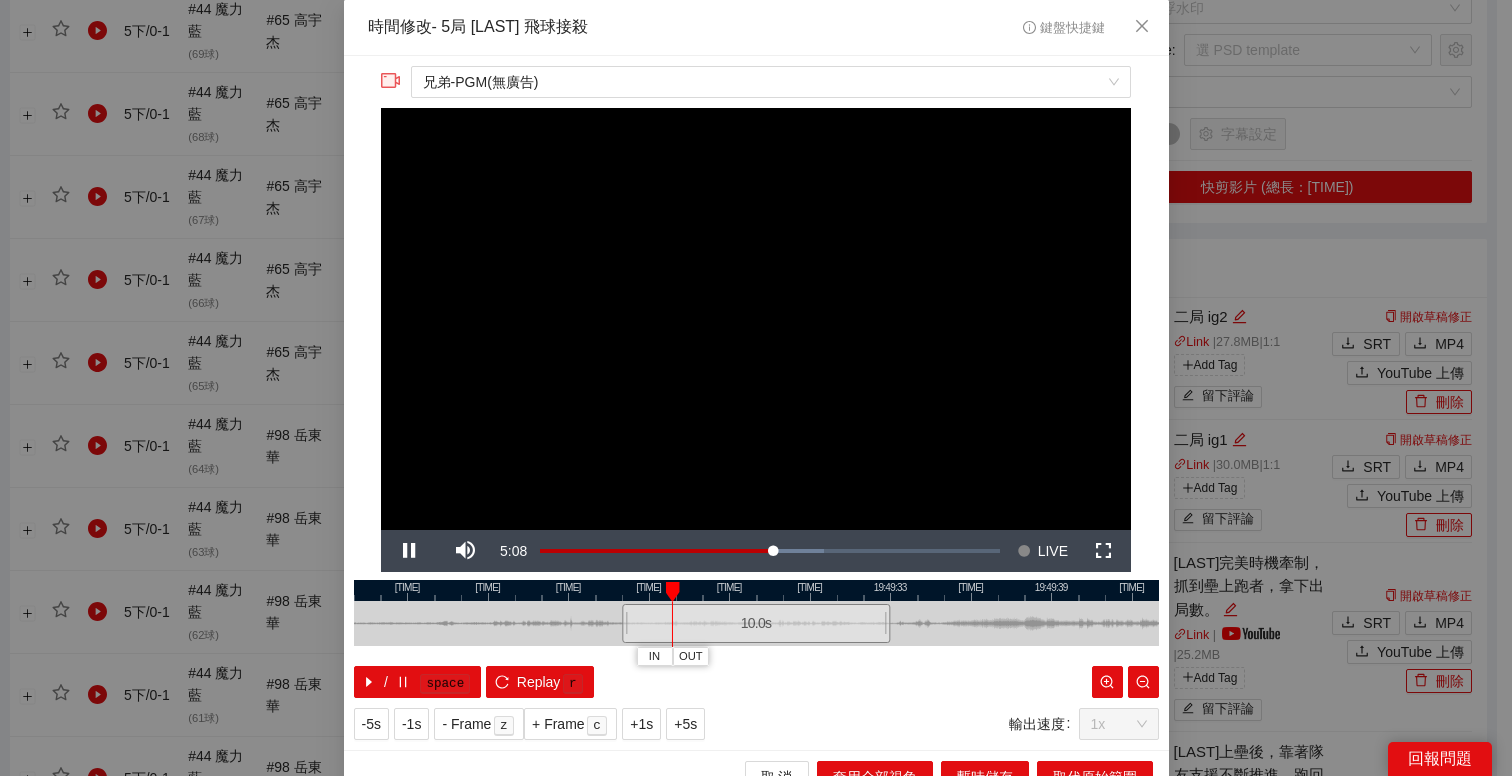click at bounding box center [756, 590] 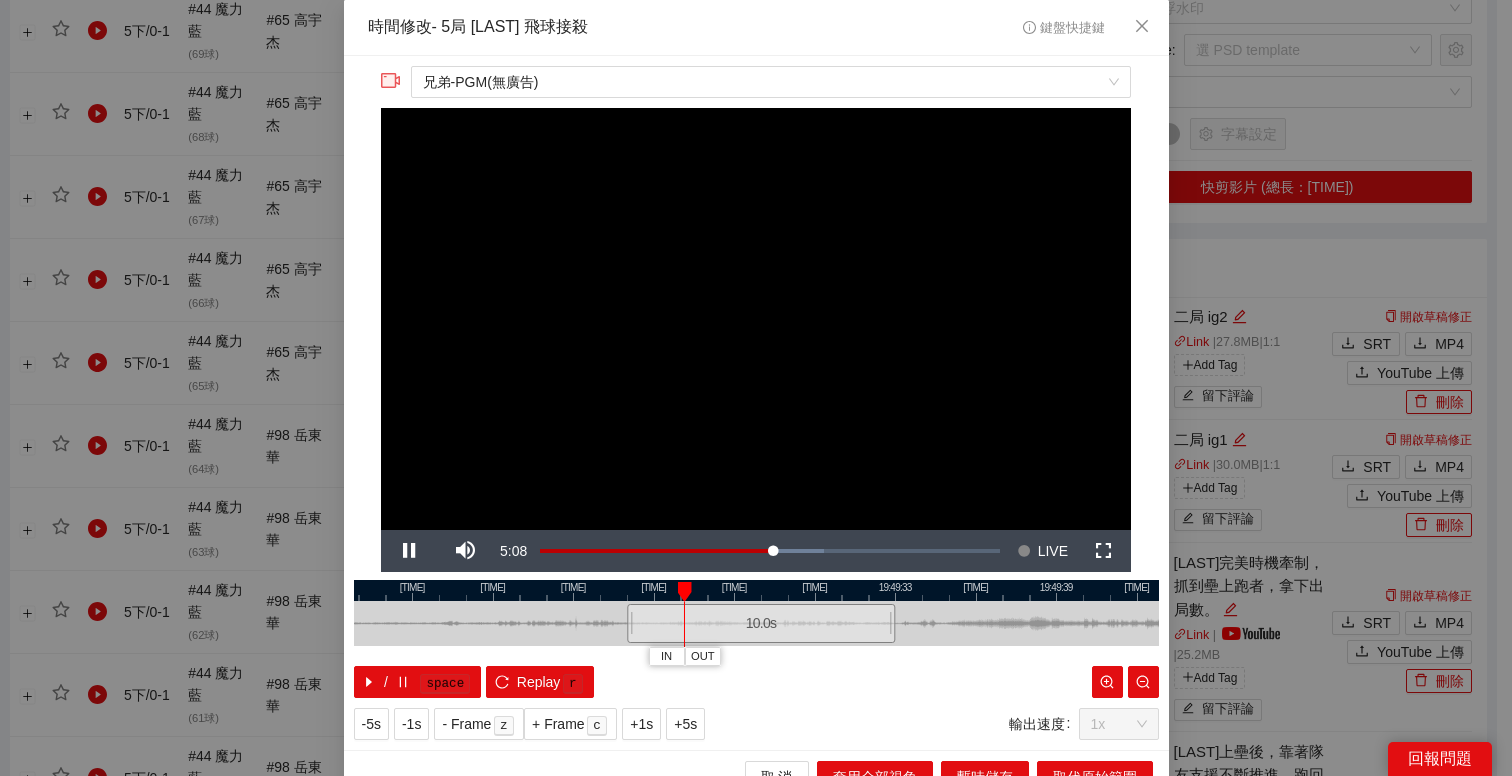 click at bounding box center (756, 590) 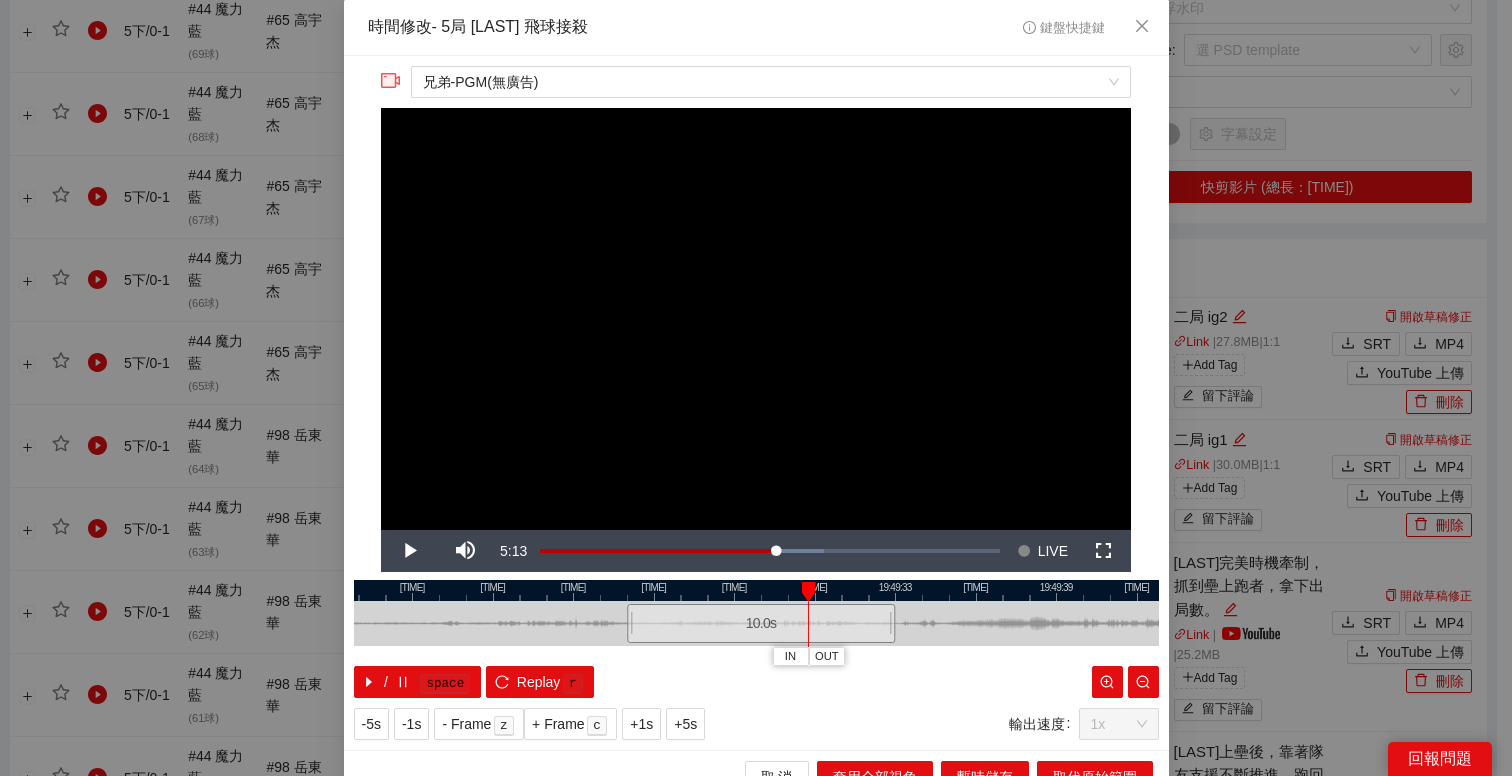 click at bounding box center [756, 590] 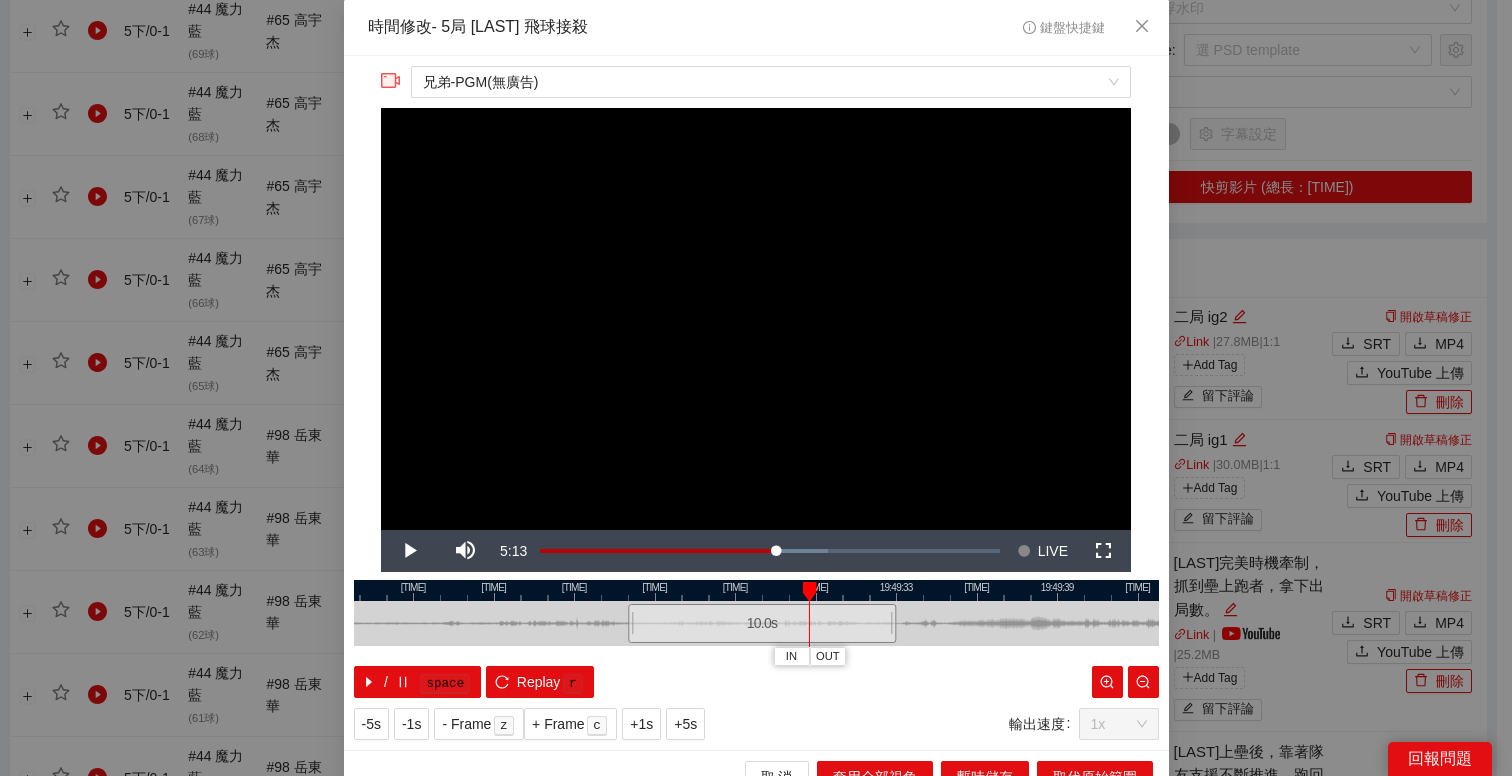 click at bounding box center (756, 590) 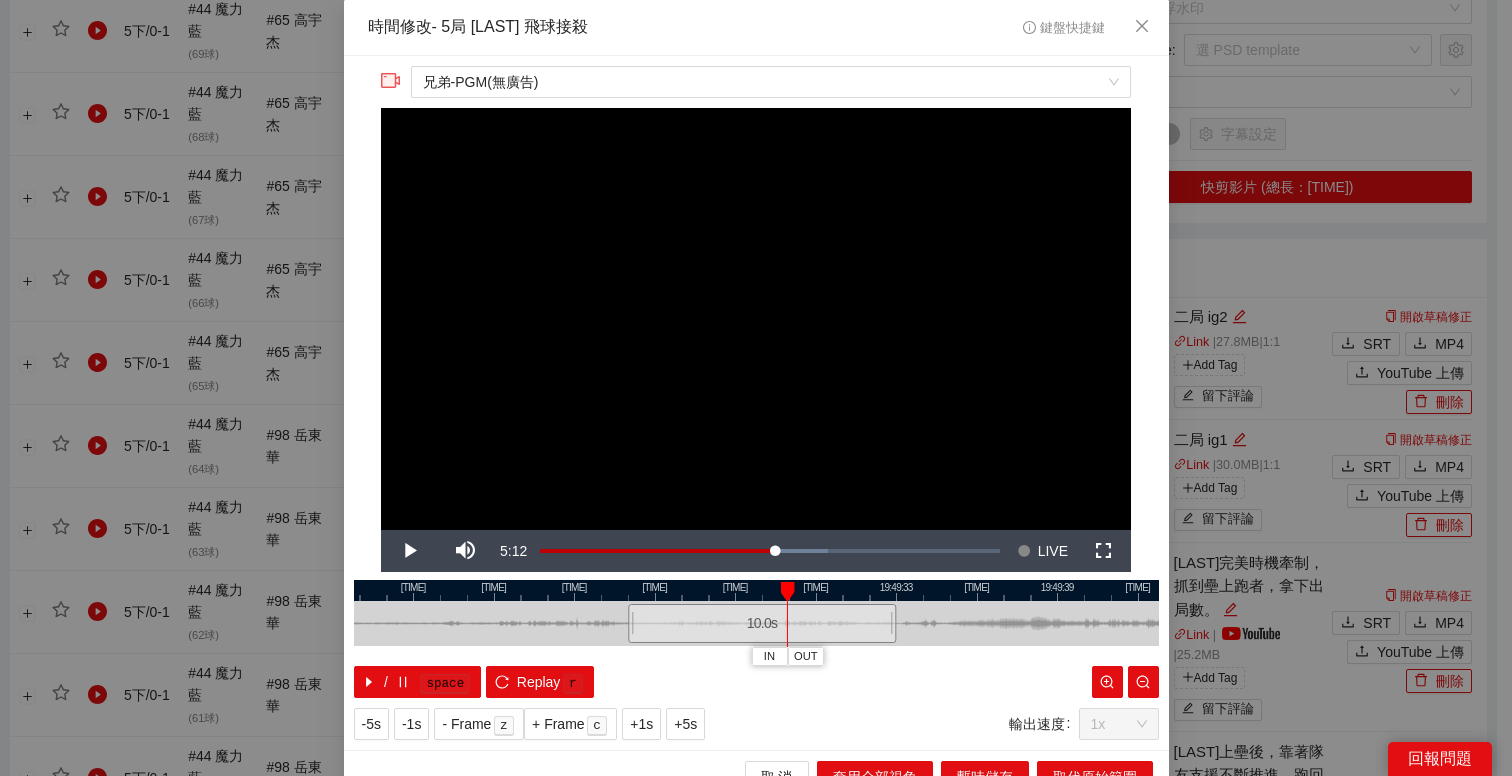 click at bounding box center [756, 590] 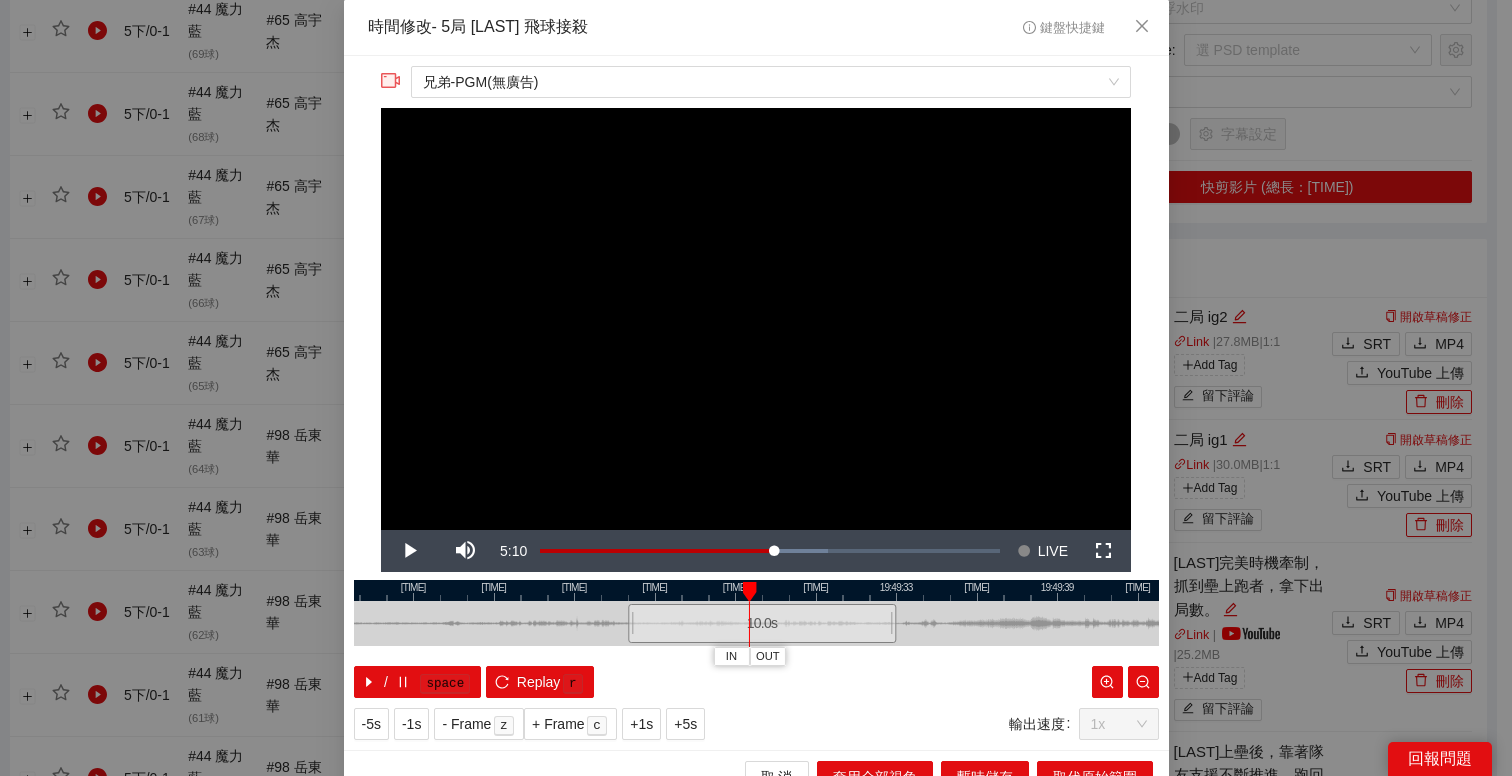 click at bounding box center (756, 590) 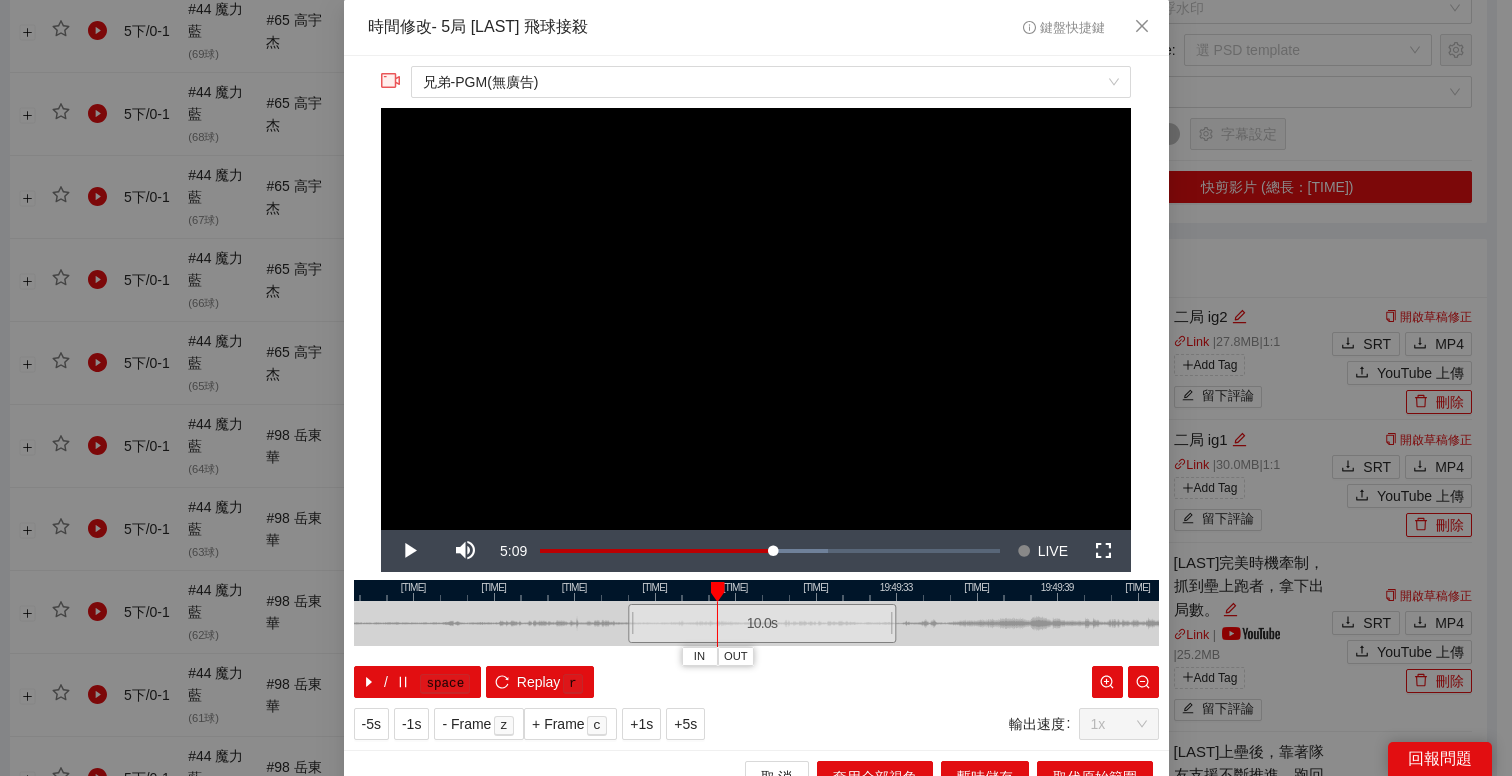 drag, startPoint x: 637, startPoint y: 589, endPoint x: 574, endPoint y: 596, distance: 63.387695 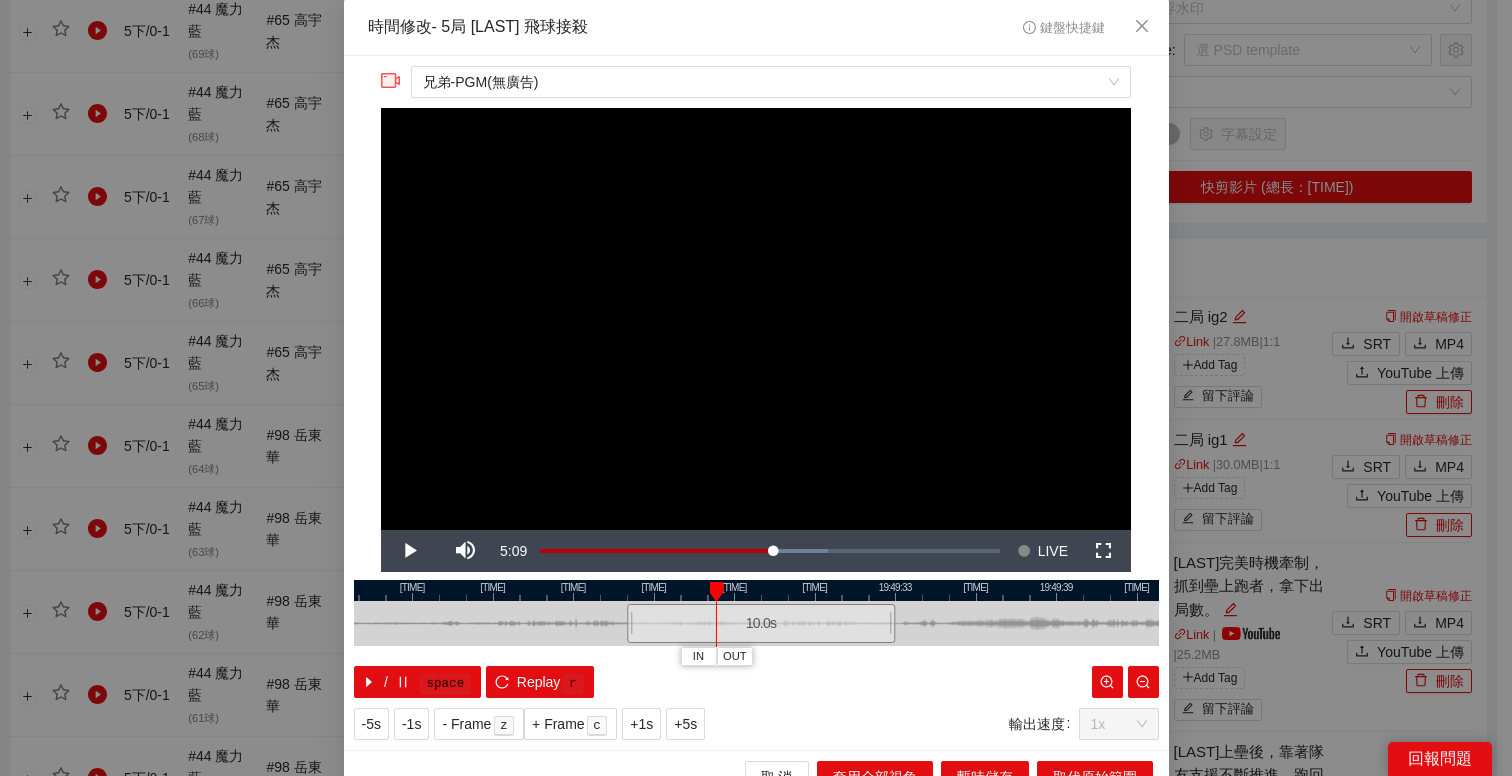 click at bounding box center (756, 590) 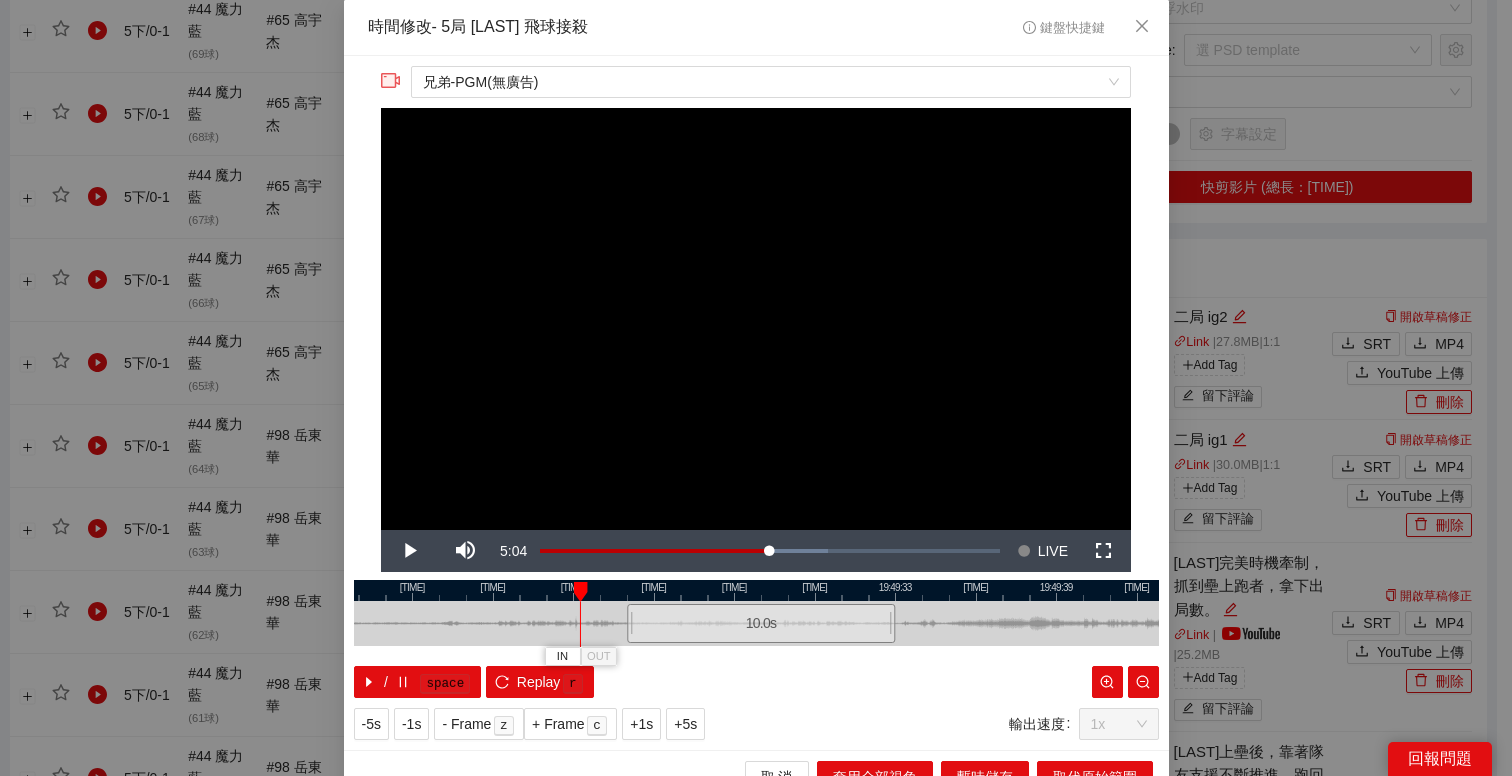 click at bounding box center (756, 590) 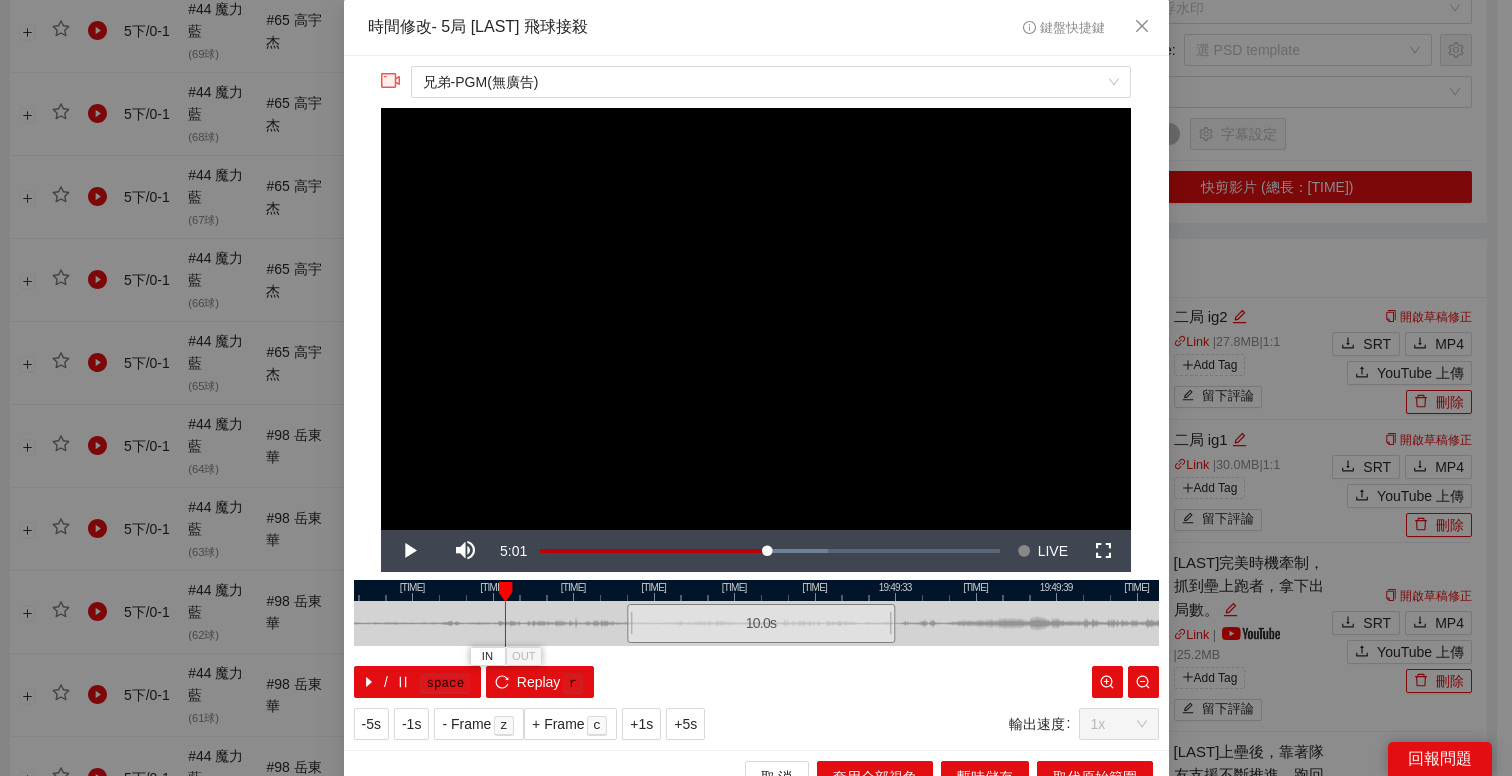 click at bounding box center (756, 590) 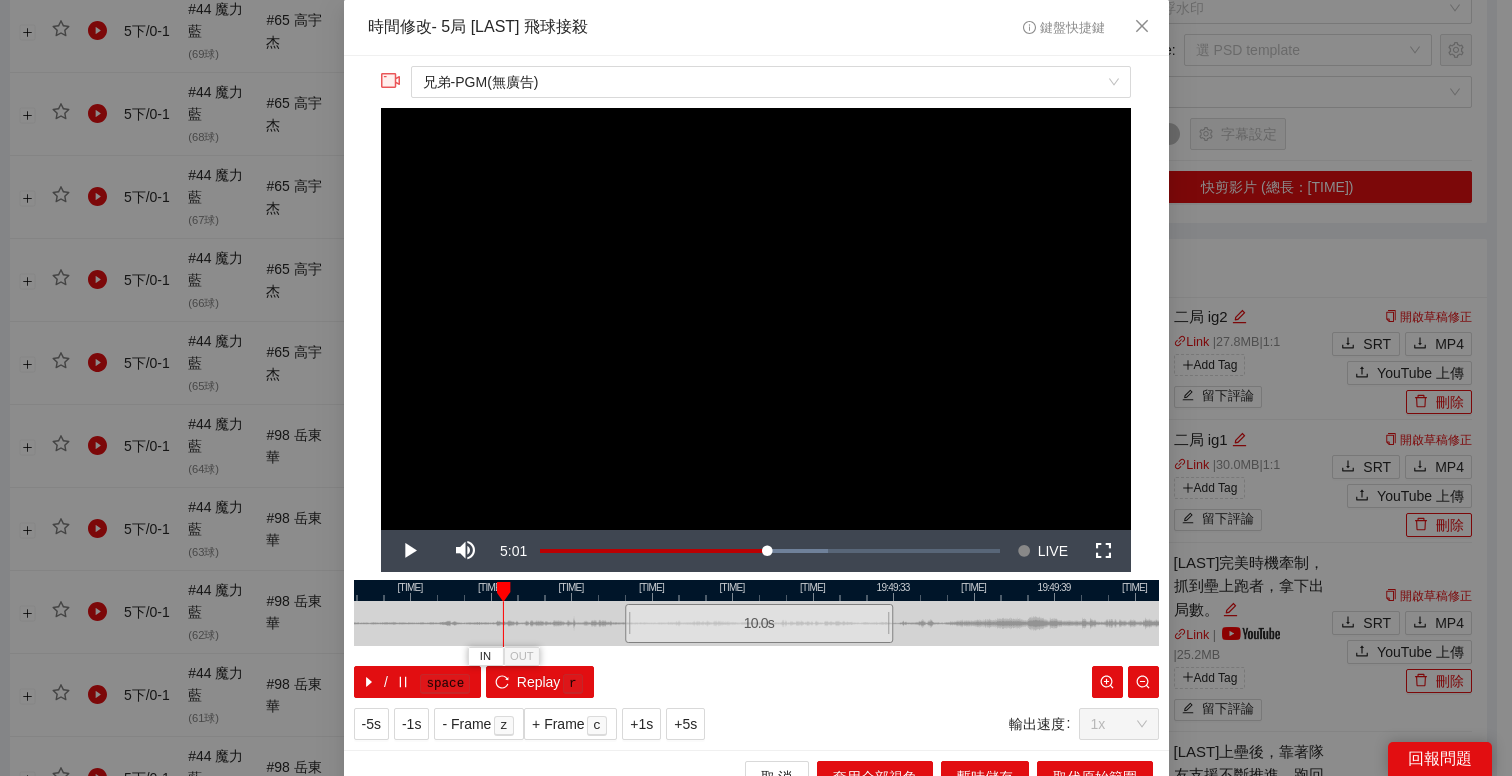 click at bounding box center (756, 590) 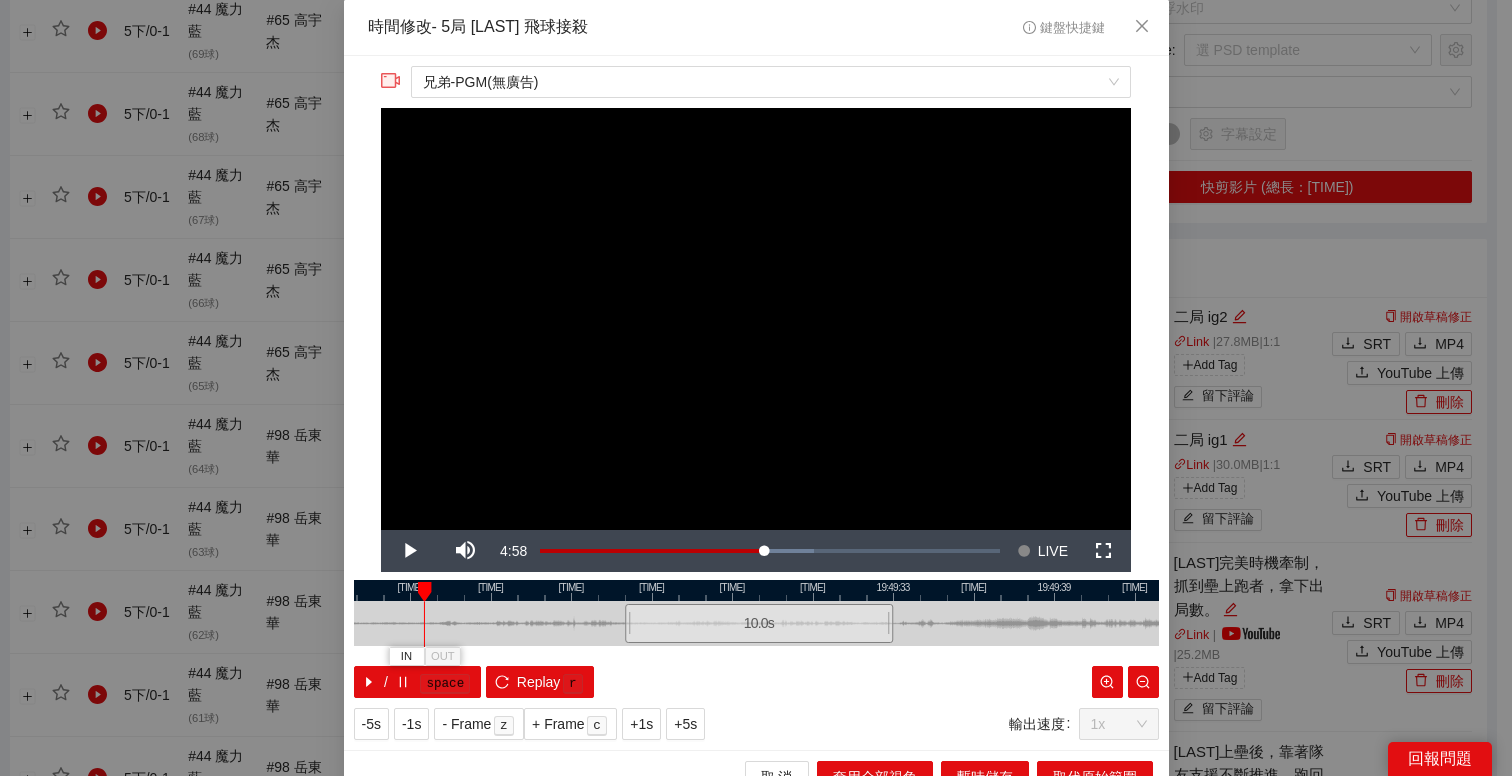 click on "19:49:12 19:49:15 19:49:18 19:49:21 19:49:24 19:49:27 19:49:30 19:49:33 19:49:36 19:49:39 19:49:42 IN OUT 10.0 s /   space  Replay  r" at bounding box center [756, 639] 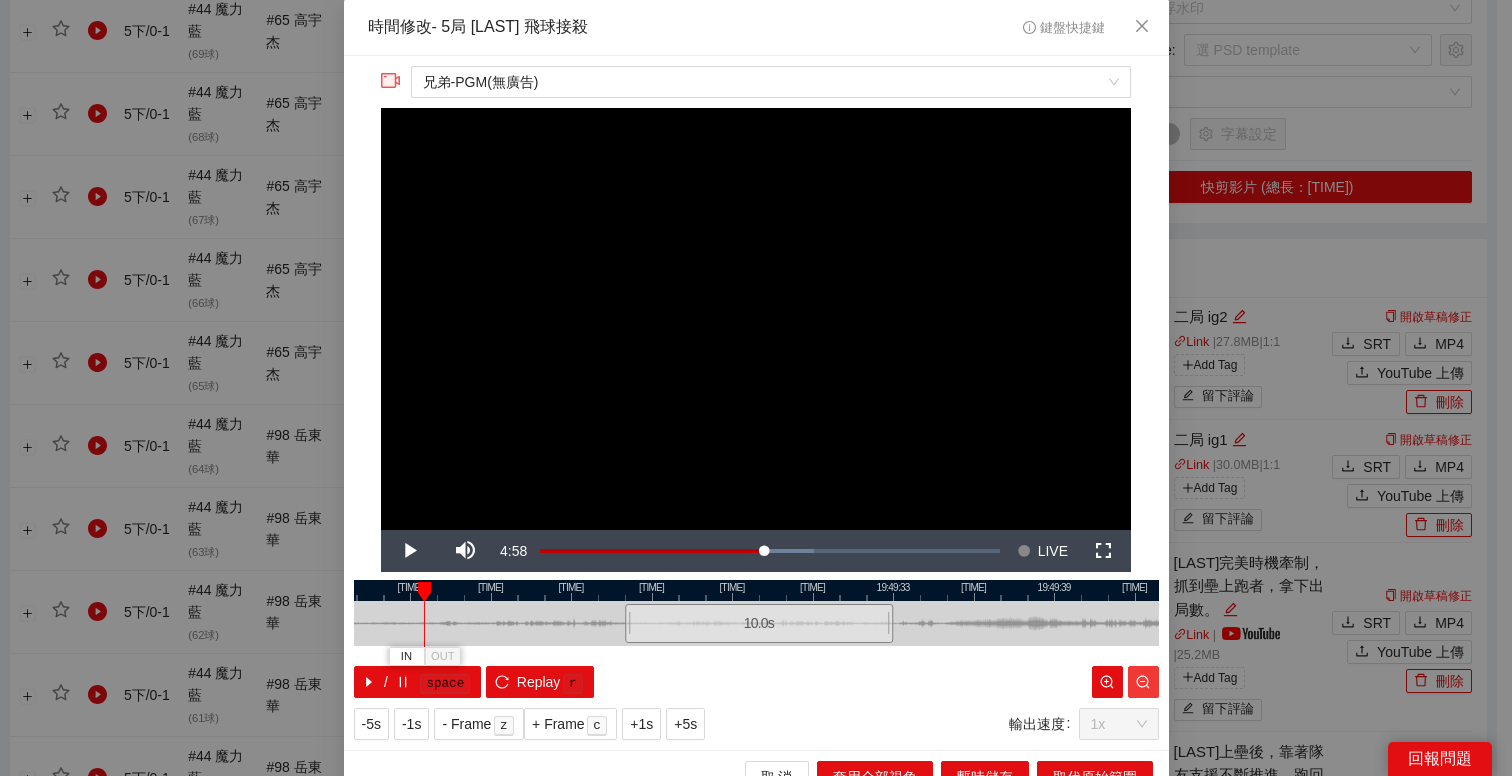 click 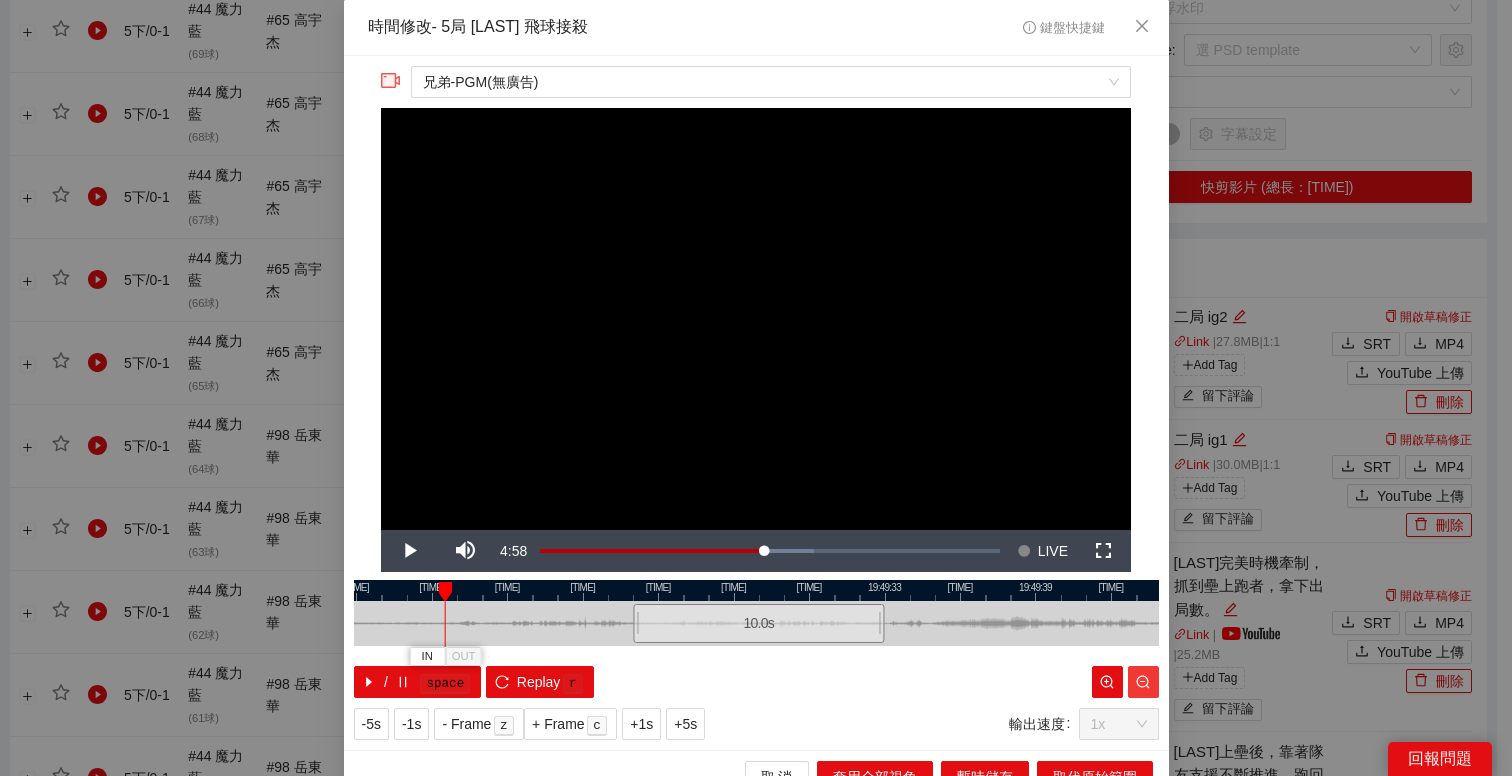 click 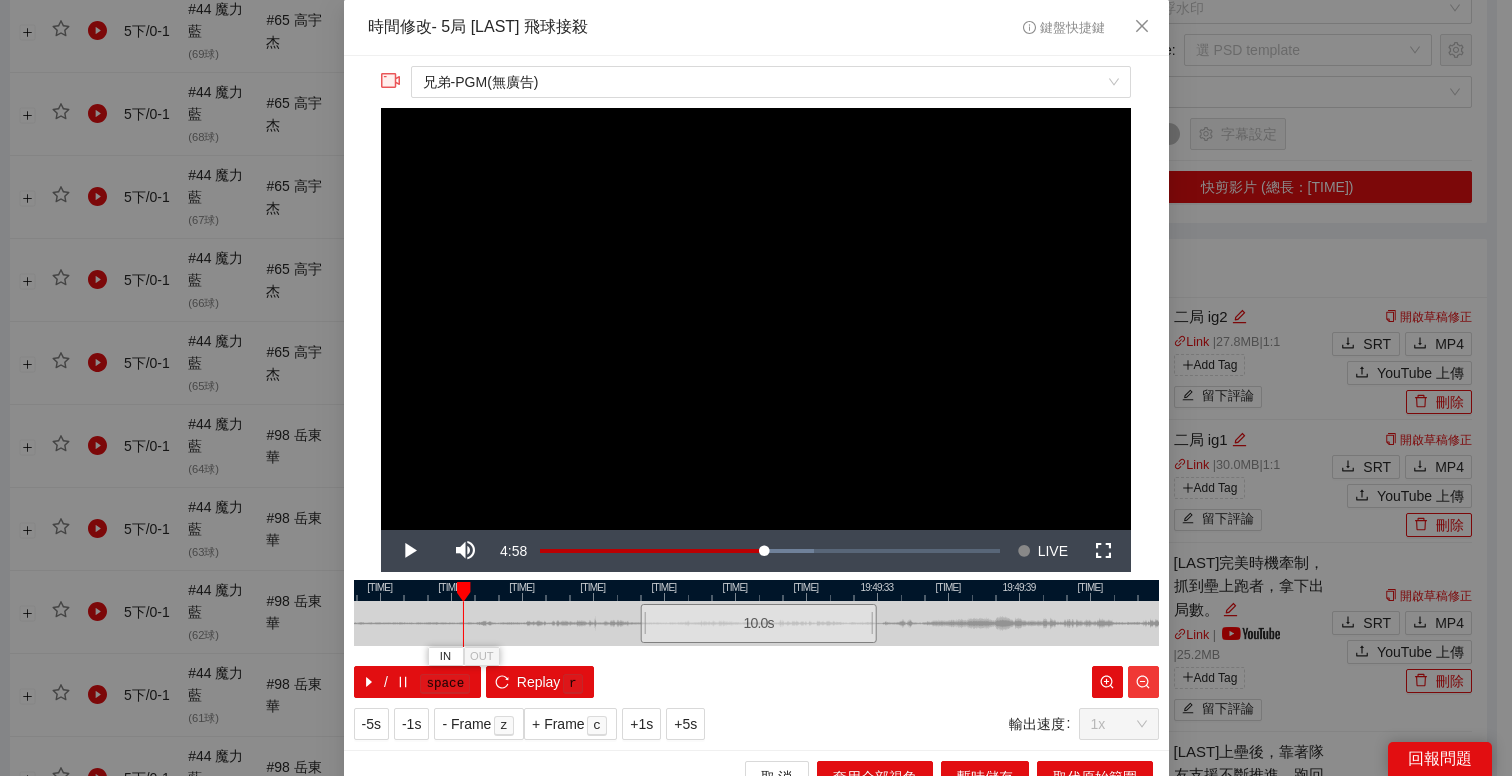 click 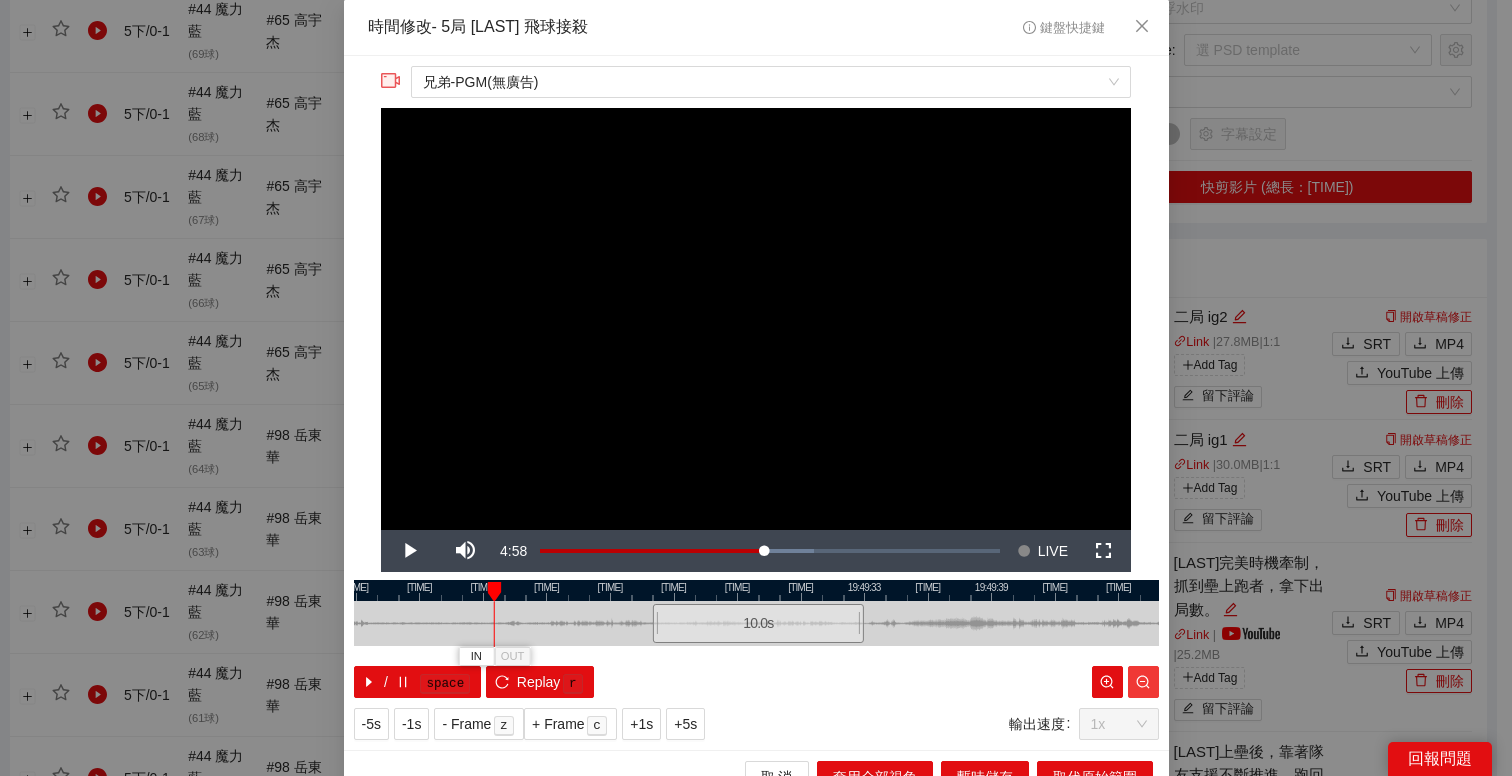 click 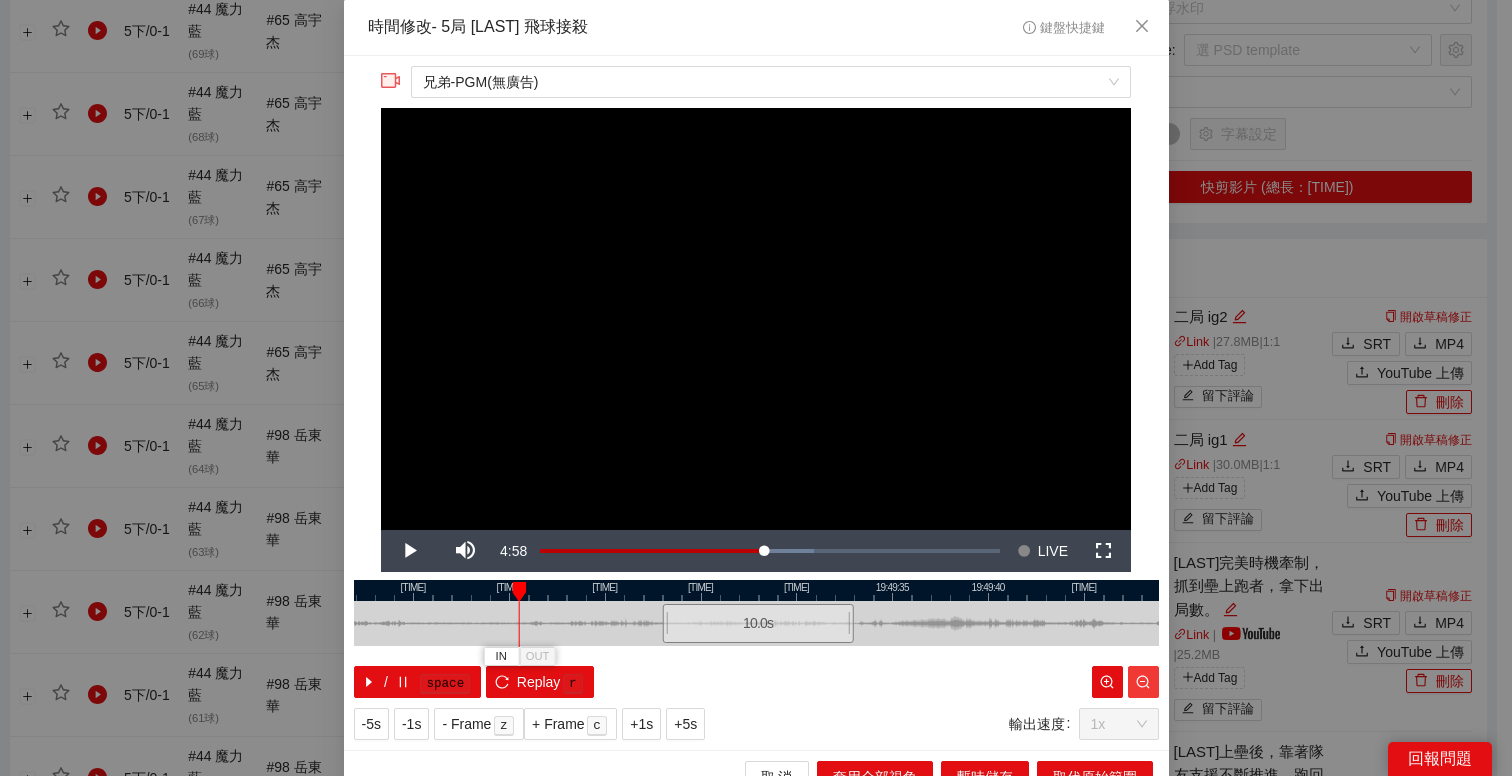 click 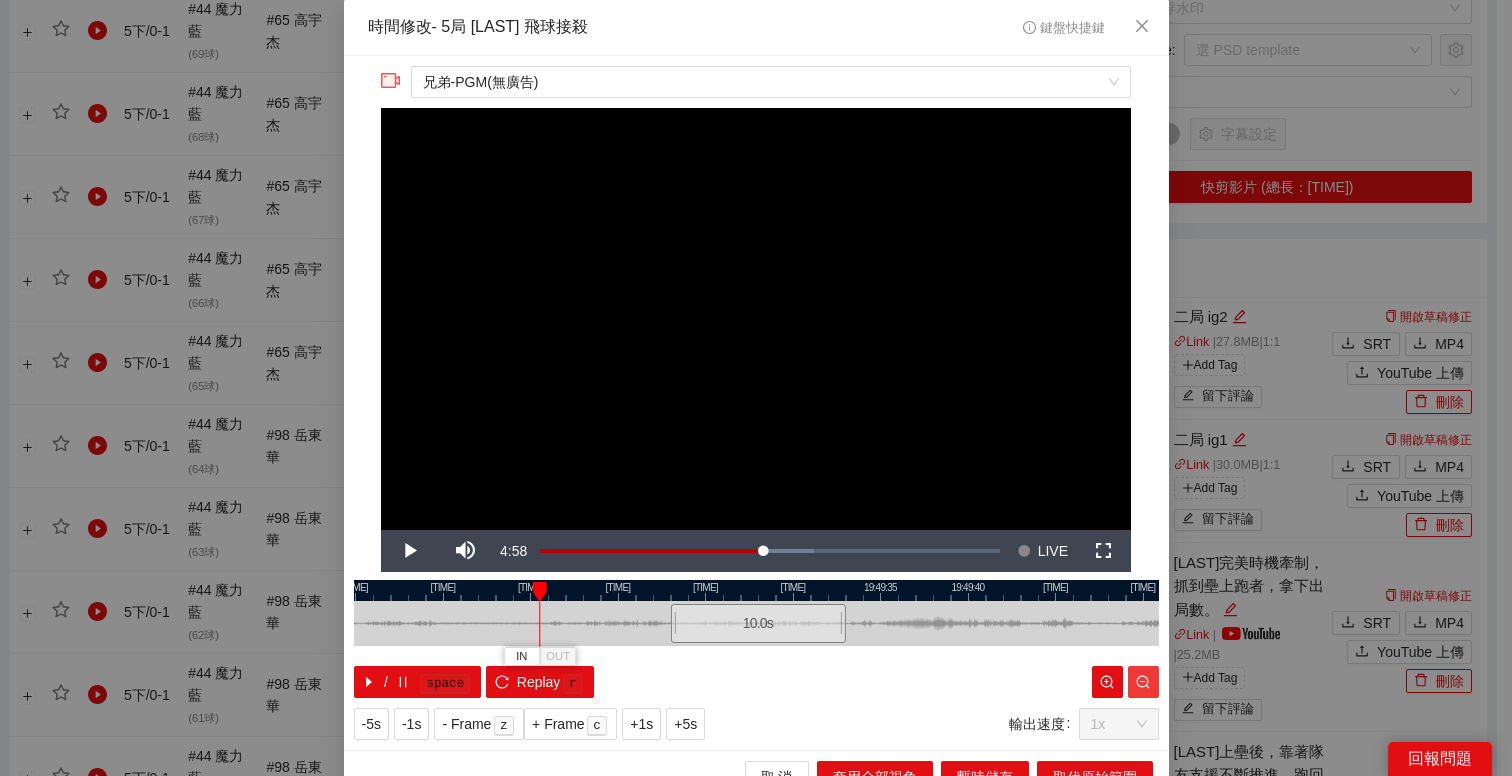 click 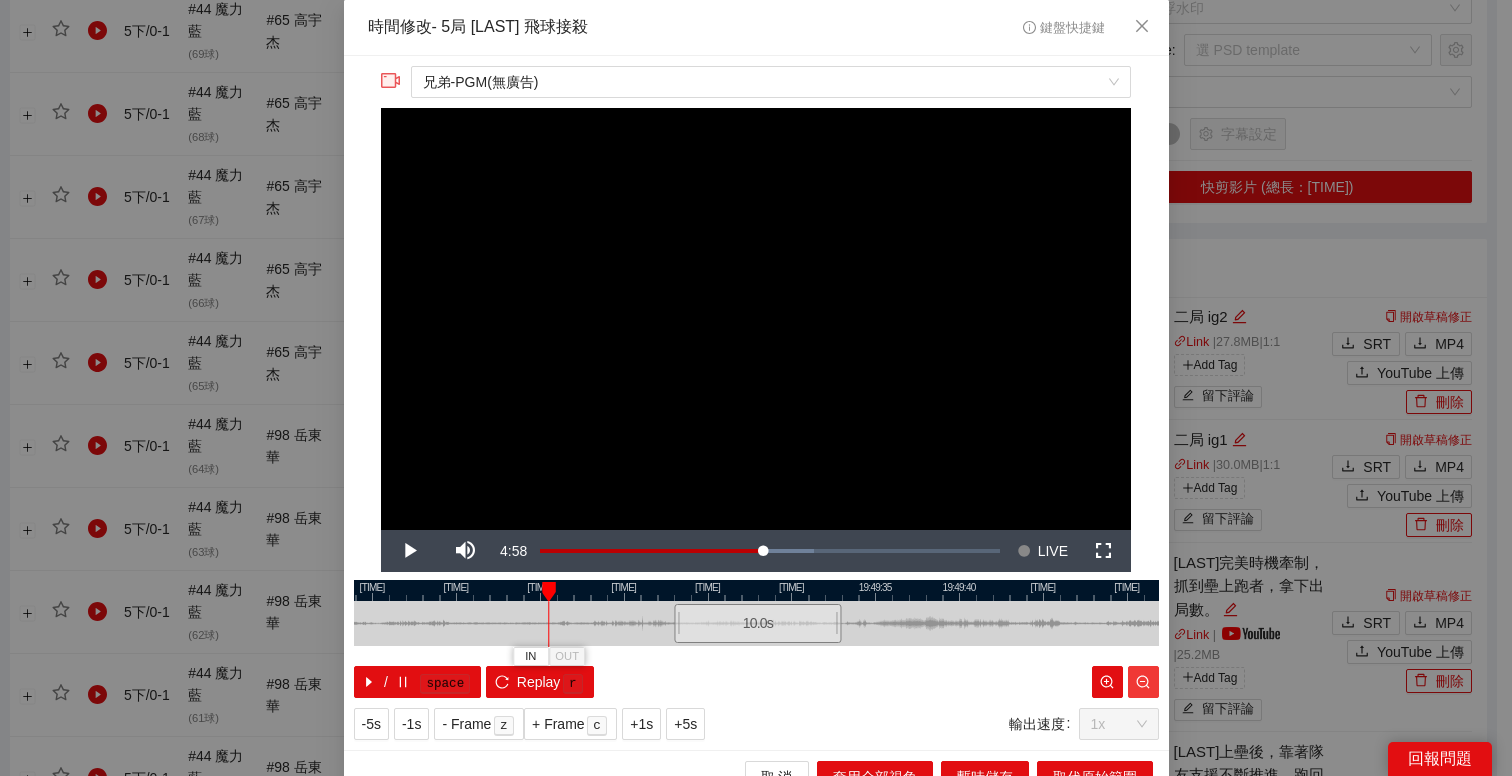 click 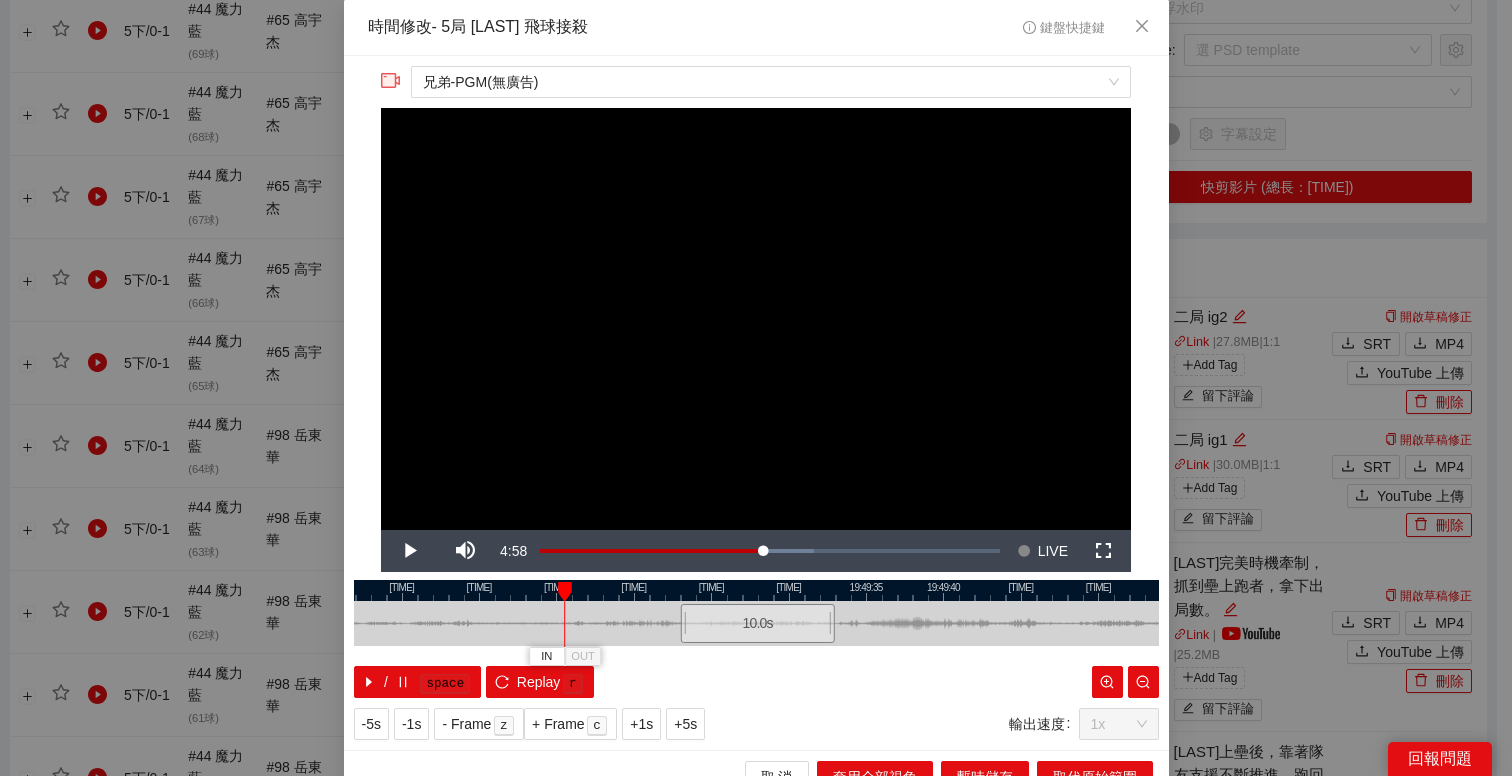 click at bounding box center (756, 590) 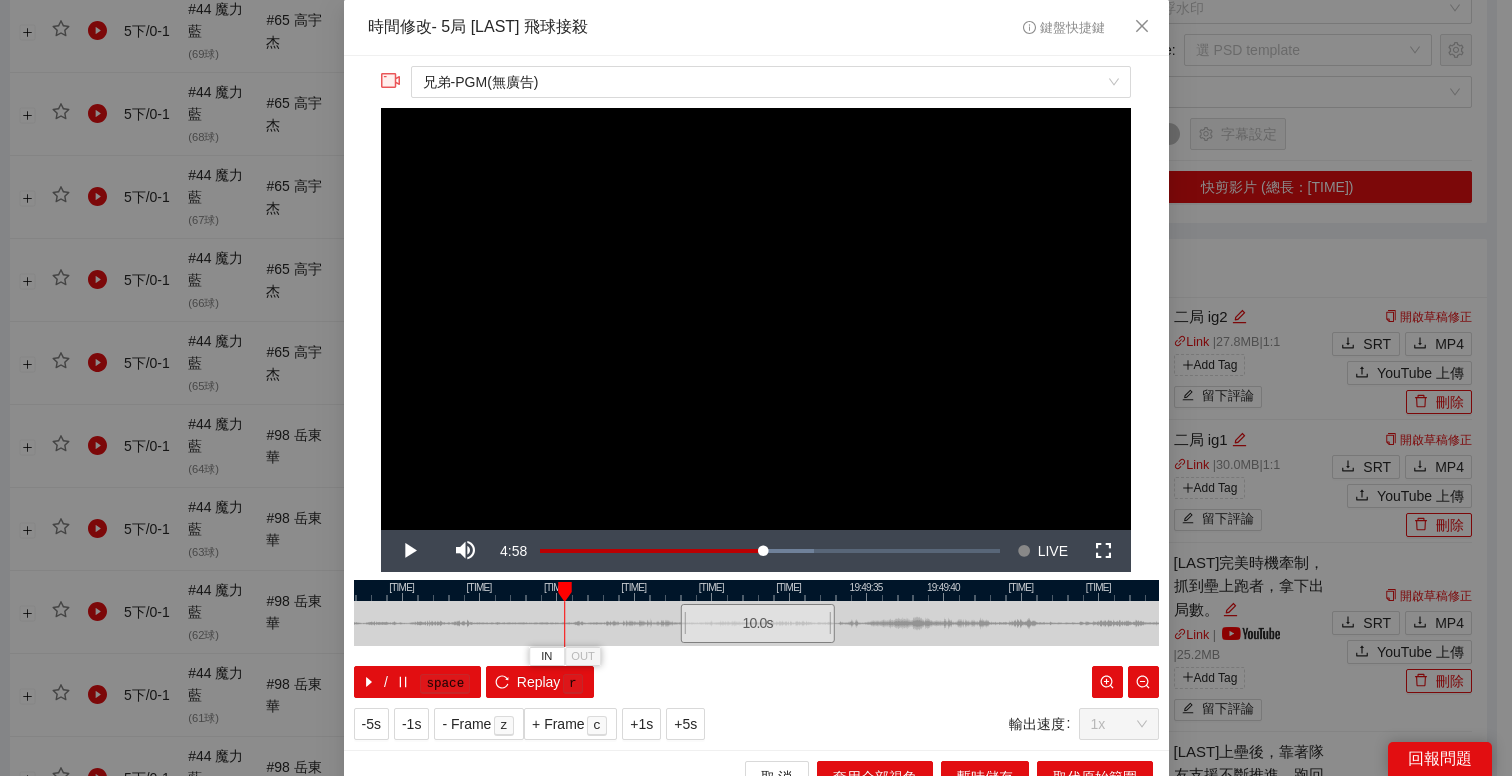 click at bounding box center [756, 590] 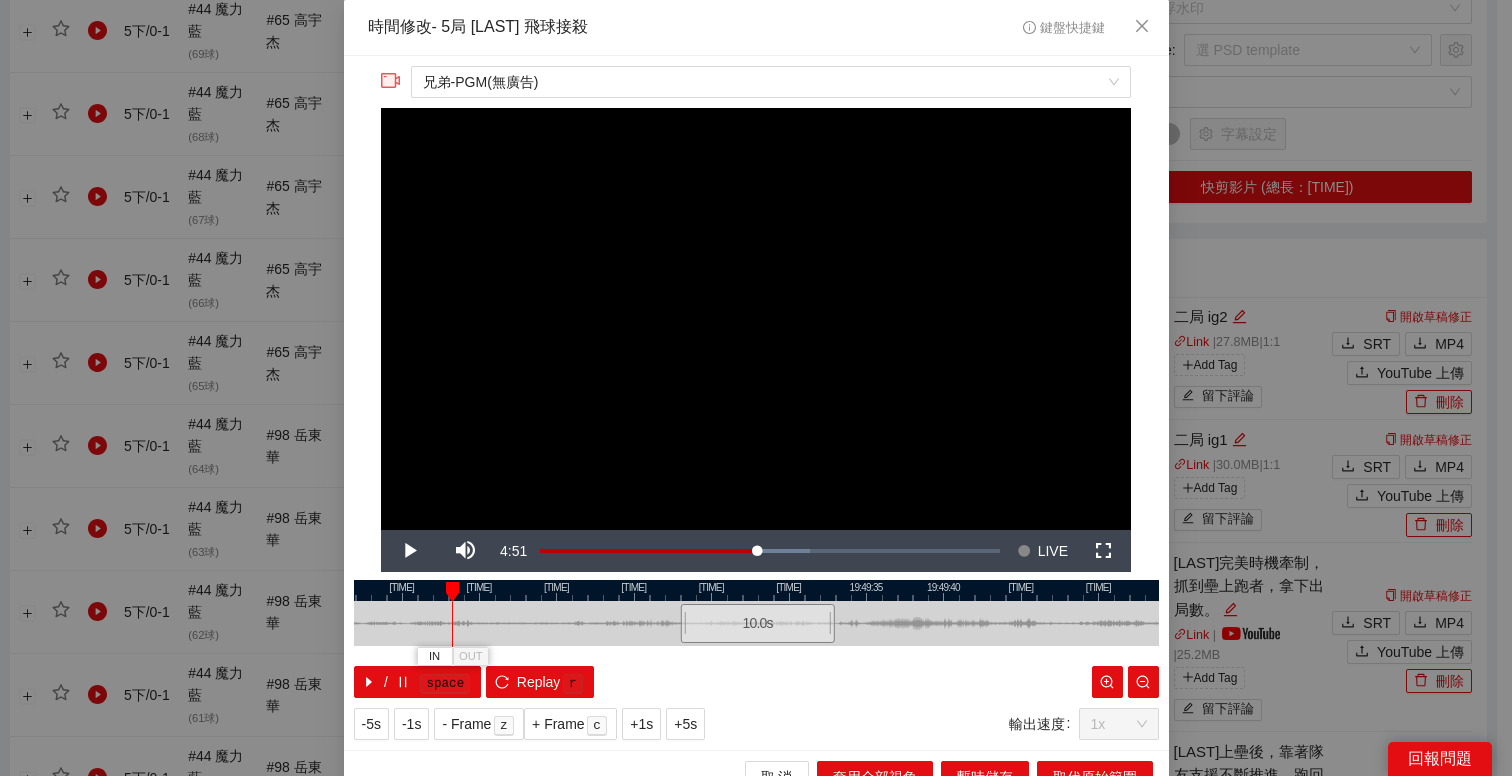click at bounding box center (756, 590) 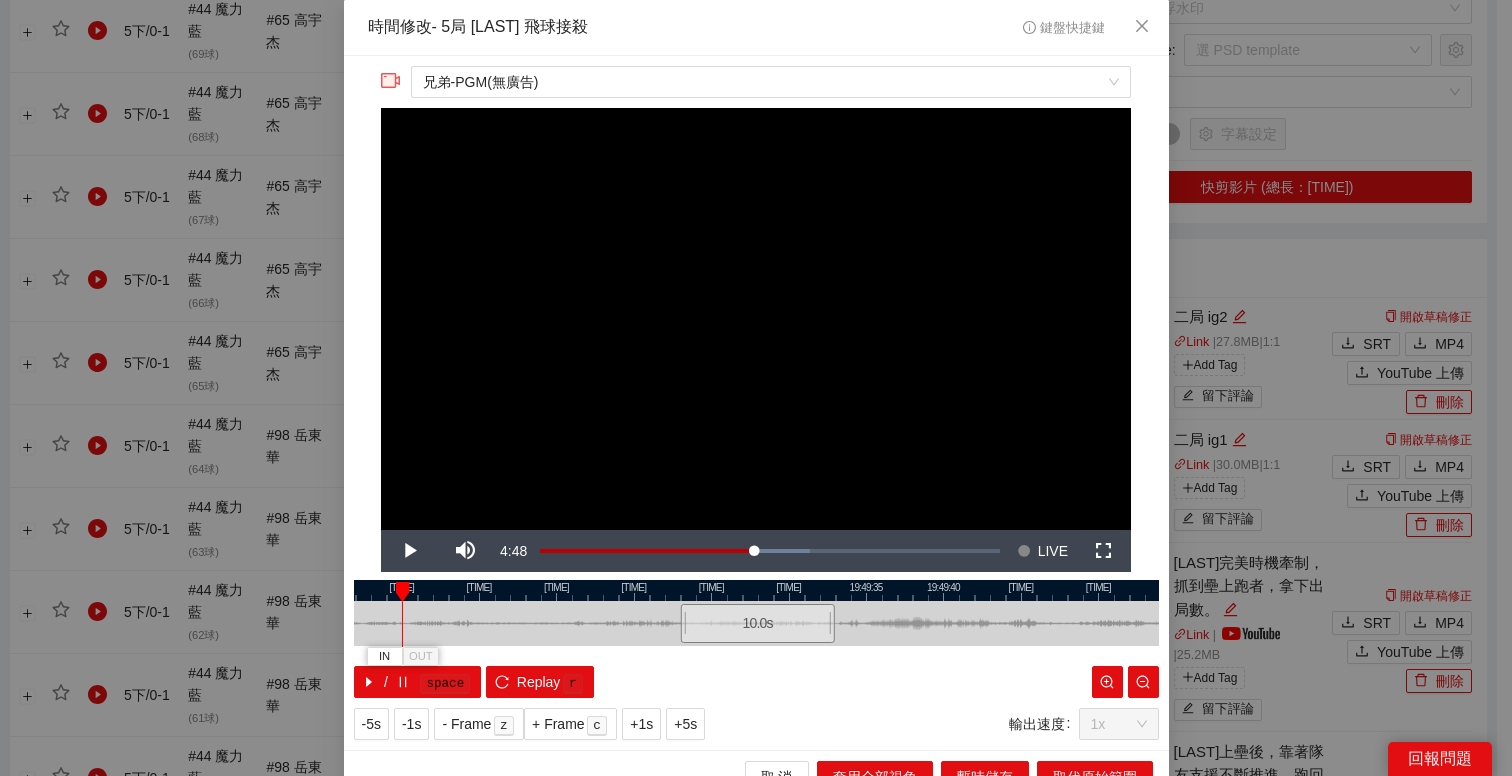 click at bounding box center [756, 590] 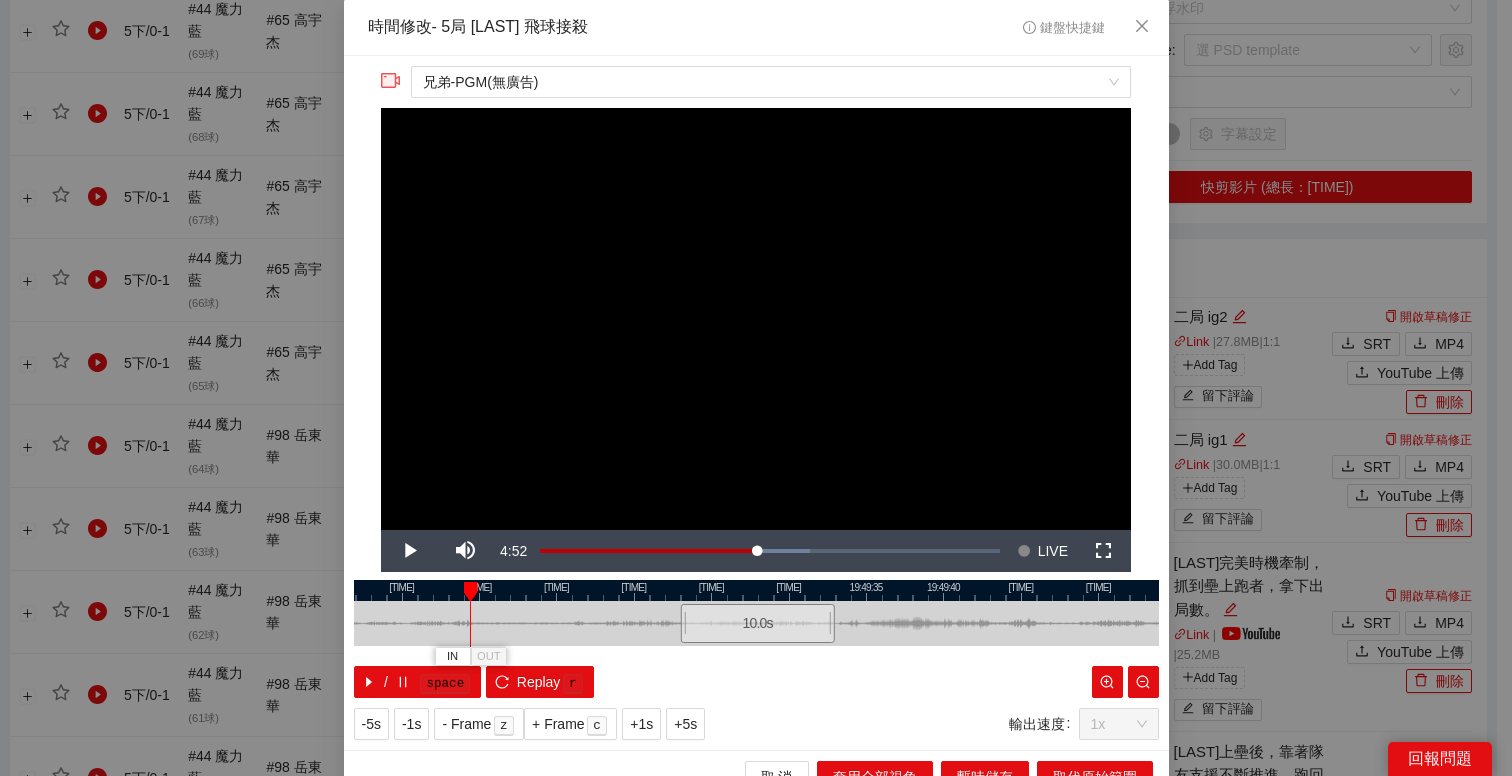 click at bounding box center (756, 590) 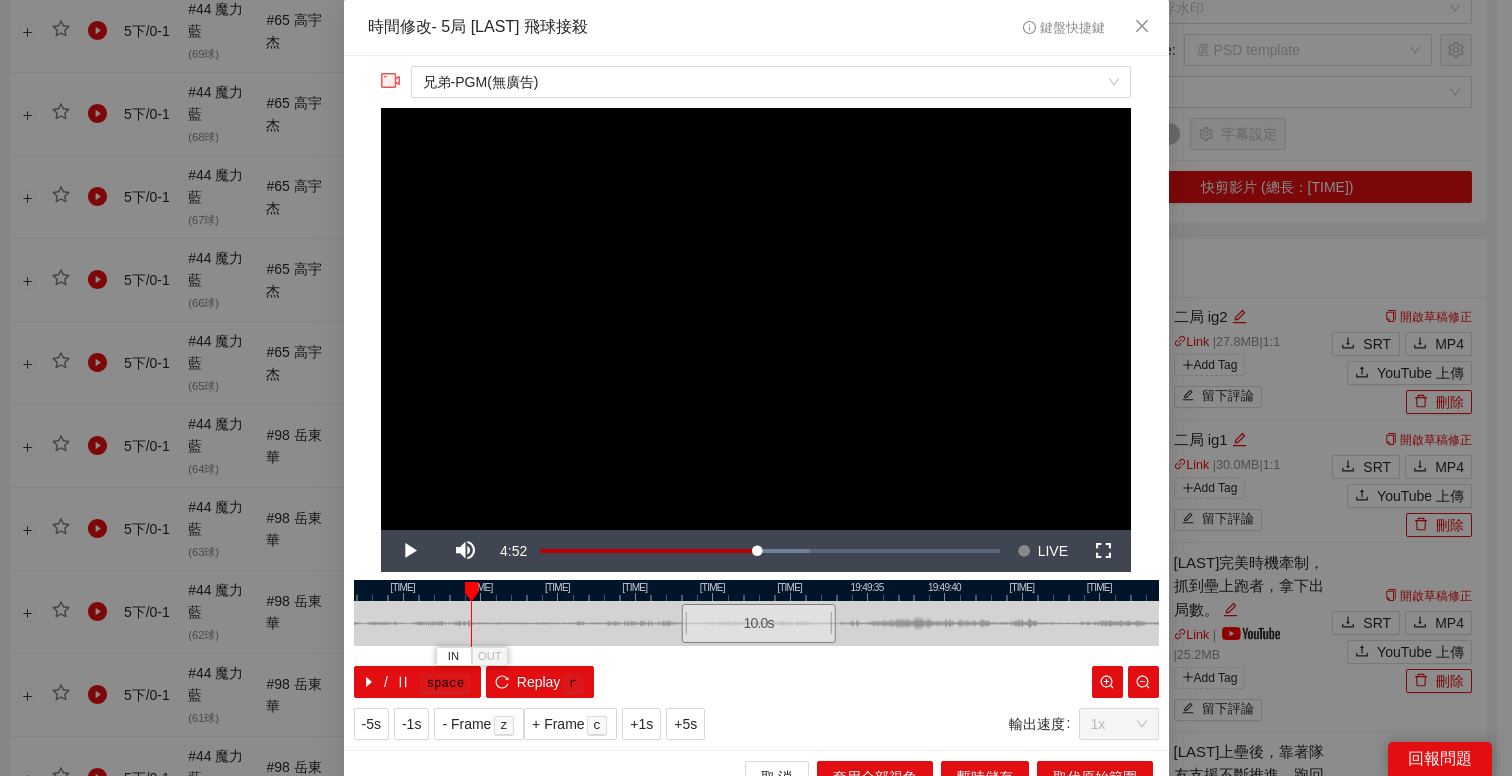 click at bounding box center (756, 590) 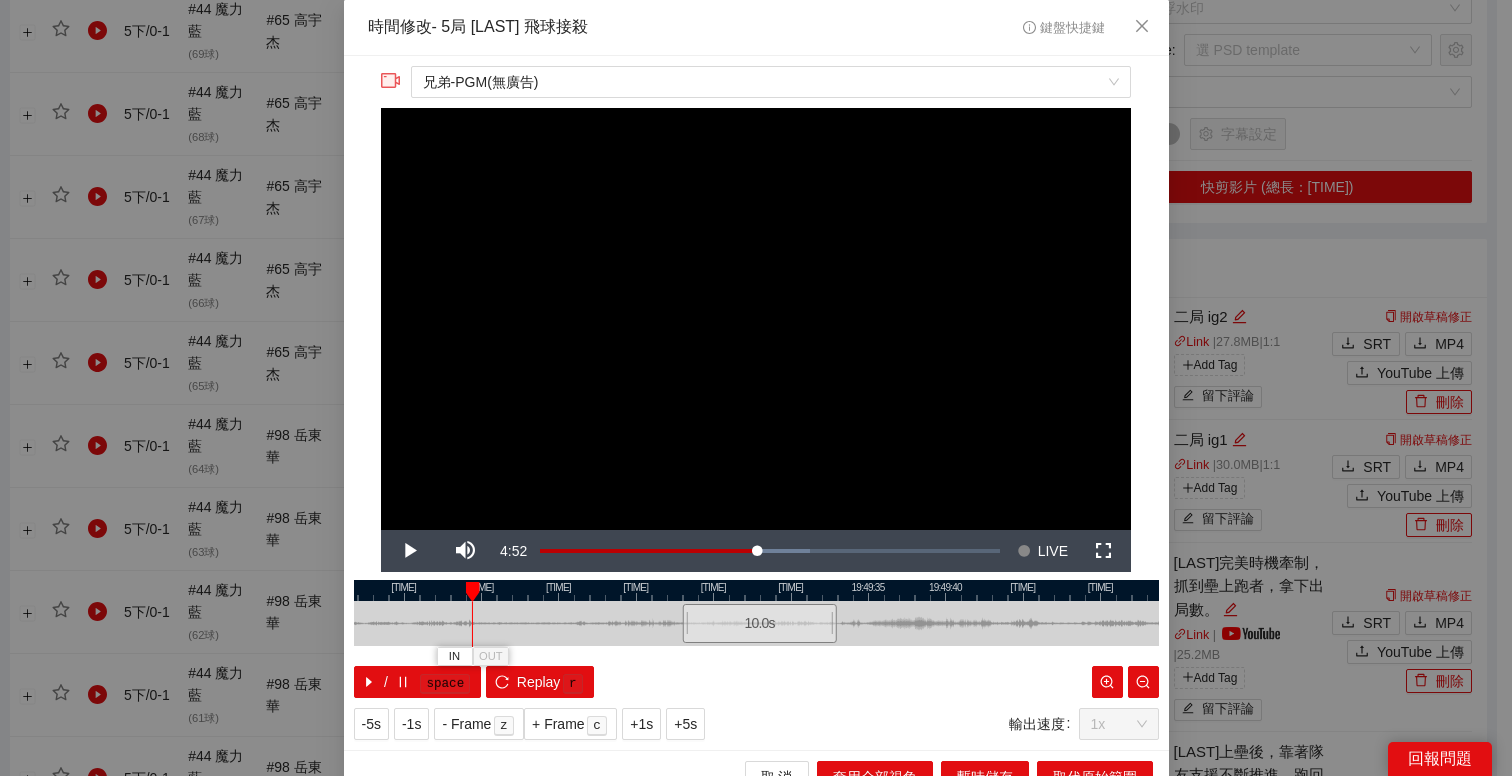click at bounding box center (756, 590) 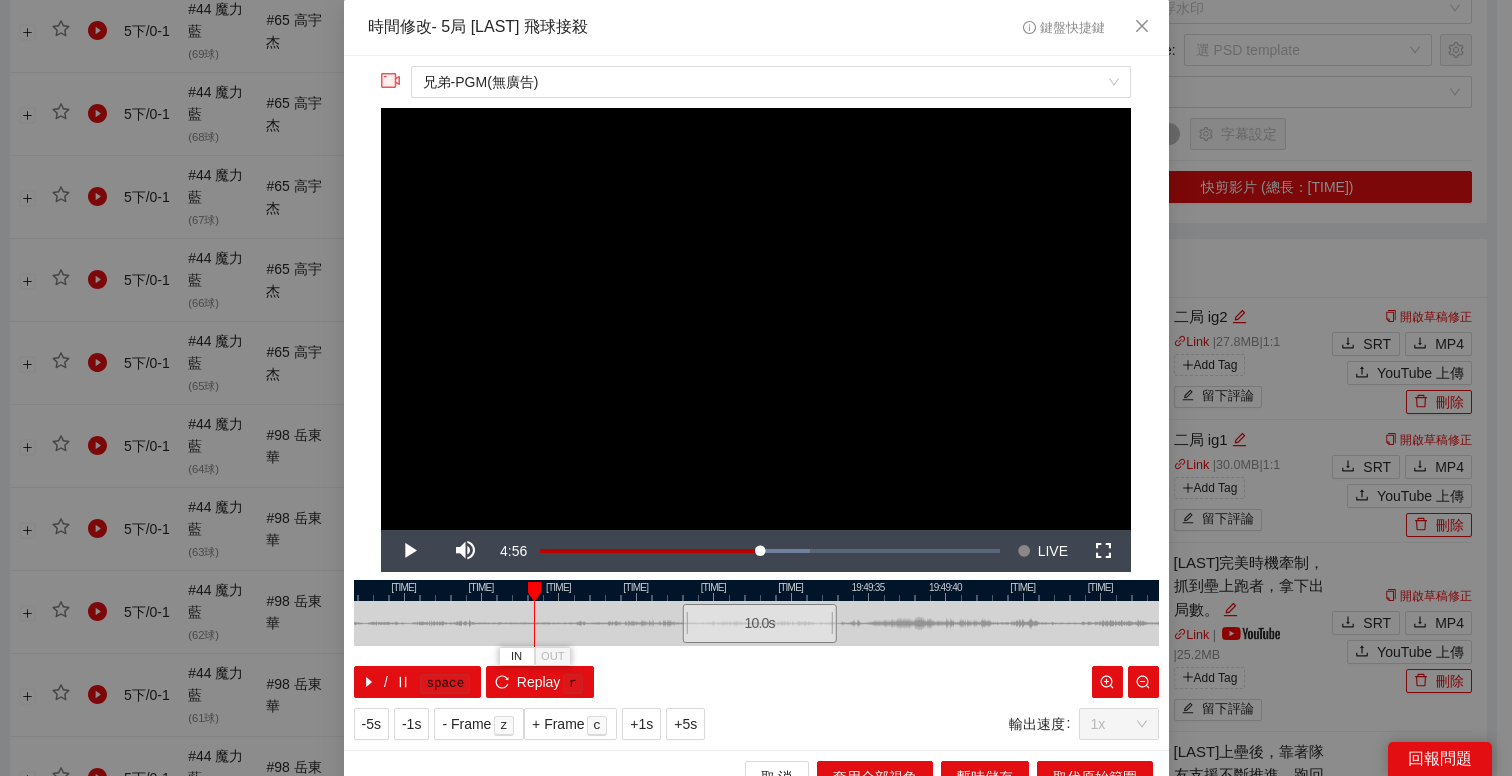 click at bounding box center [756, 590] 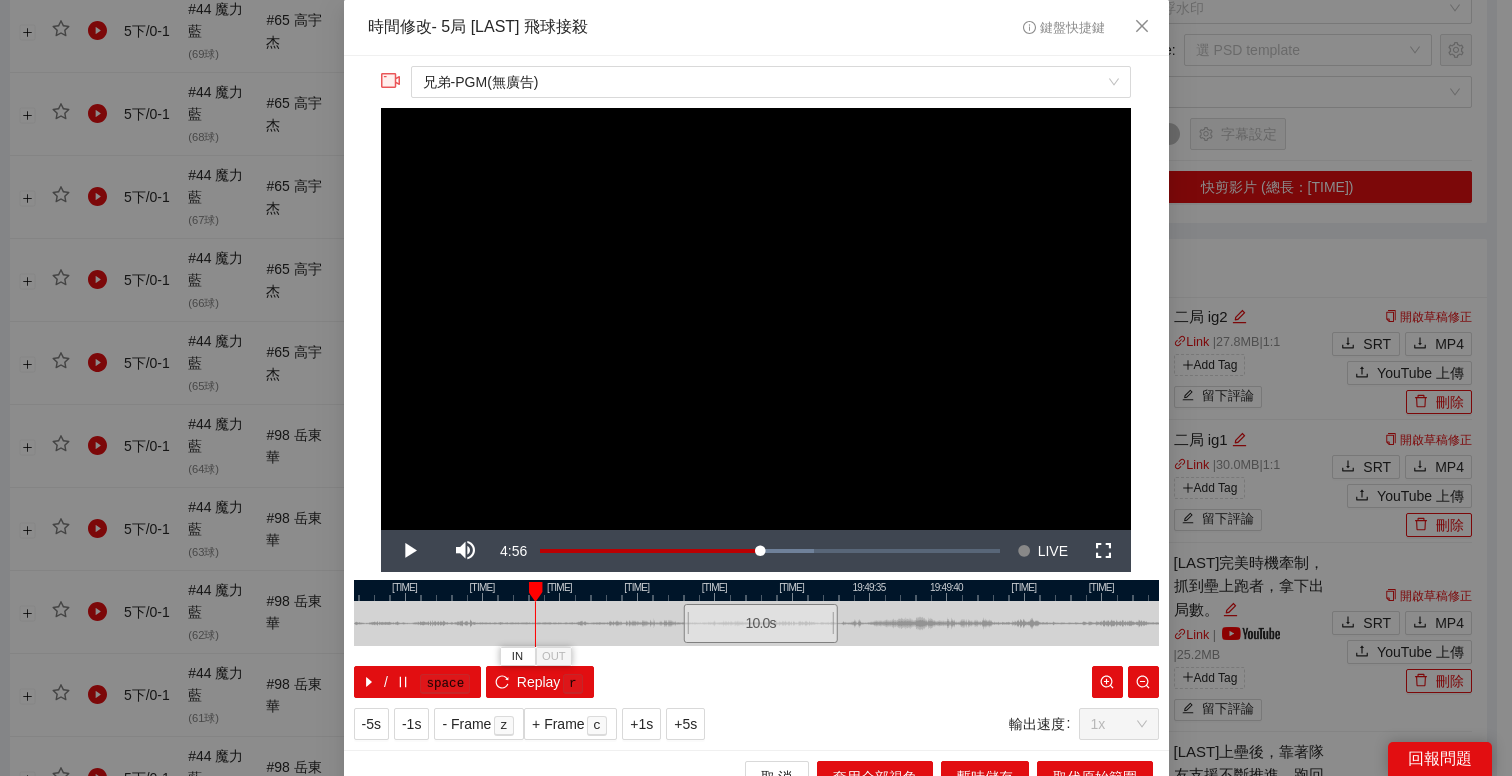 click at bounding box center [756, 590] 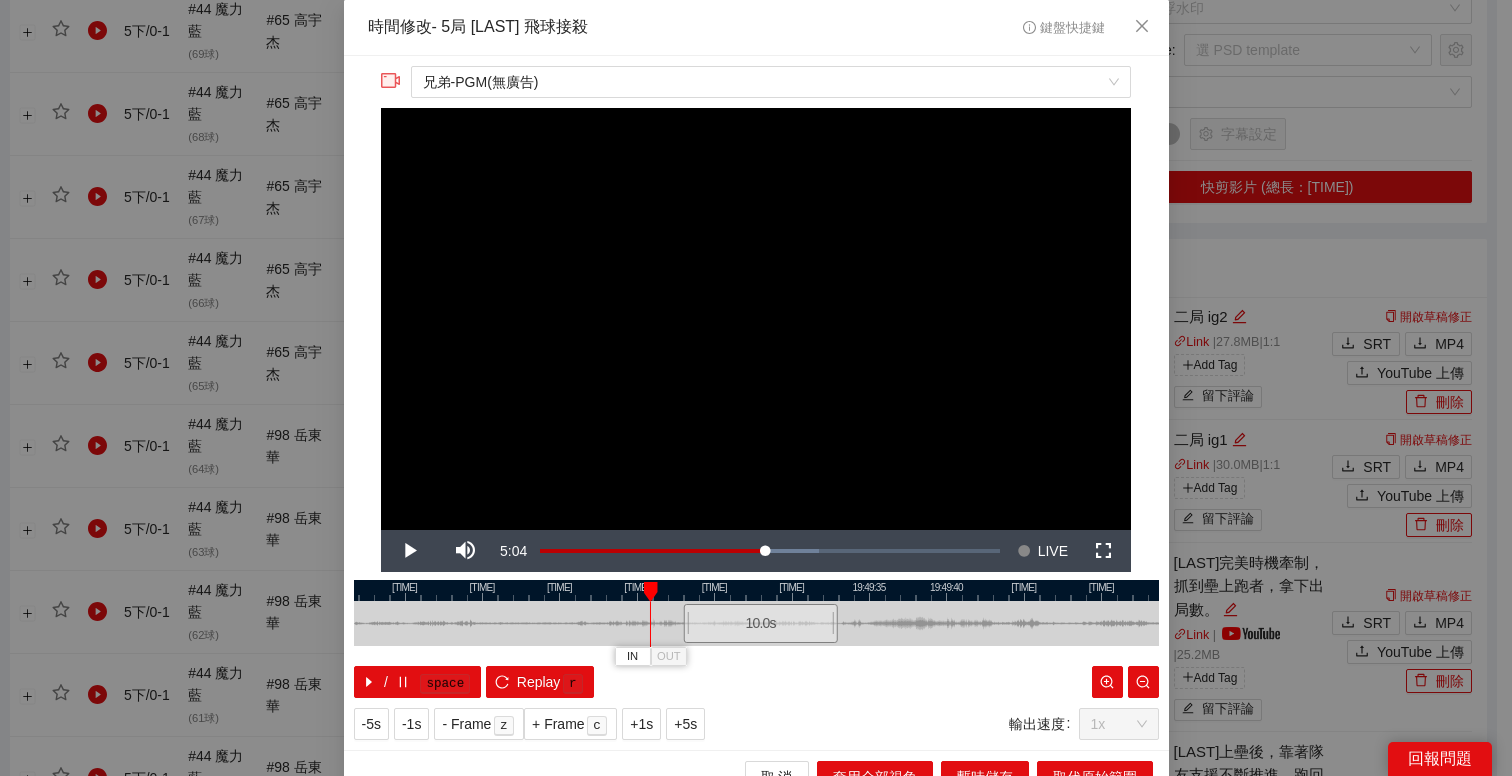 click at bounding box center (756, 590) 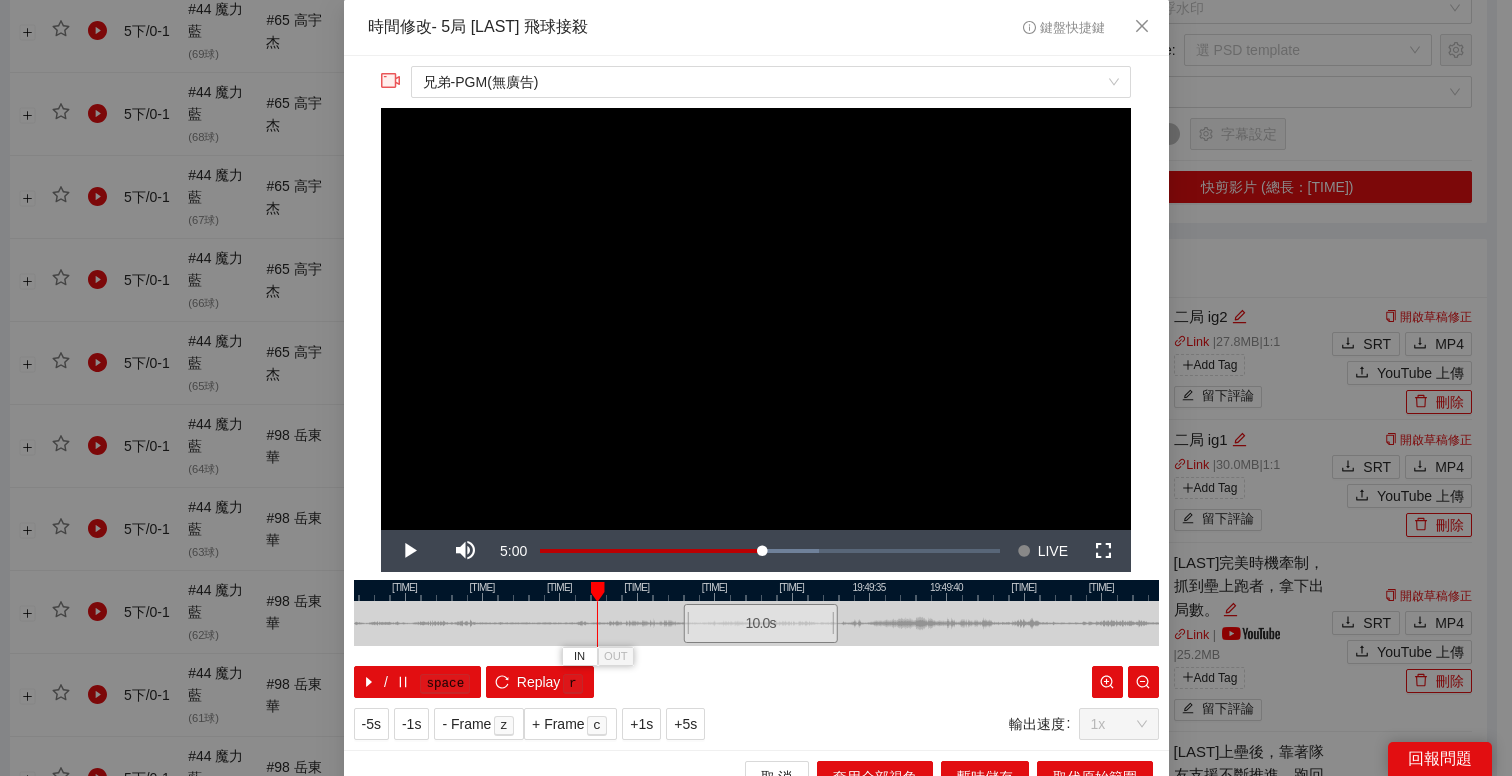 click at bounding box center (756, 590) 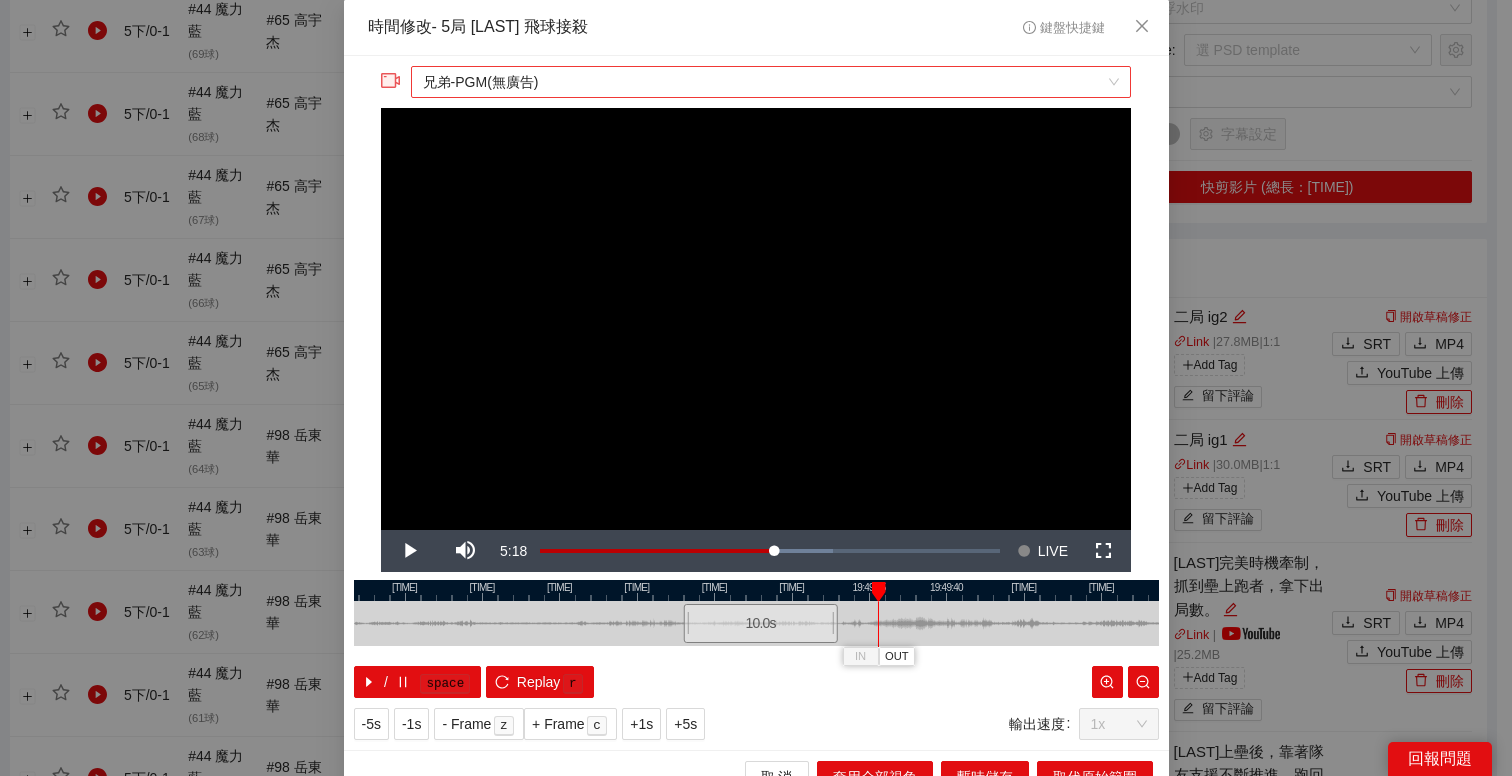 click on "兄弟-PGM(無廣告)" at bounding box center [771, 82] 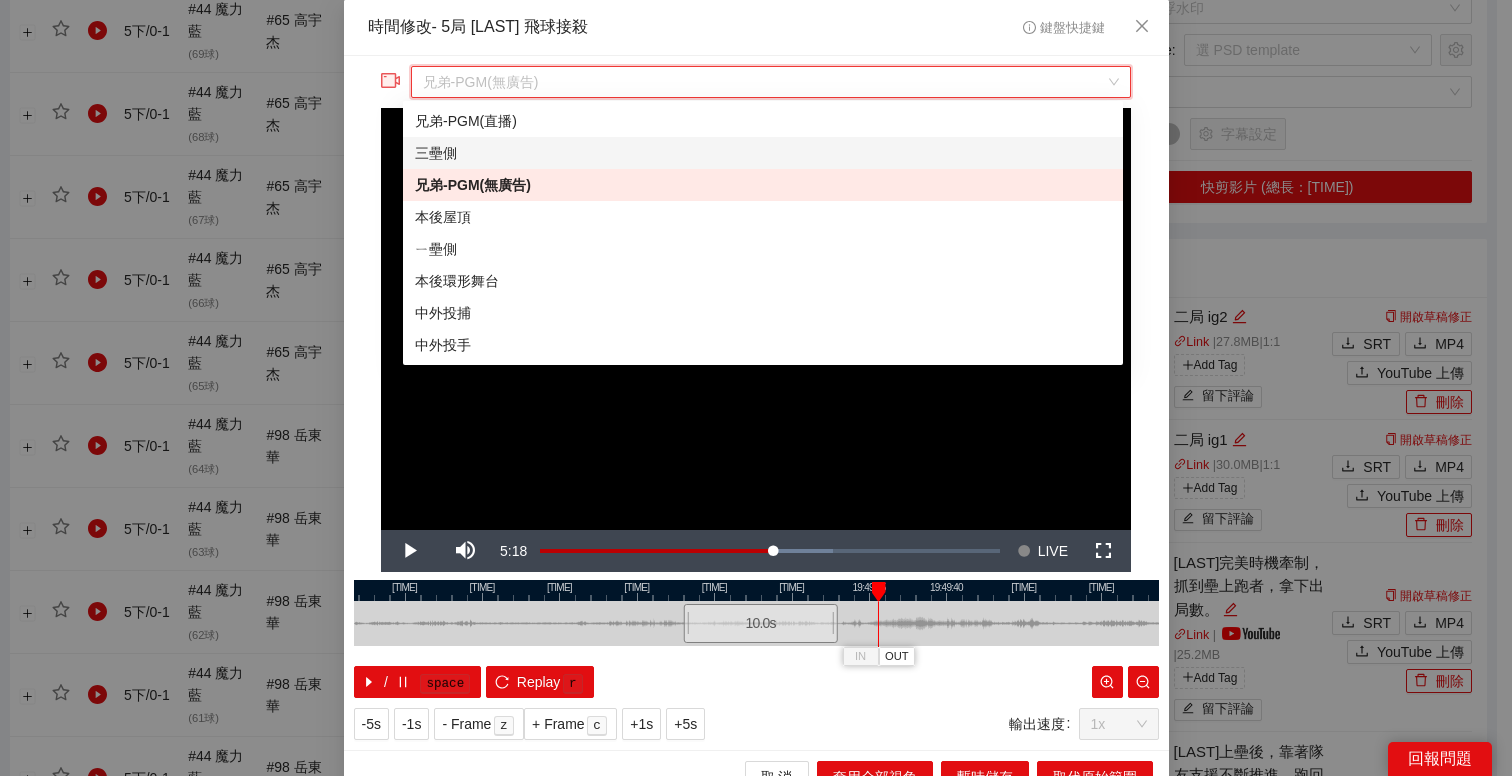 click on "三壘側" at bounding box center [763, 153] 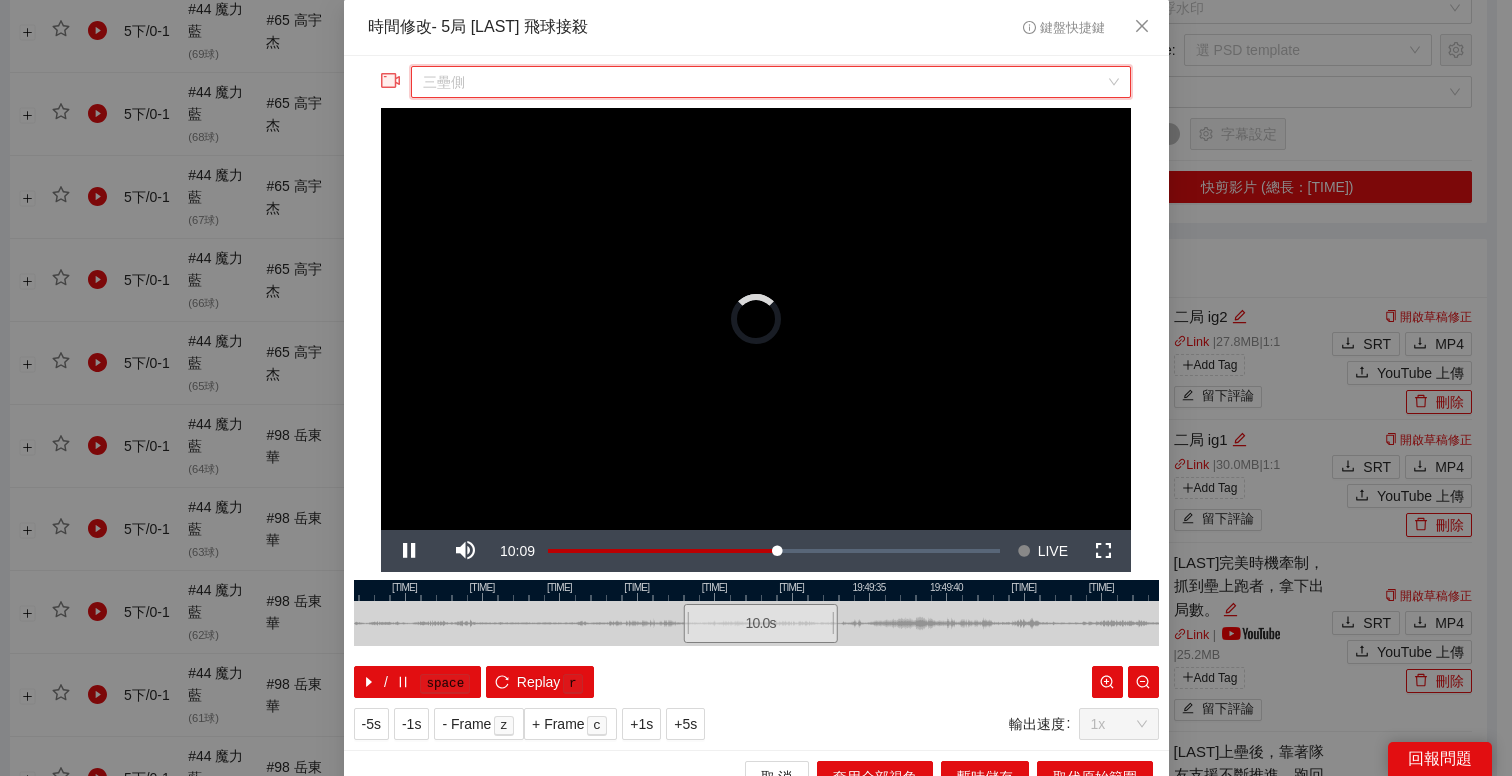click on "三壘側" at bounding box center (771, 82) 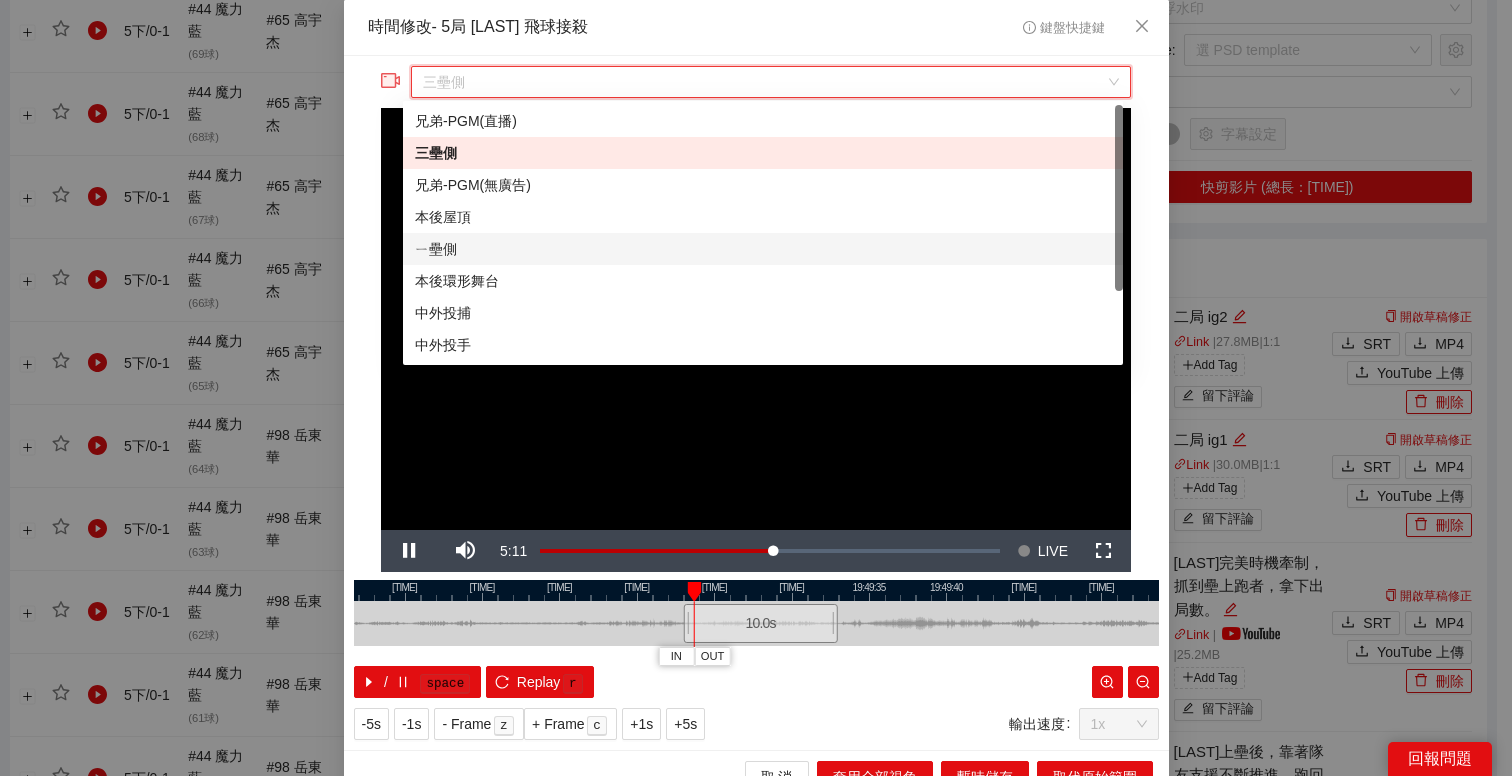 click on "ㄧ壘側" at bounding box center (763, 249) 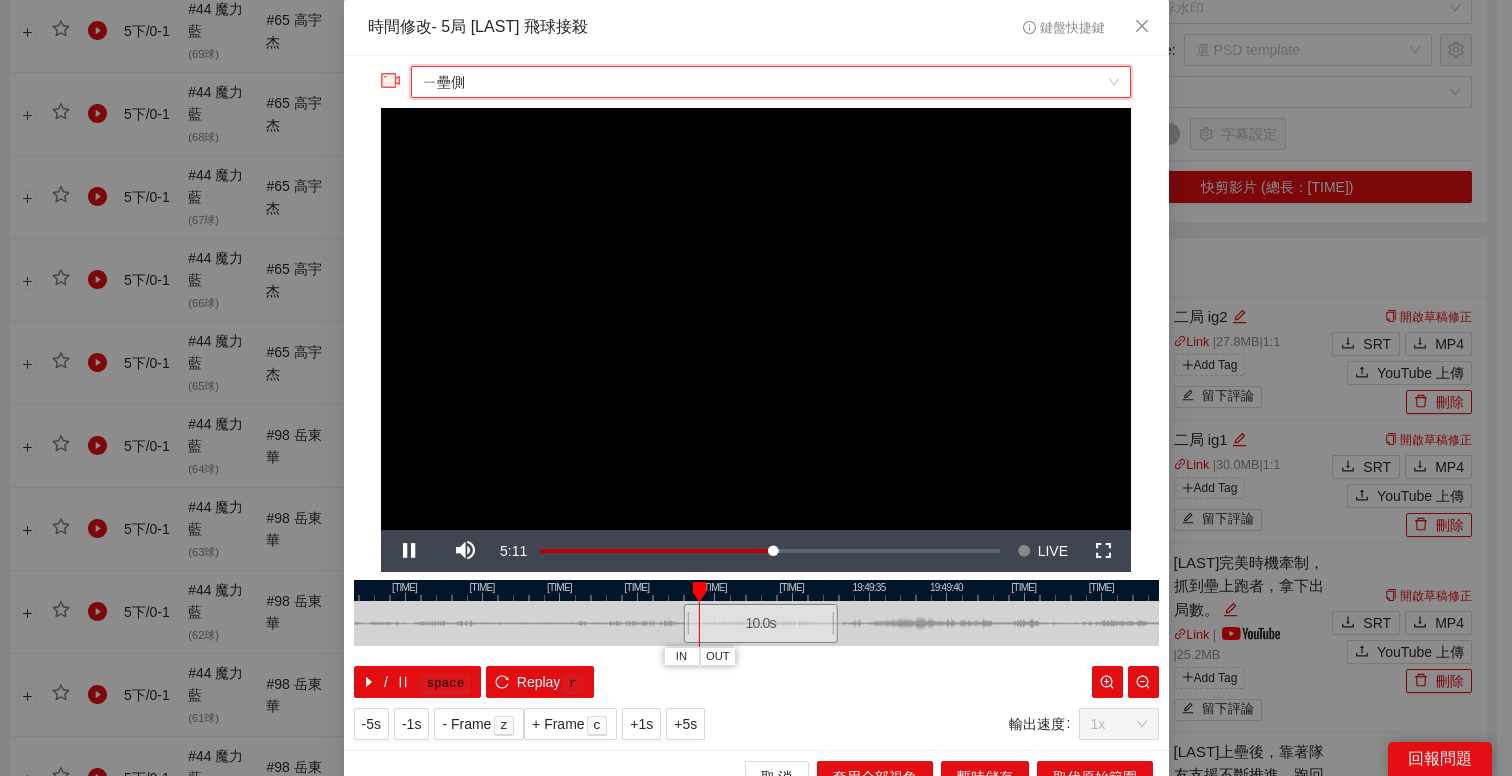 click at bounding box center (756, 590) 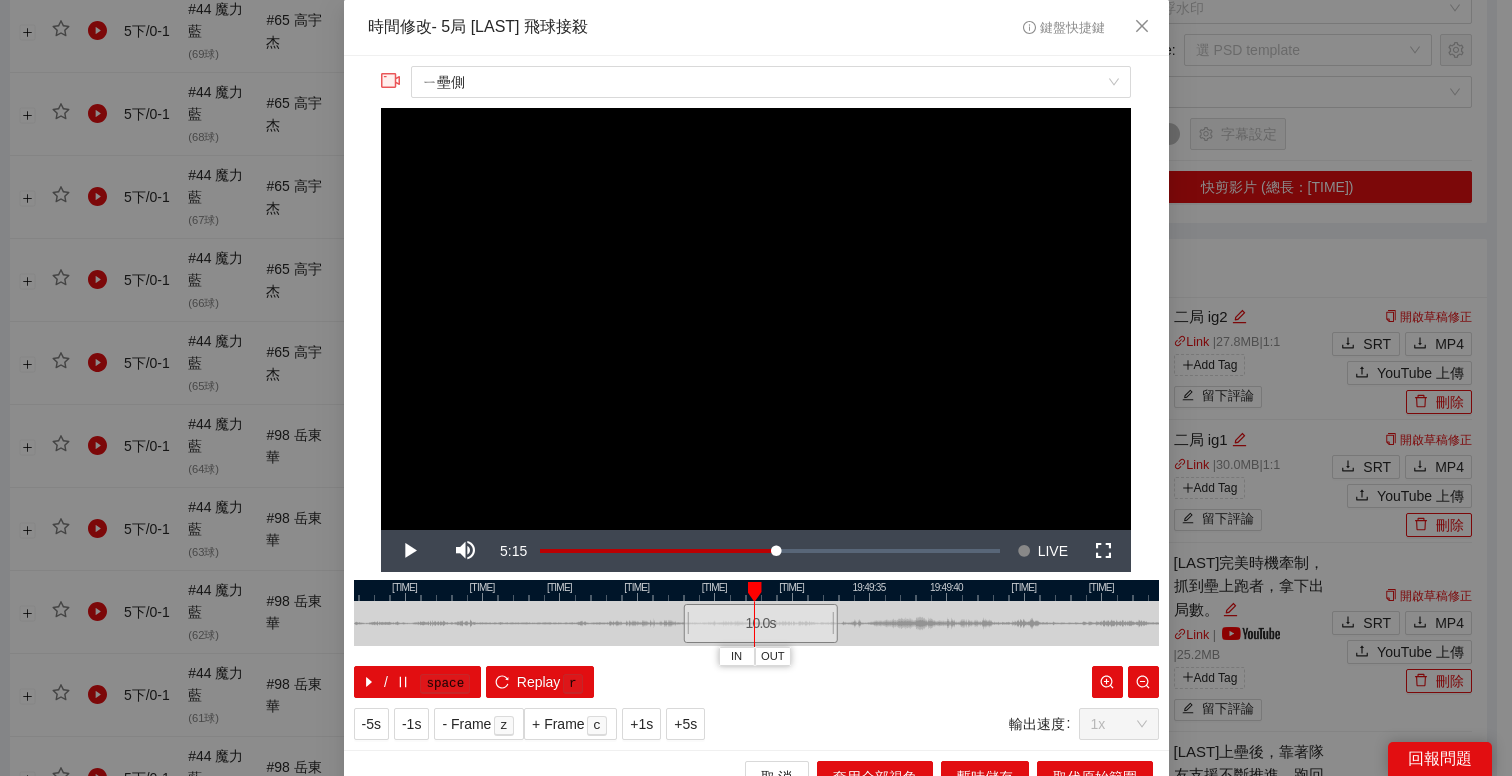 click at bounding box center [756, 590] 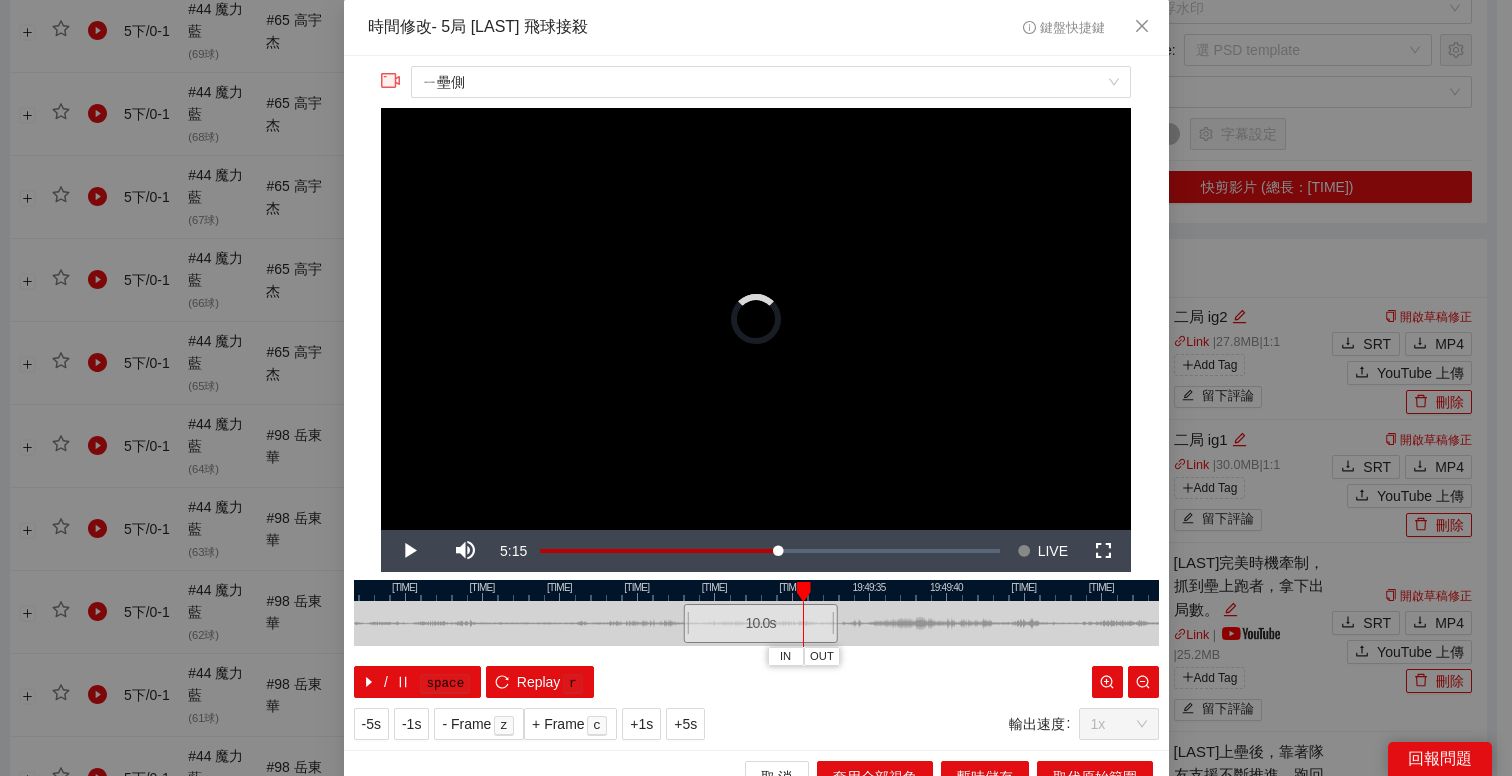 click at bounding box center (756, 590) 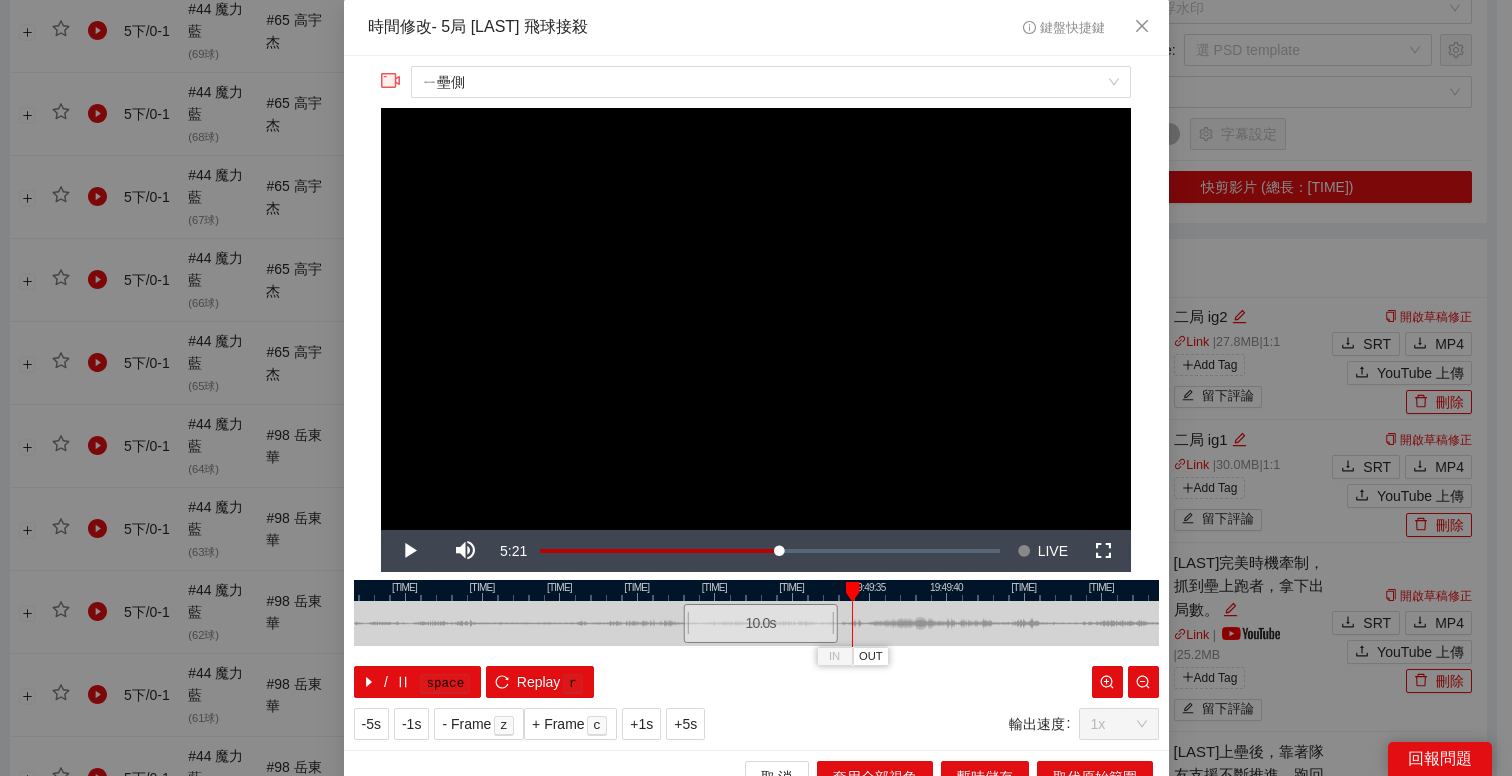 click at bounding box center (756, 590) 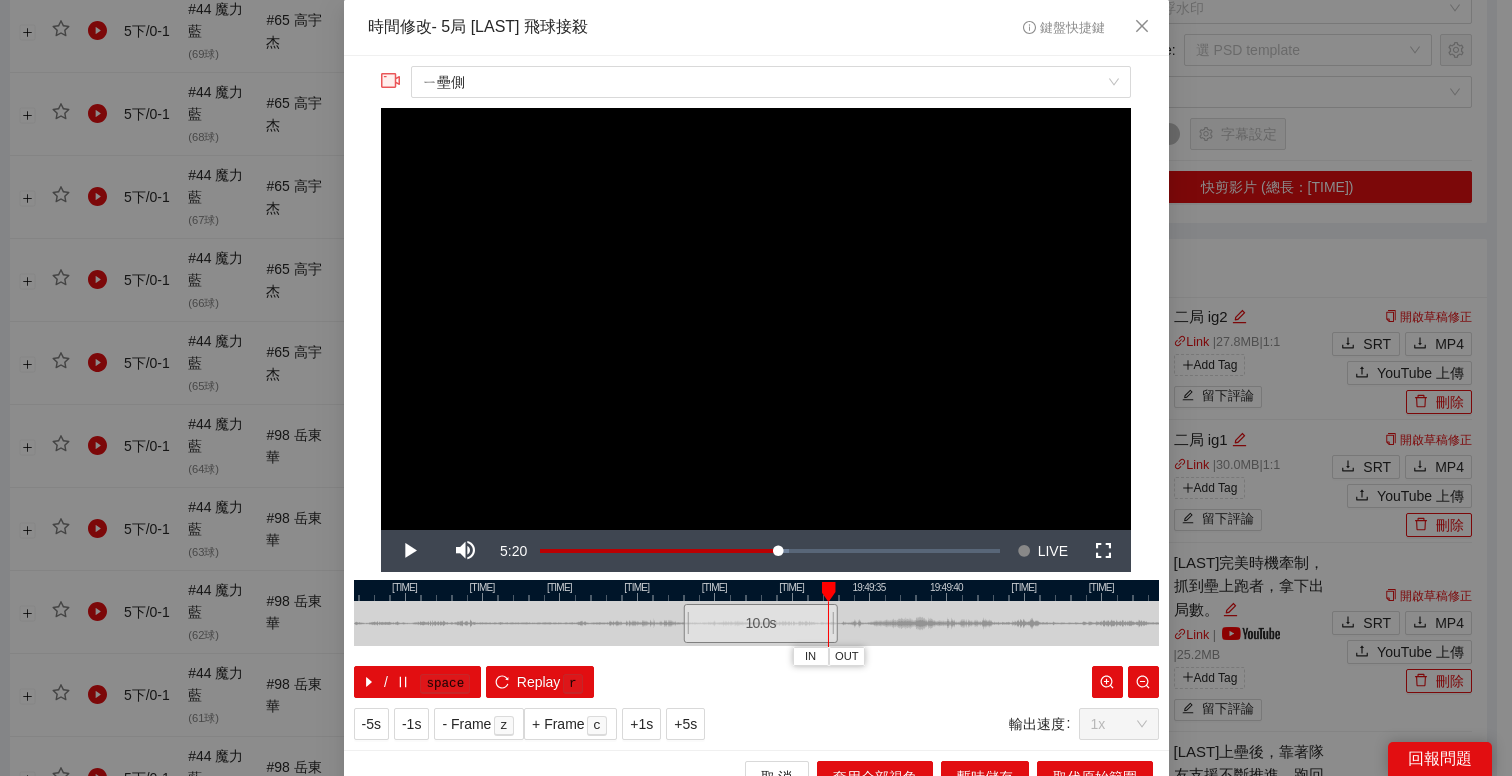click at bounding box center [756, 590] 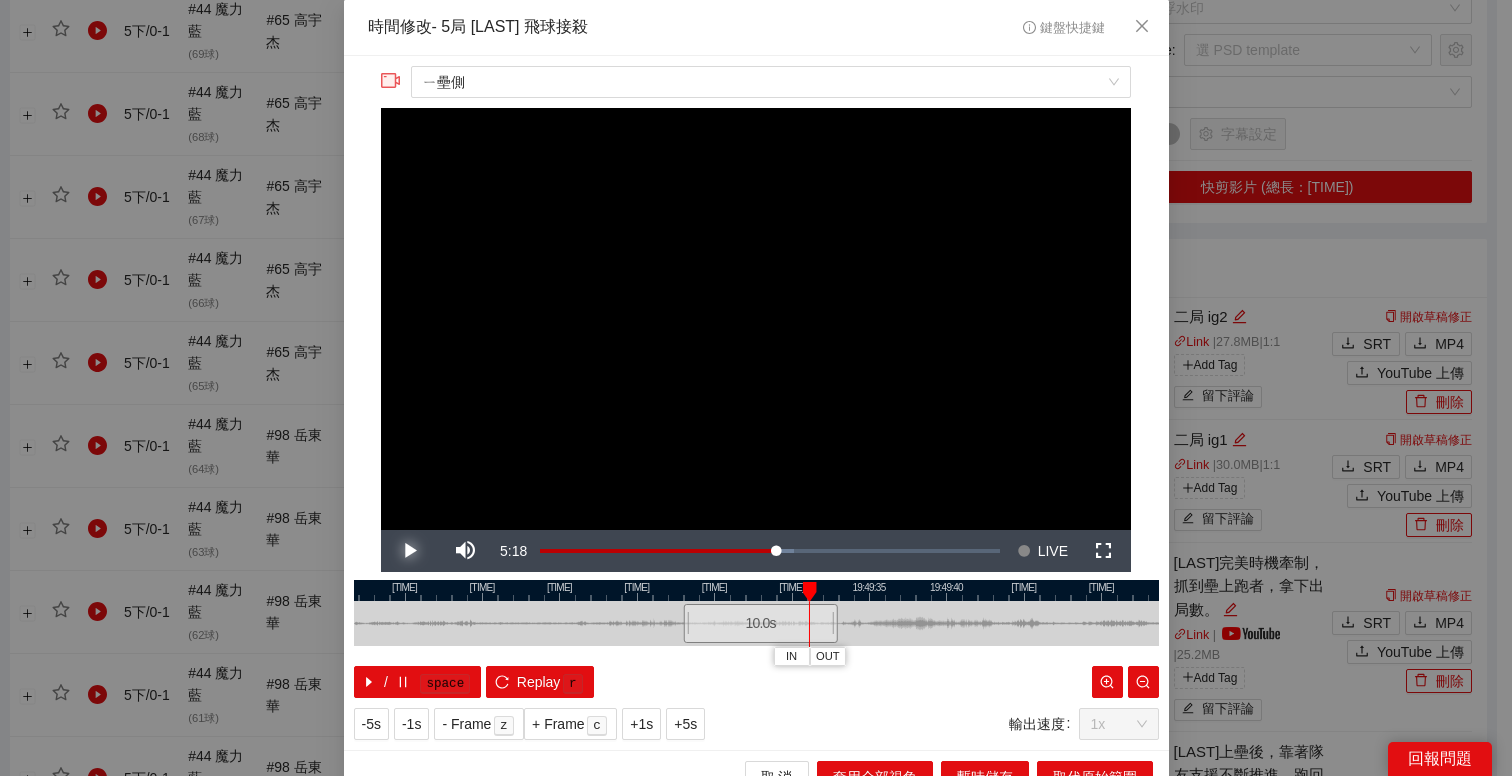 click at bounding box center (409, 551) 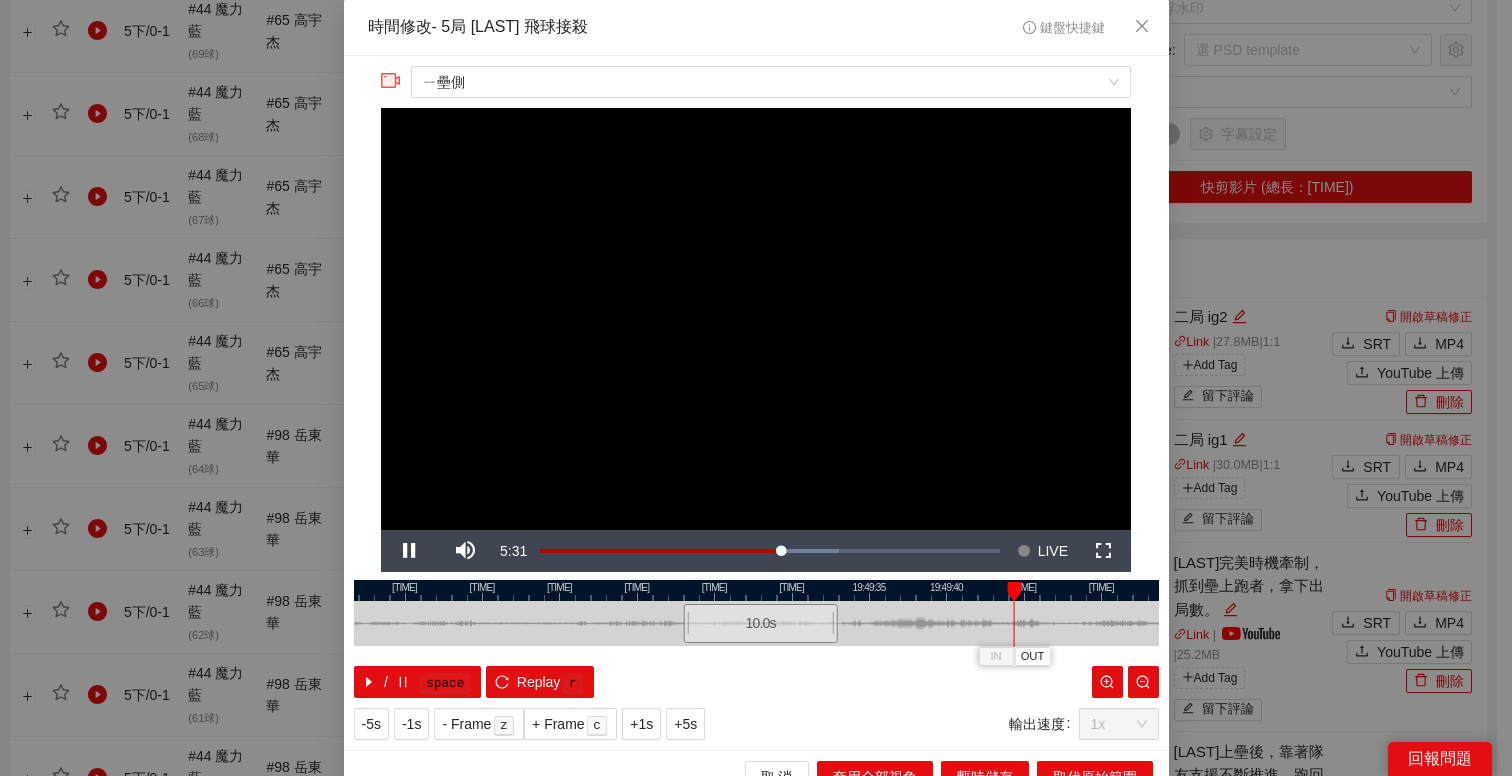click at bounding box center [756, 590] 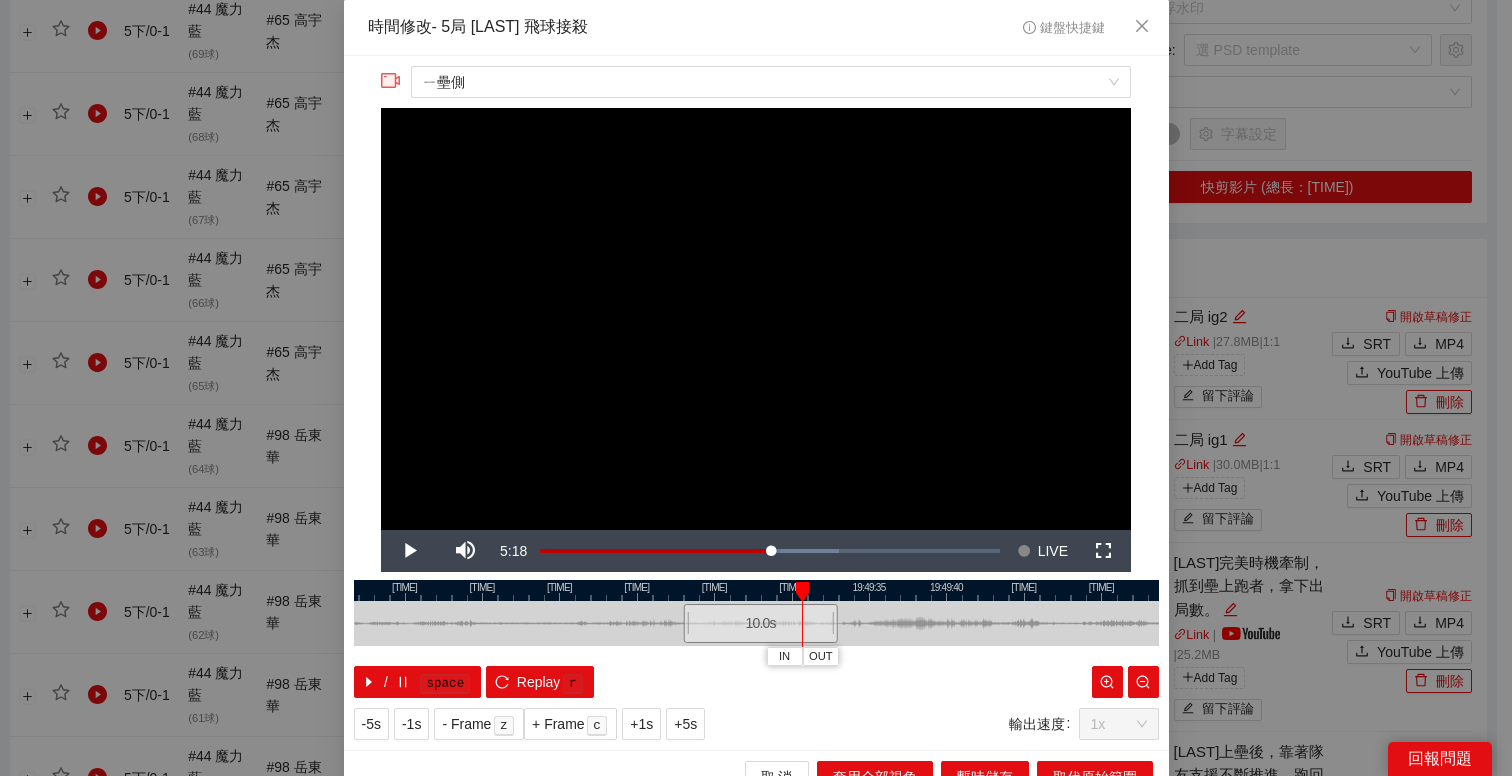 click at bounding box center [756, 590] 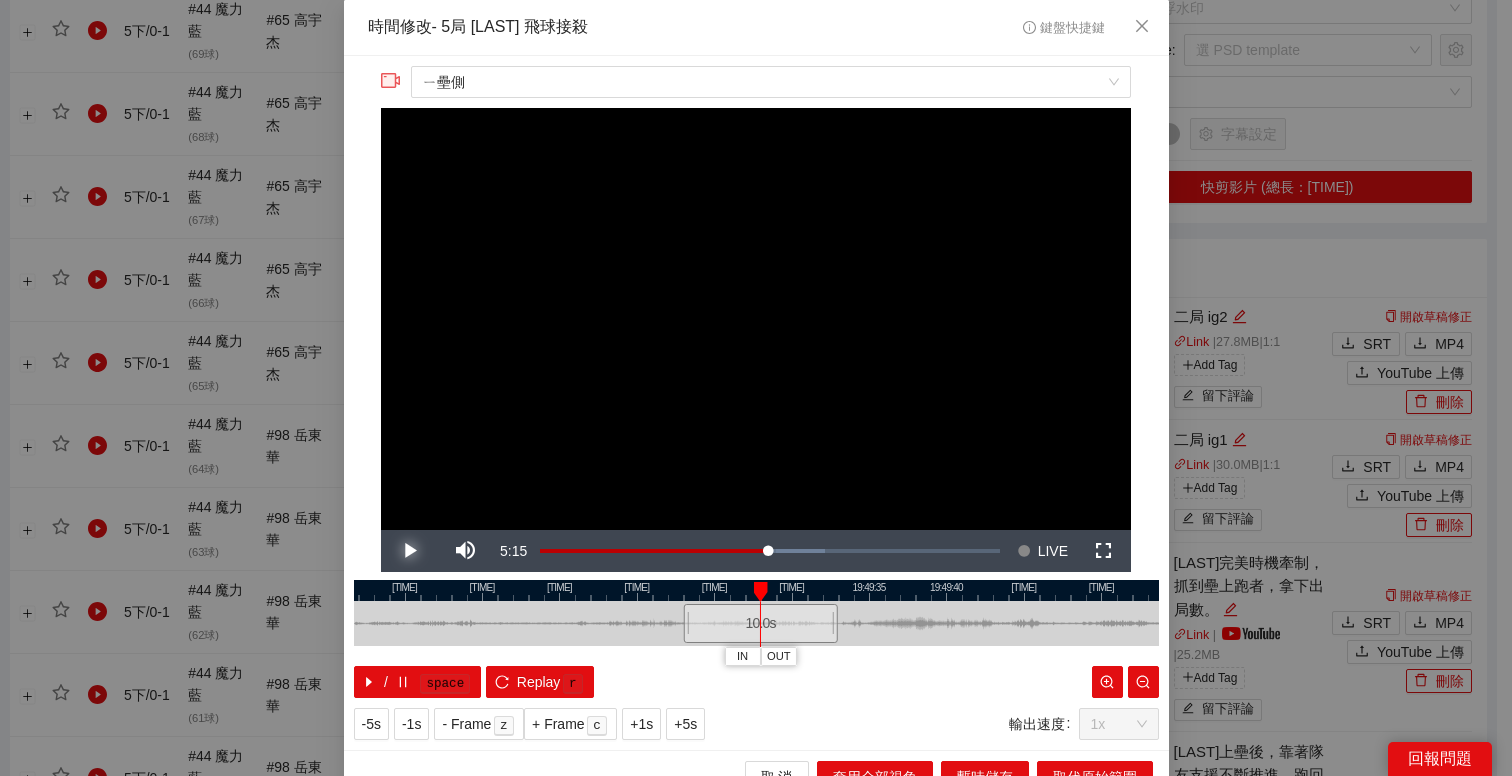 click at bounding box center (409, 551) 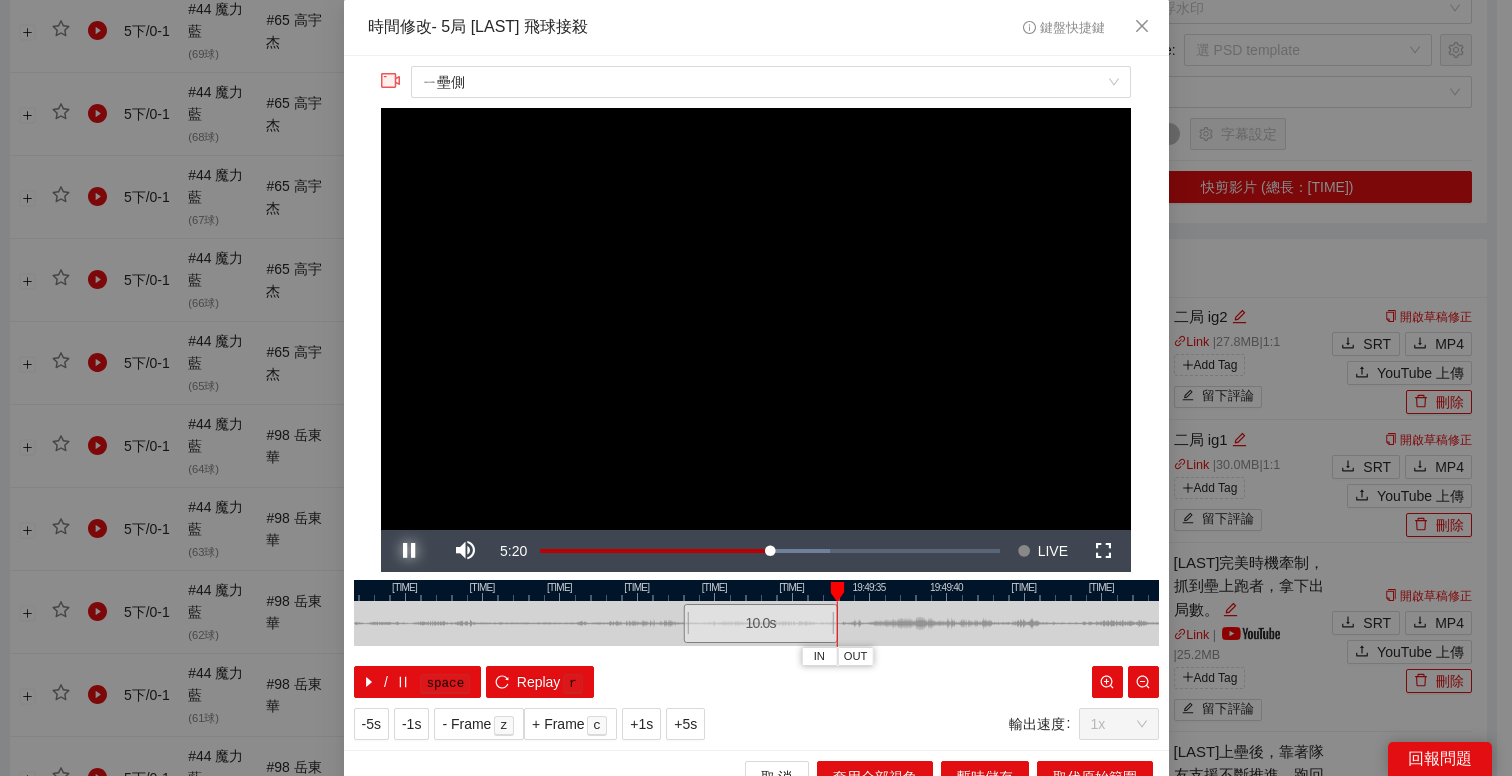 click at bounding box center [409, 551] 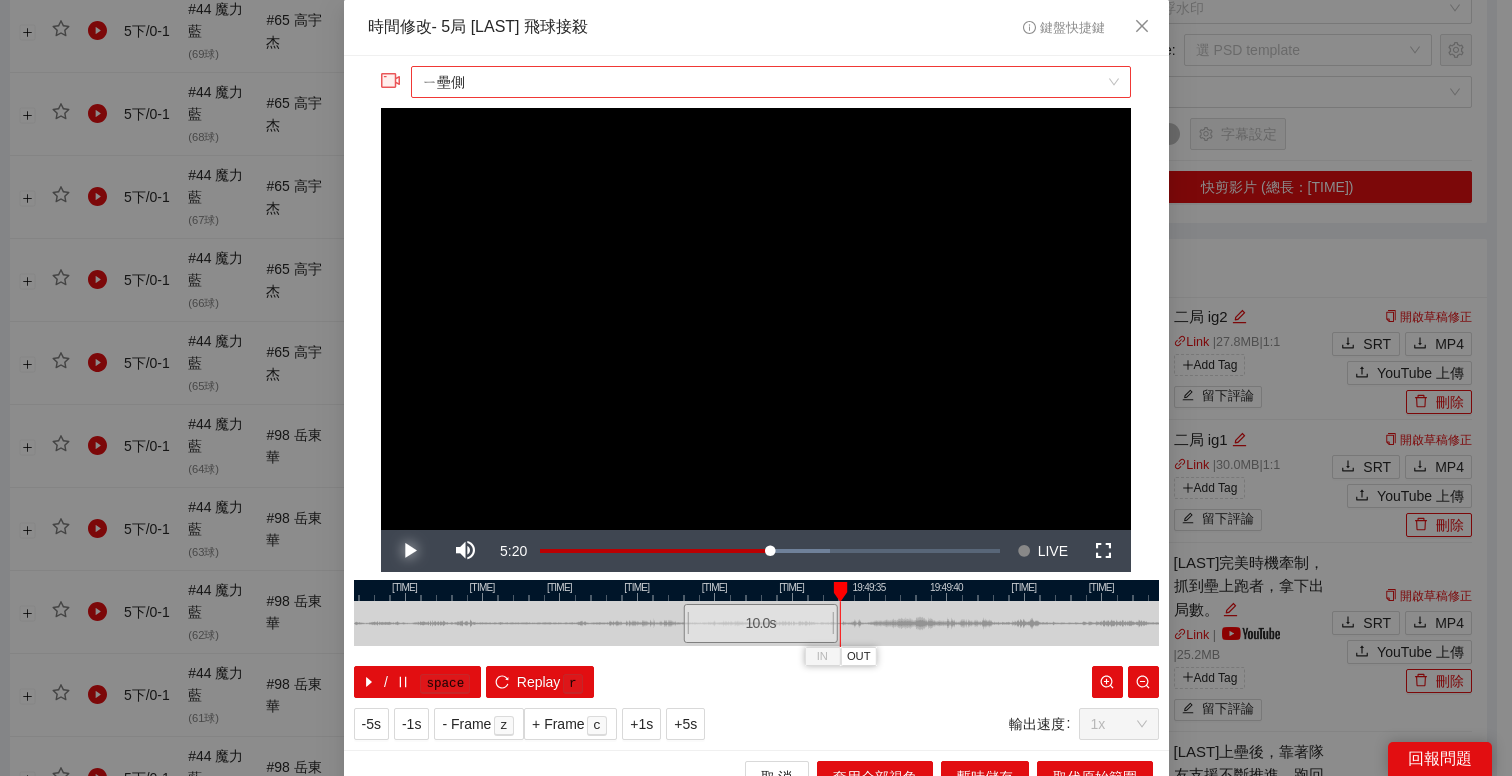 click on "ㄧ壘側" at bounding box center [771, 82] 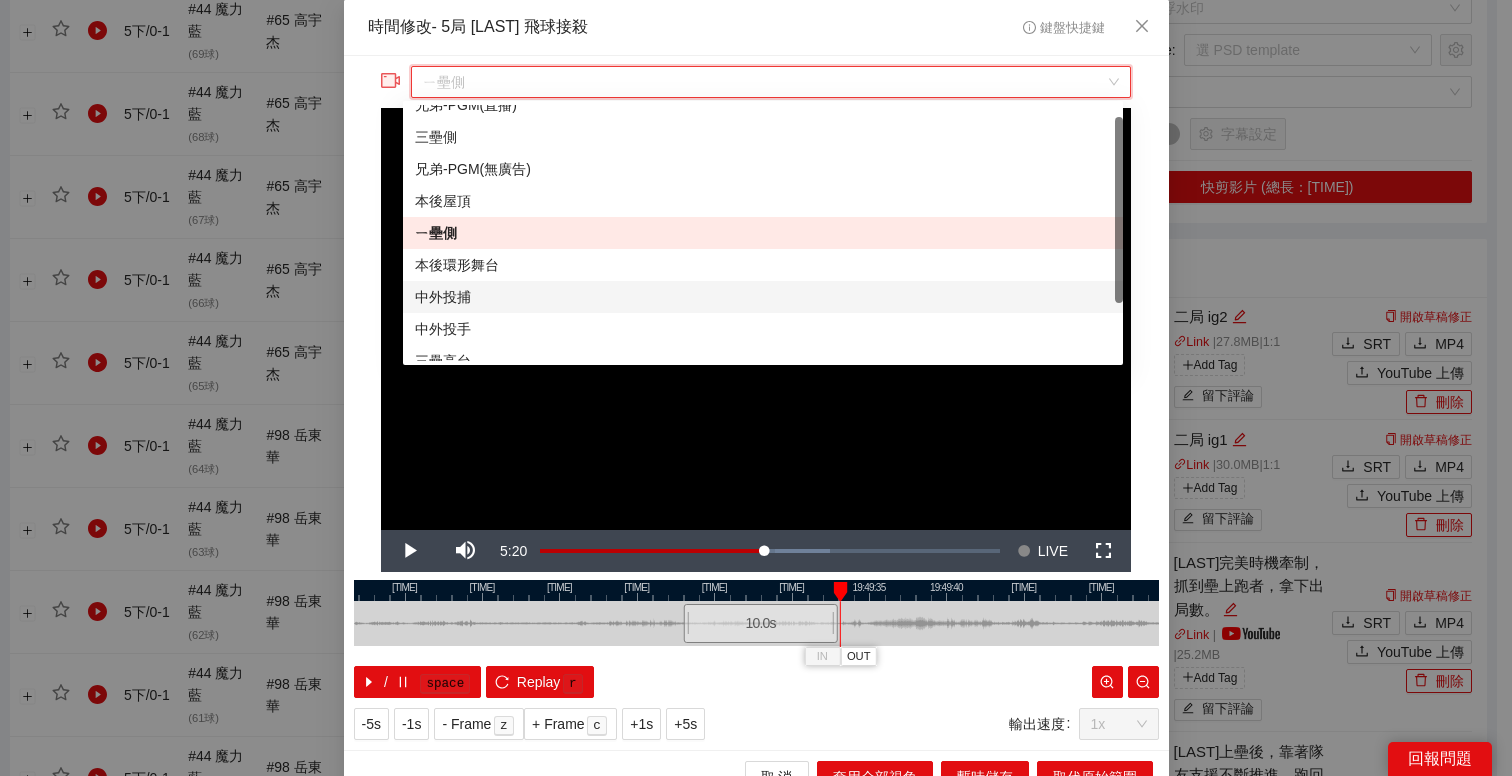 scroll, scrollTop: 0, scrollLeft: 0, axis: both 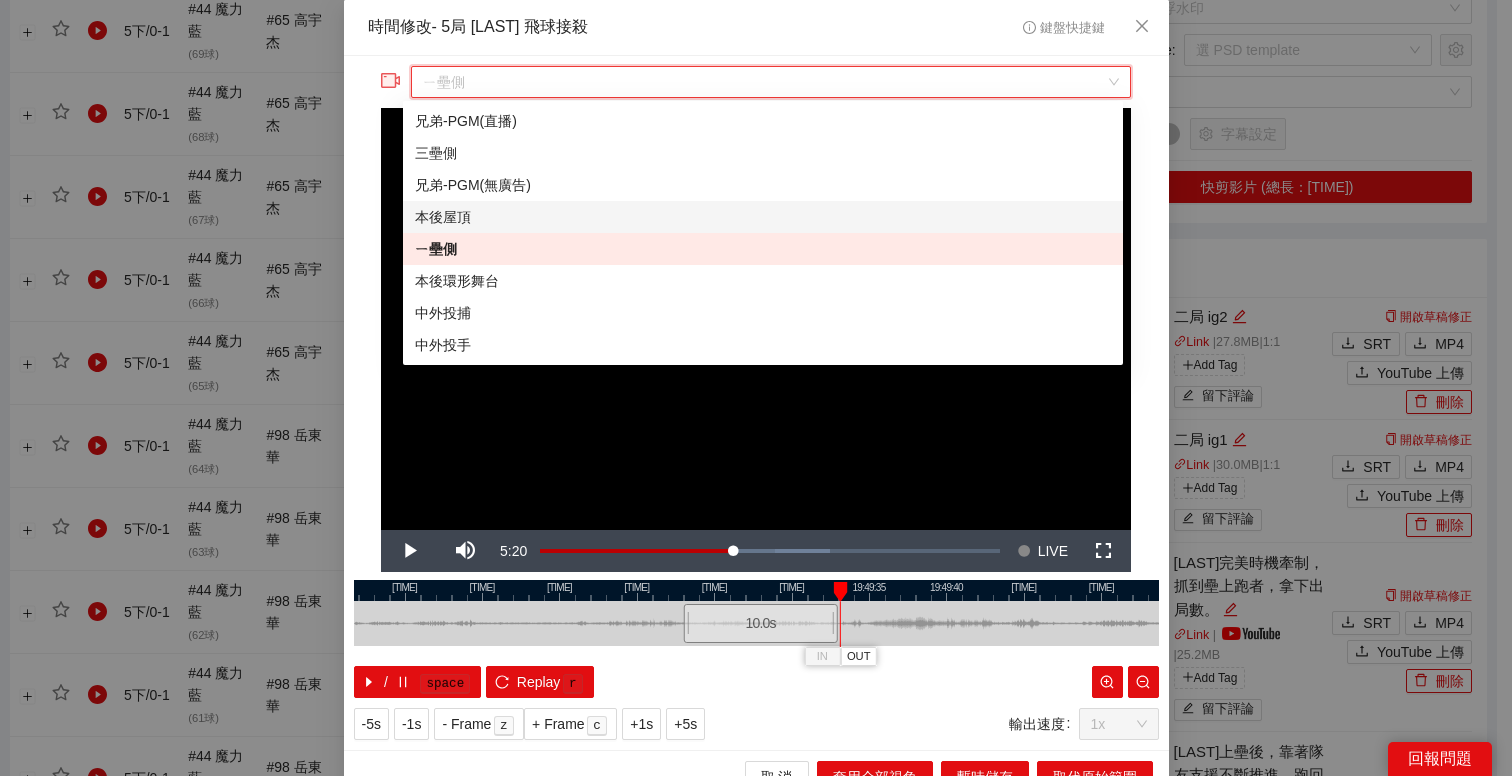 click on "本後屋頂" at bounding box center (763, 217) 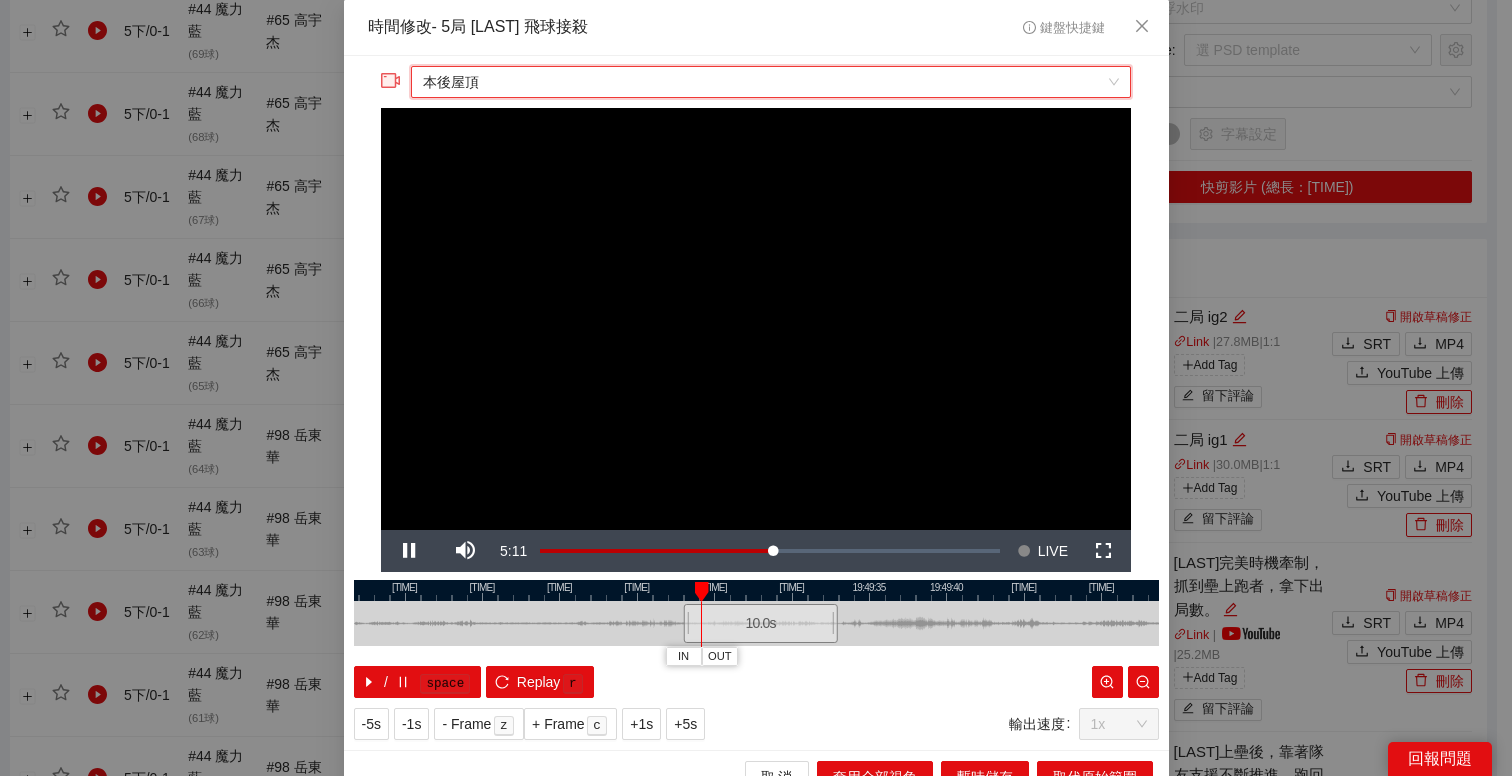 click at bounding box center (756, 590) 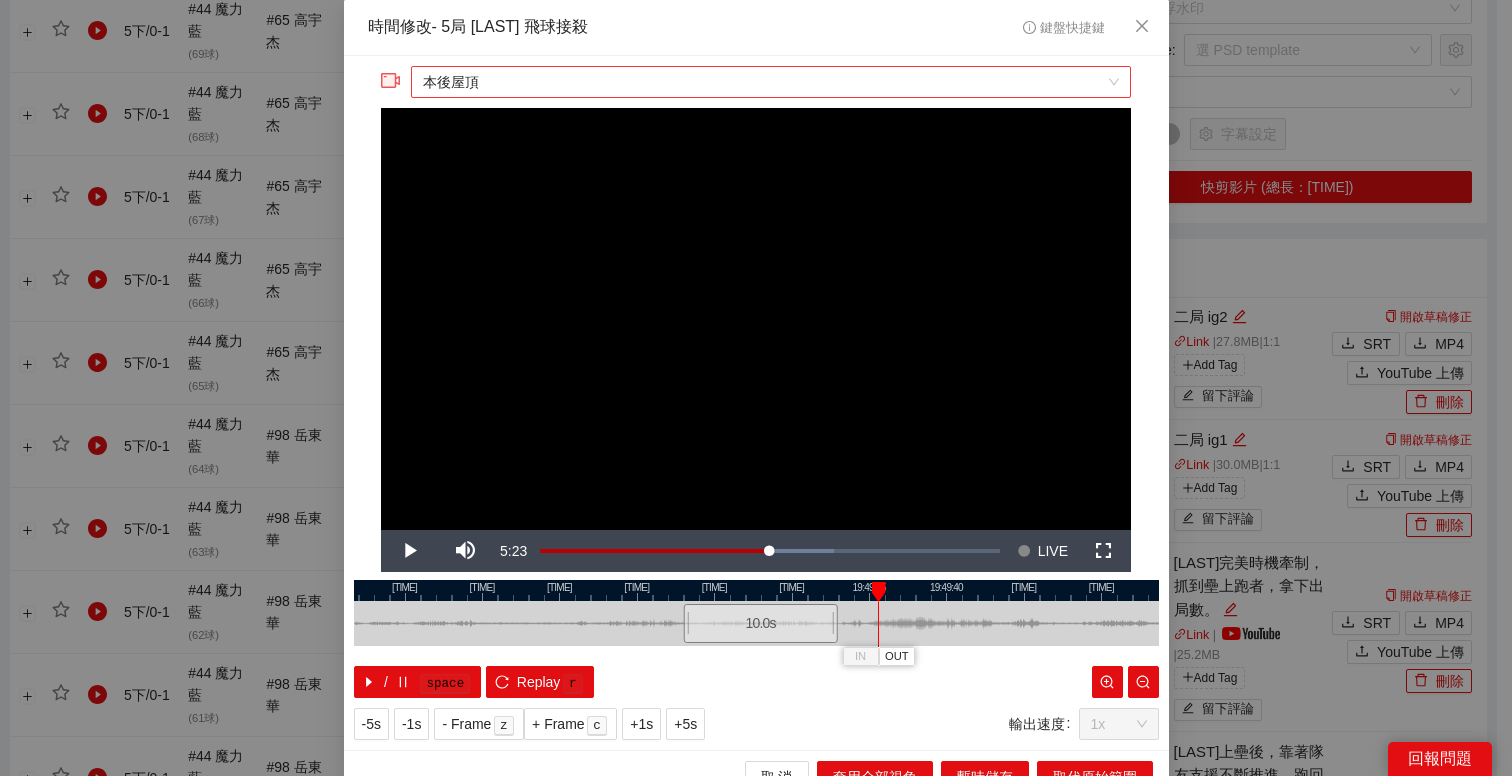 click on "本後屋頂" at bounding box center (771, 82) 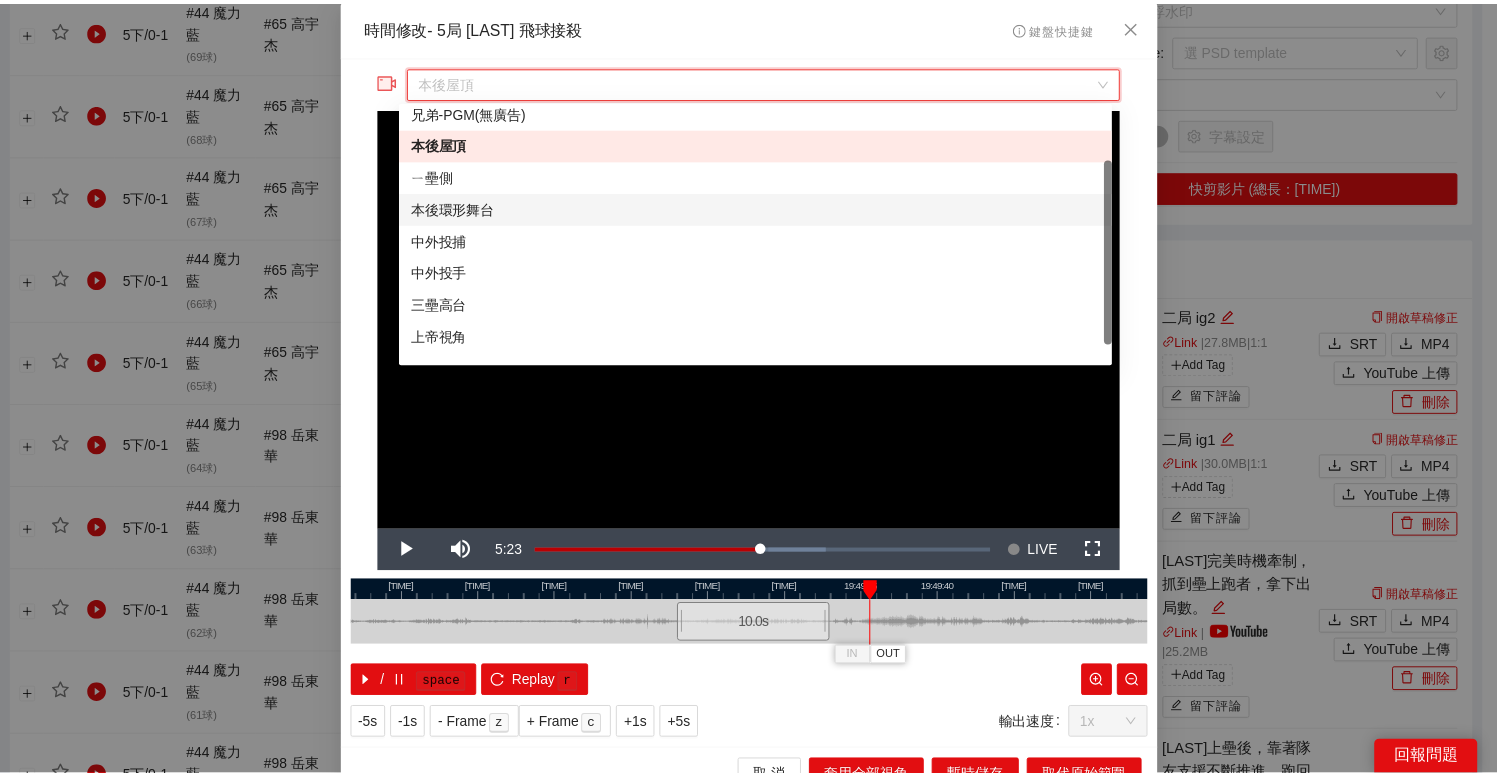 scroll, scrollTop: 72, scrollLeft: 0, axis: vertical 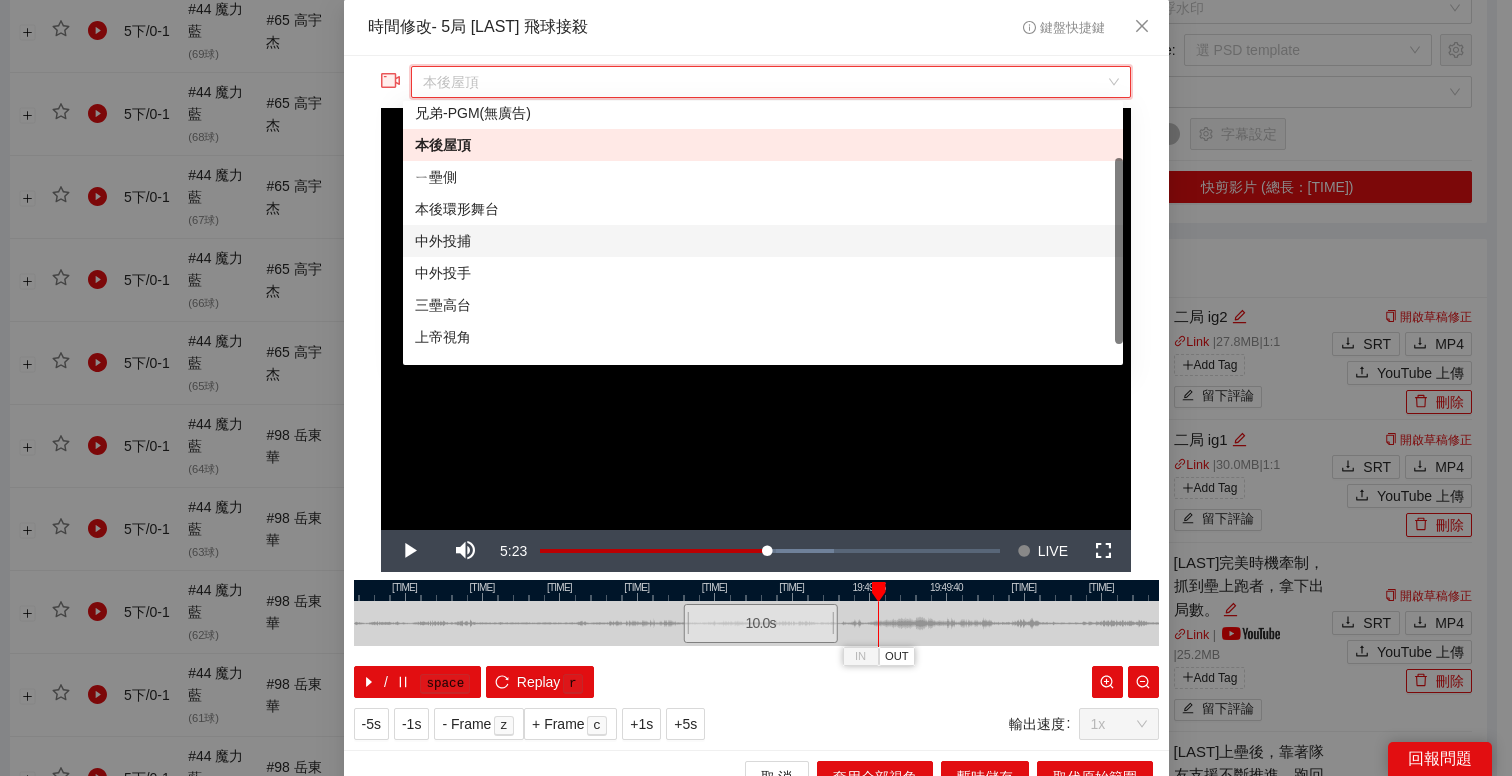 click on "中外投捕" at bounding box center (763, 241) 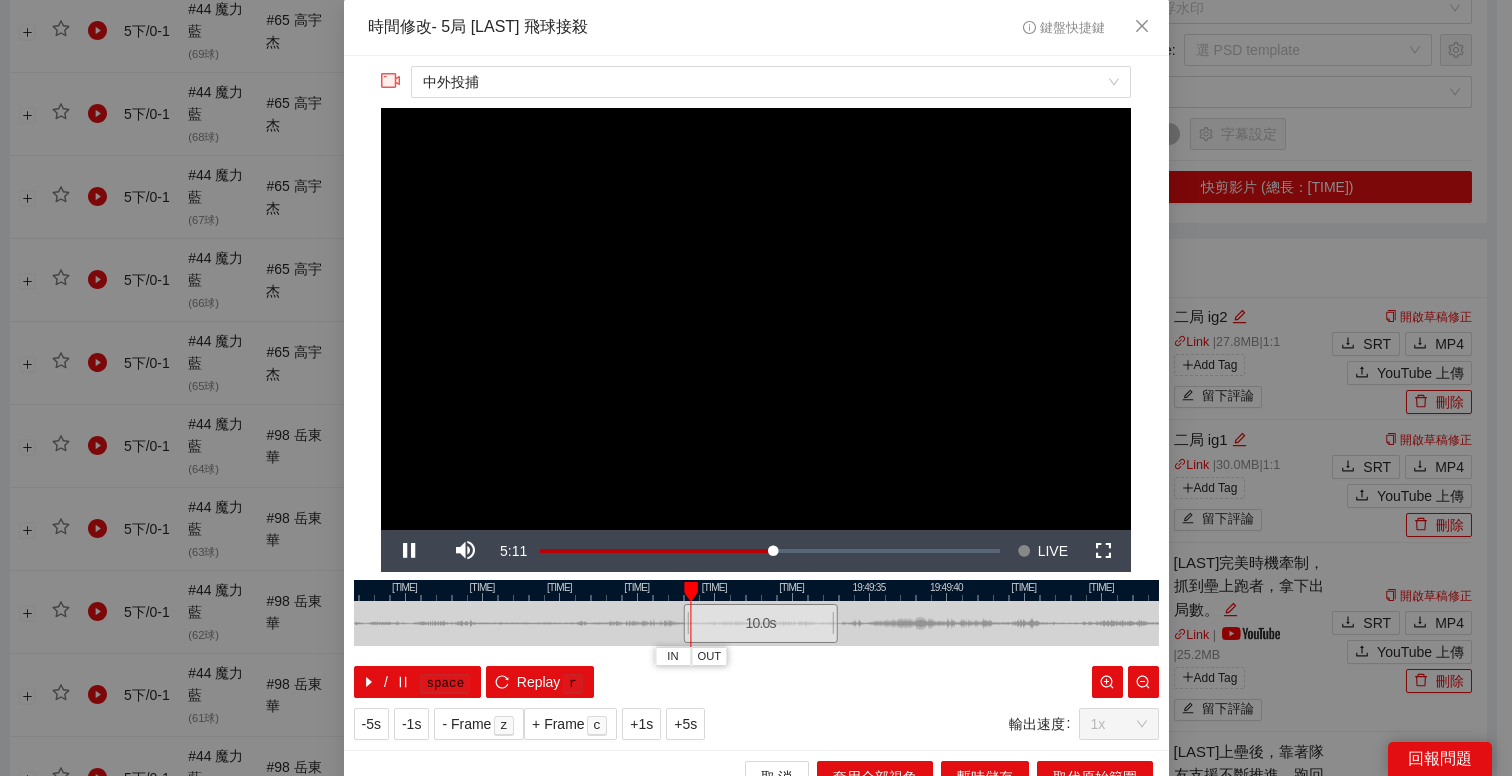 click at bounding box center (756, 590) 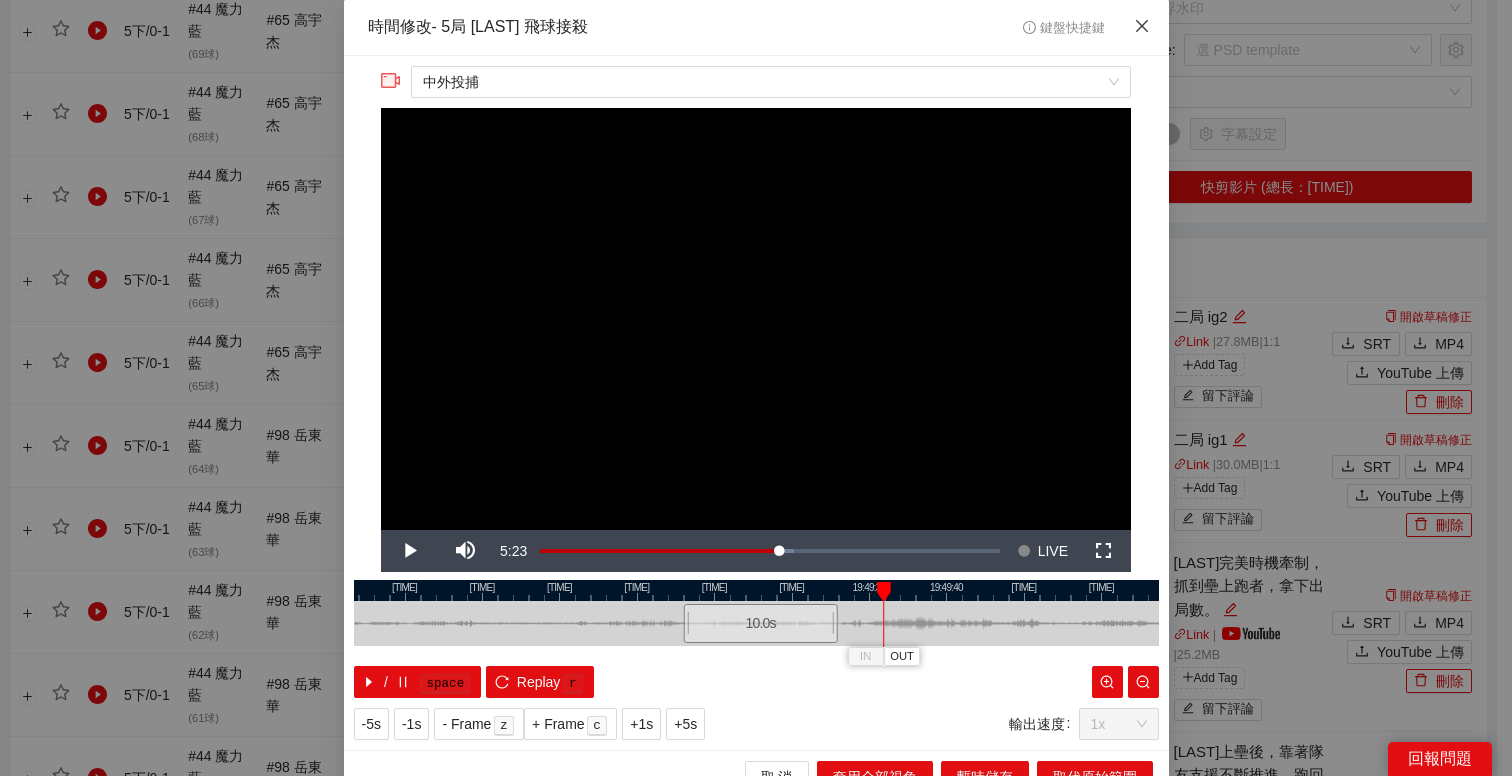 click at bounding box center (1142, 27) 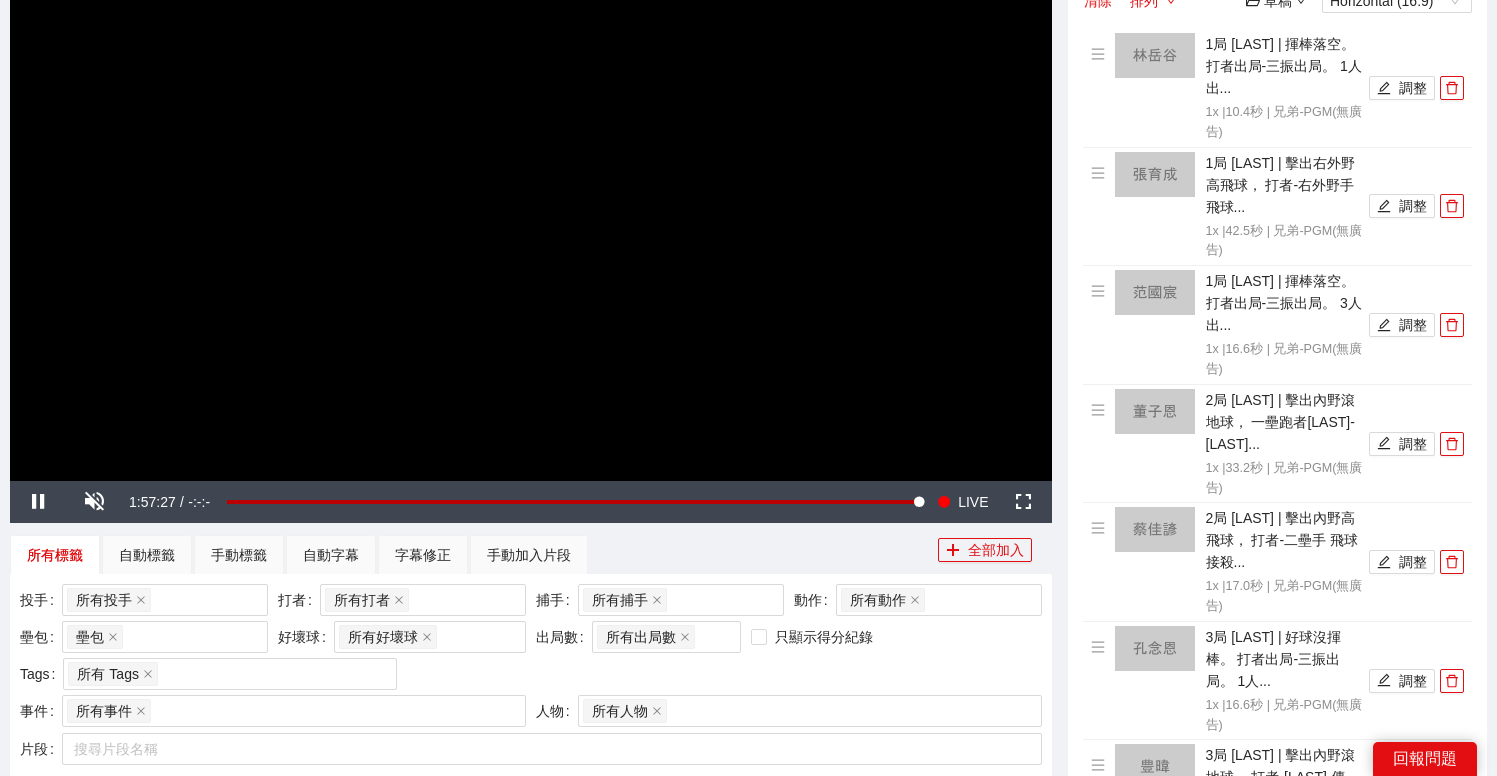 scroll, scrollTop: 102, scrollLeft: 0, axis: vertical 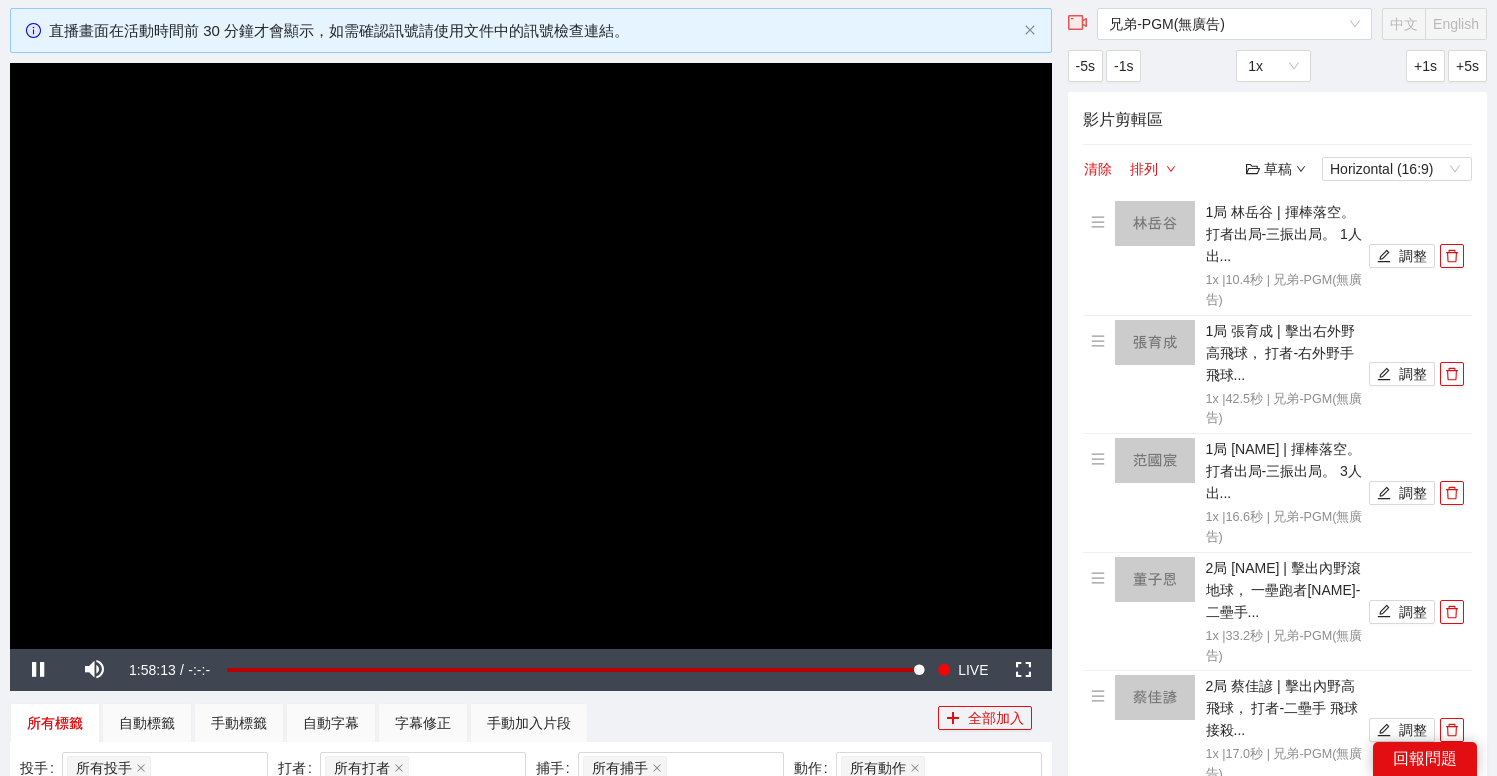 click at bounding box center [531, 356] 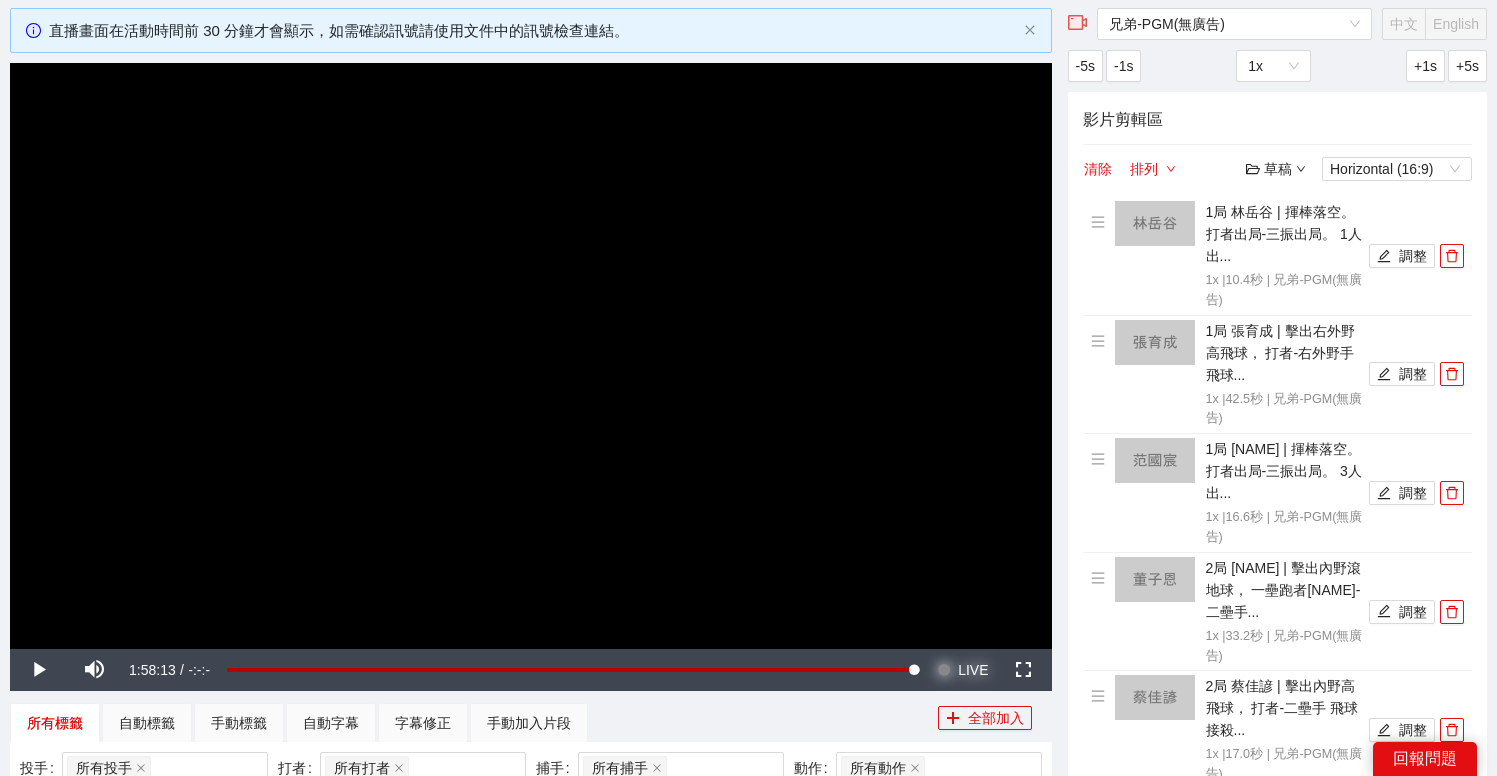 click on "Seek to live, currently behind live LIVE" at bounding box center [962, 670] 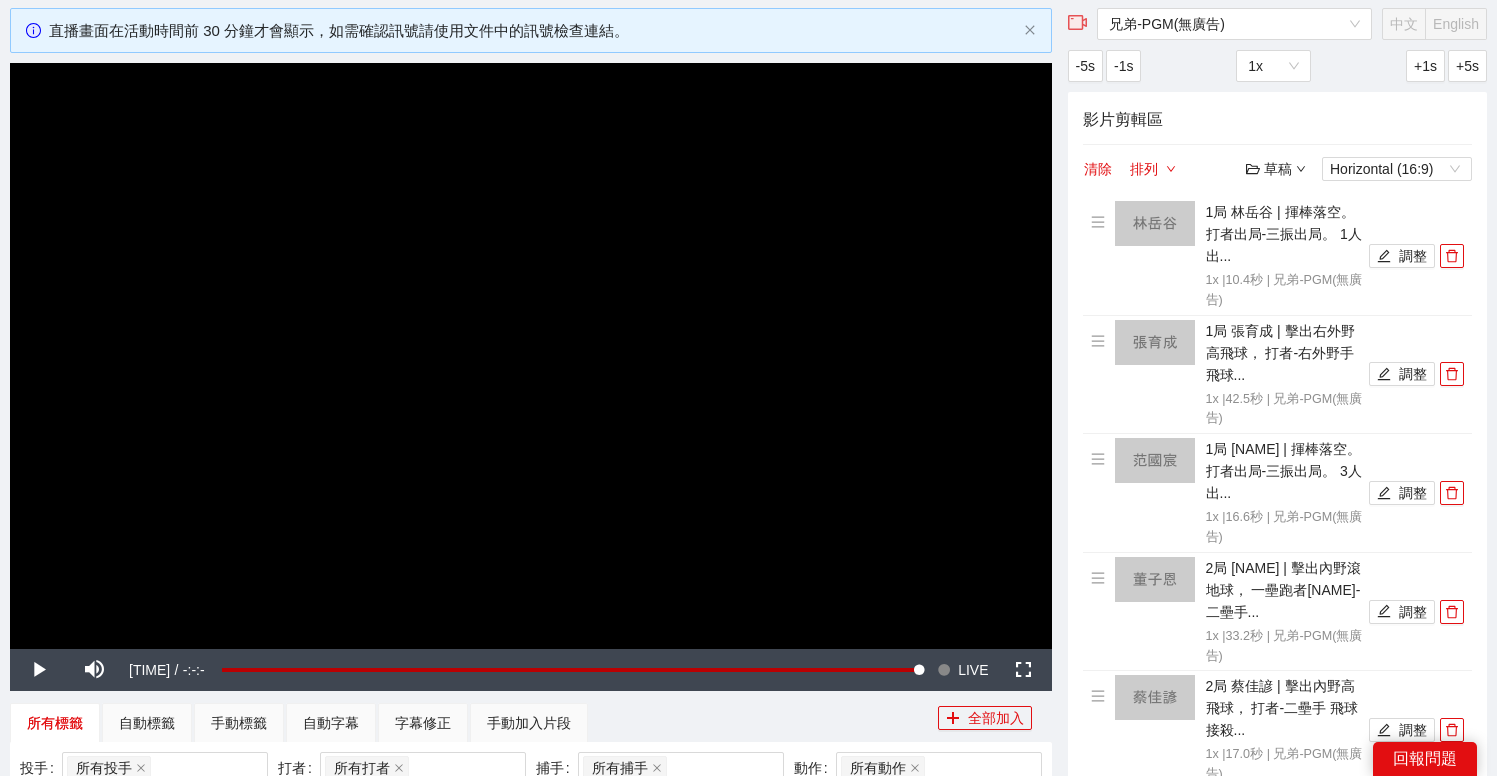 click at bounding box center [531, 356] 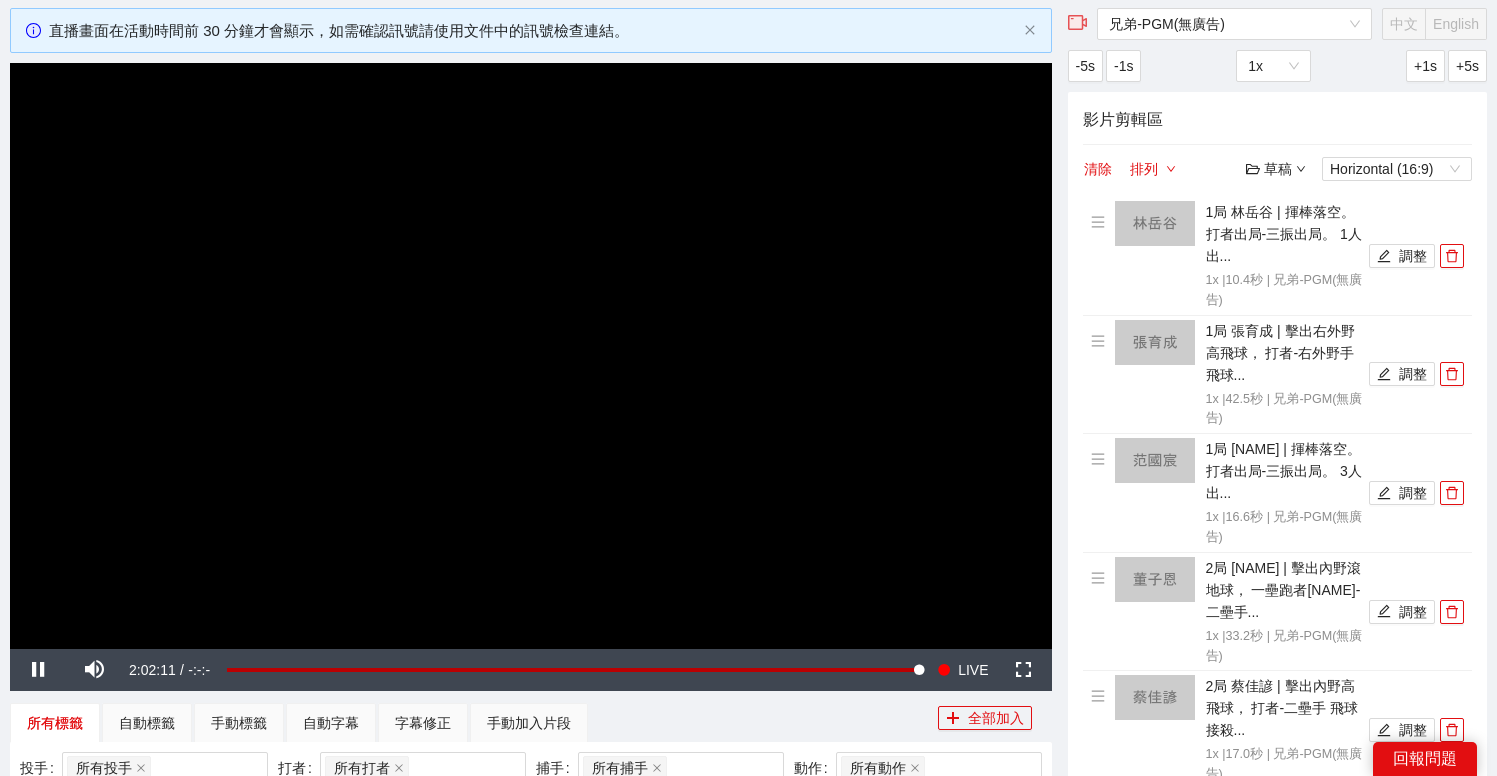 click on "**********" at bounding box center (748, 1642) 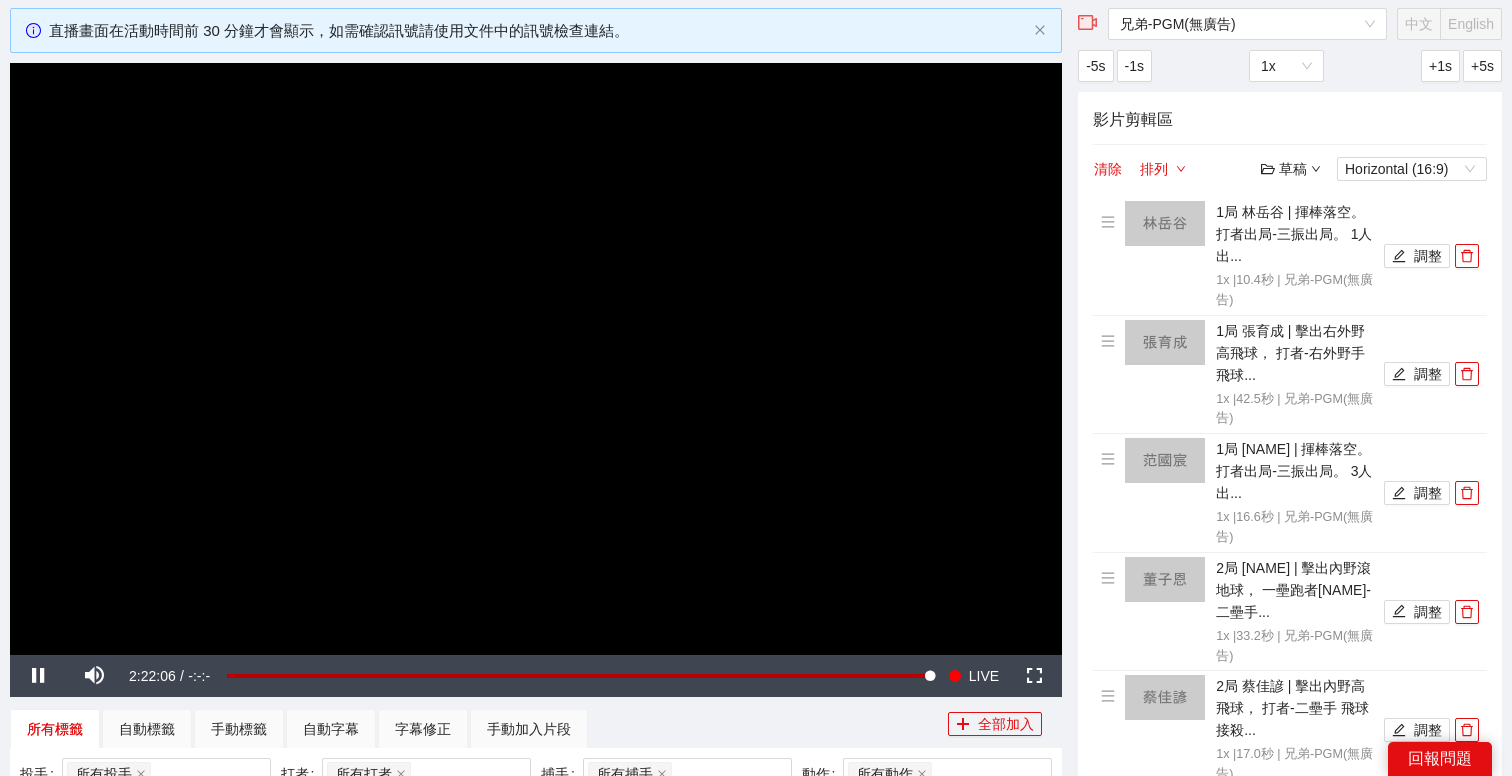 click at bounding box center [536, 359] 